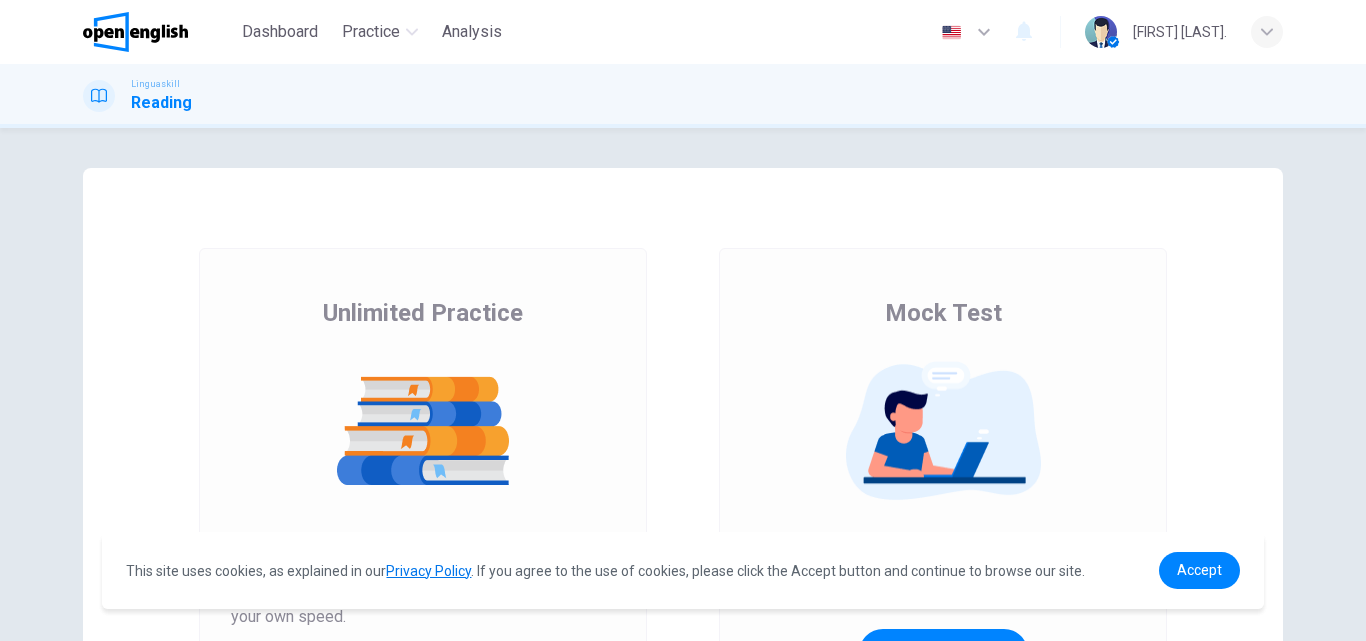 scroll, scrollTop: 0, scrollLeft: 0, axis: both 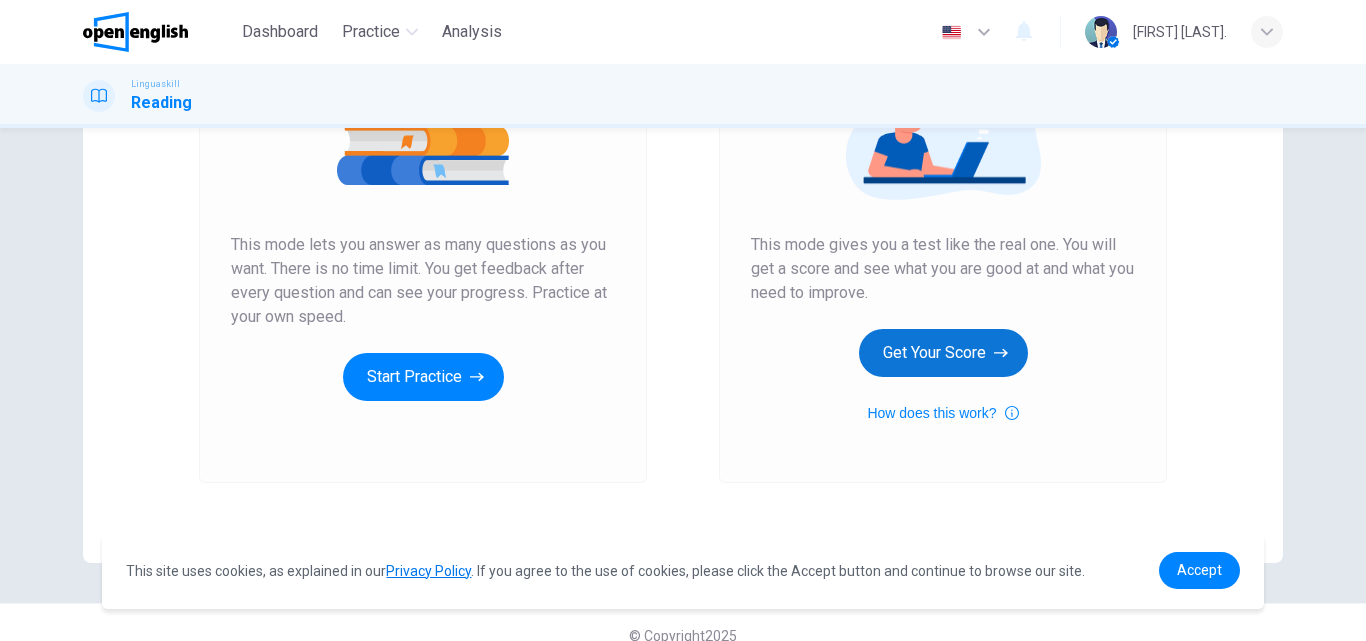 click on "Get Your Score" at bounding box center [943, 353] 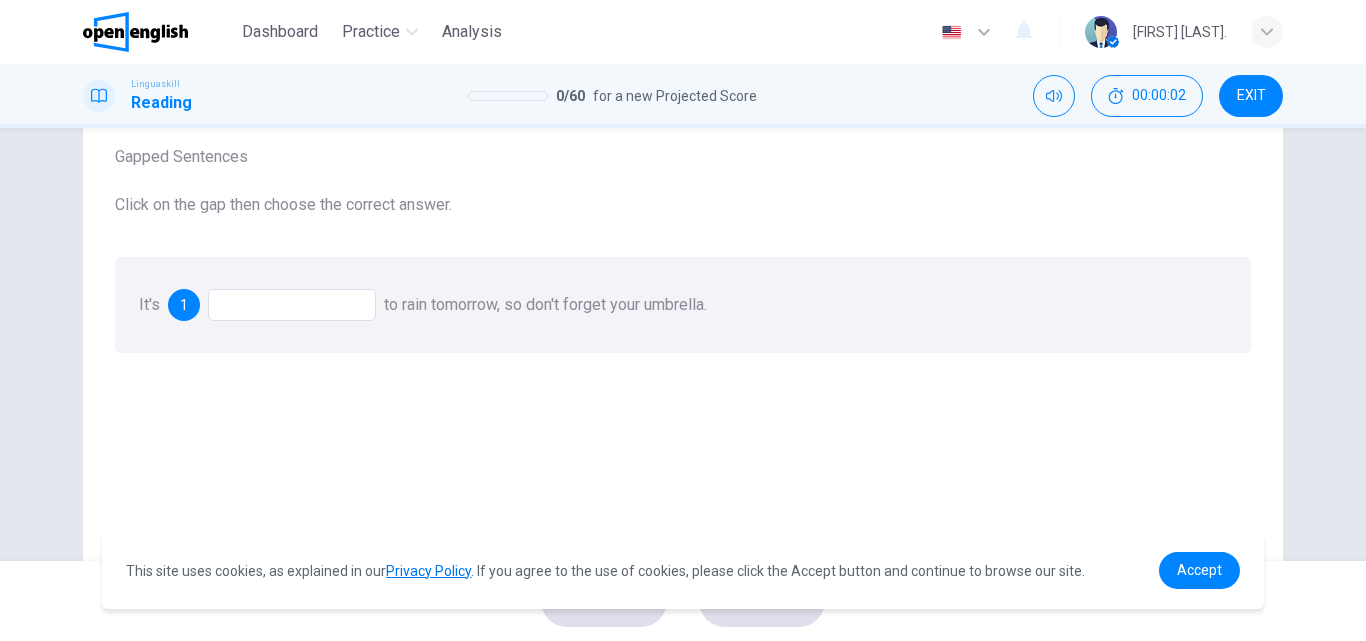scroll, scrollTop: 0, scrollLeft: 0, axis: both 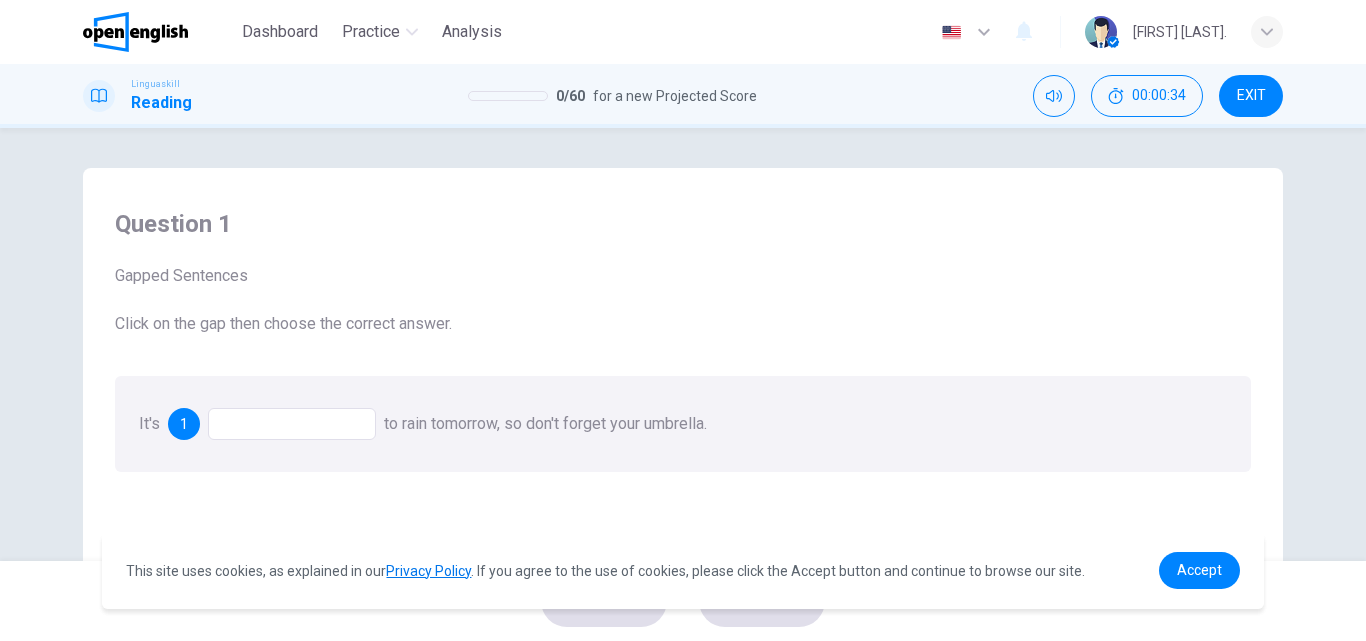 click at bounding box center (292, 424) 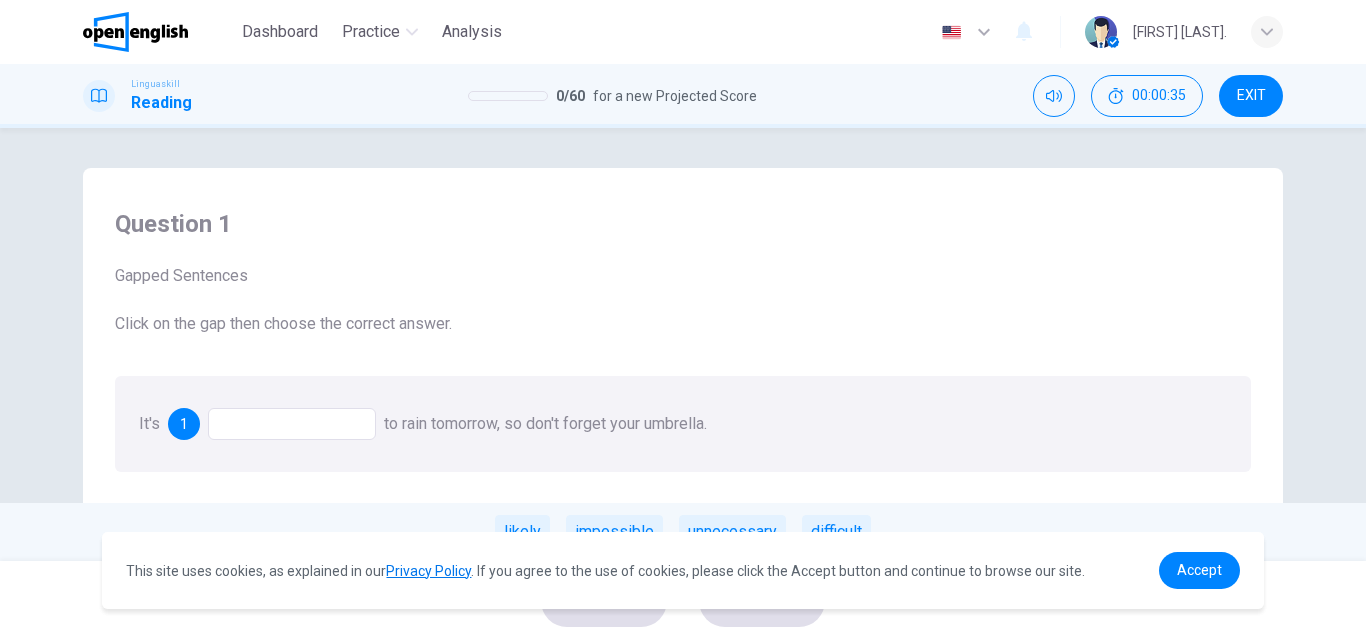 scroll, scrollTop: 100, scrollLeft: 0, axis: vertical 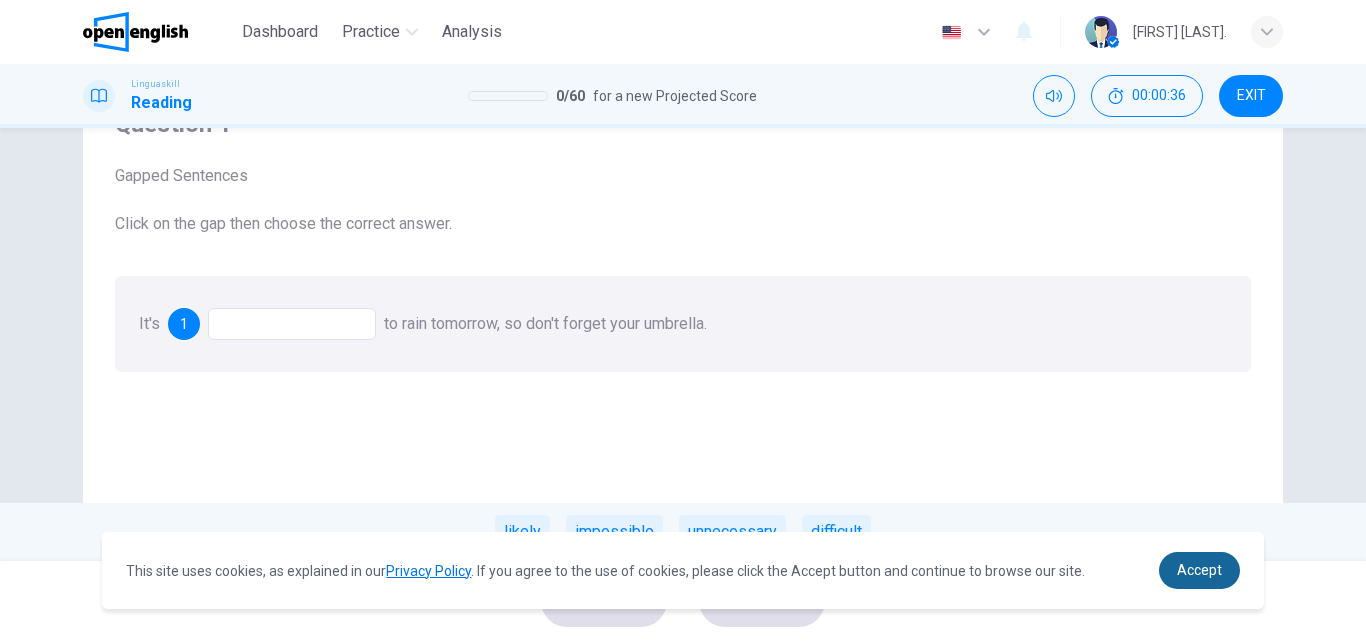 click on "Accept" at bounding box center (1199, 570) 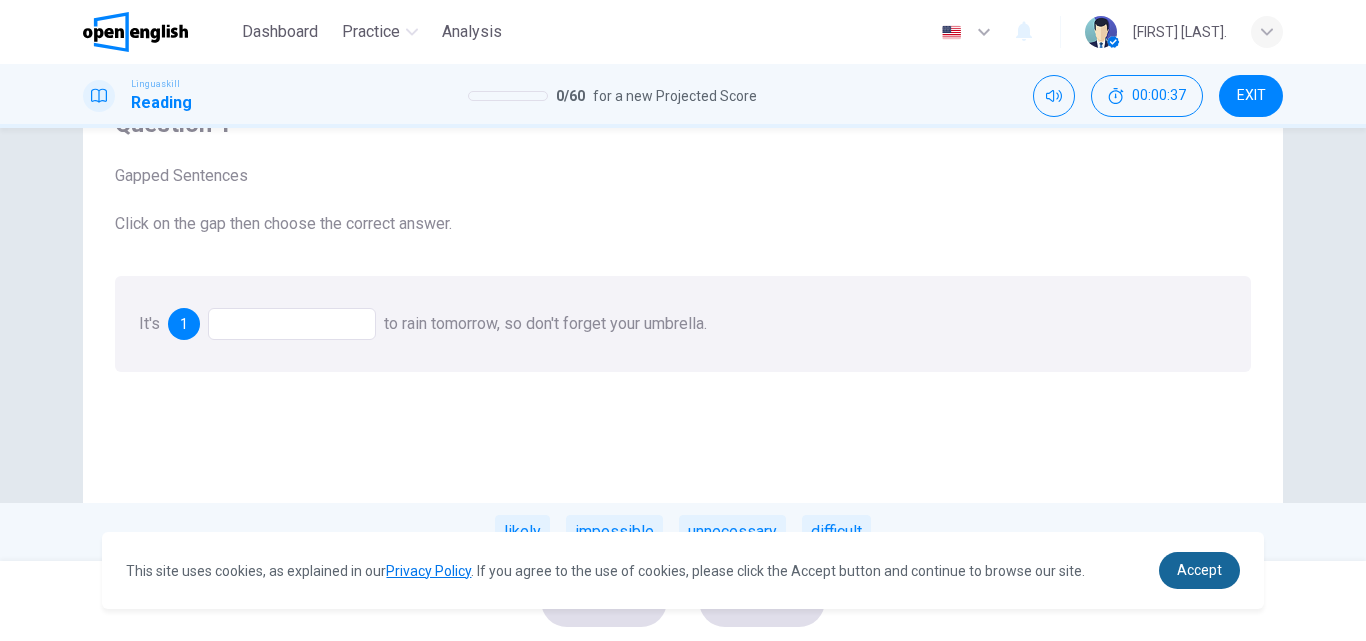 click on "Accept" at bounding box center (1199, 570) 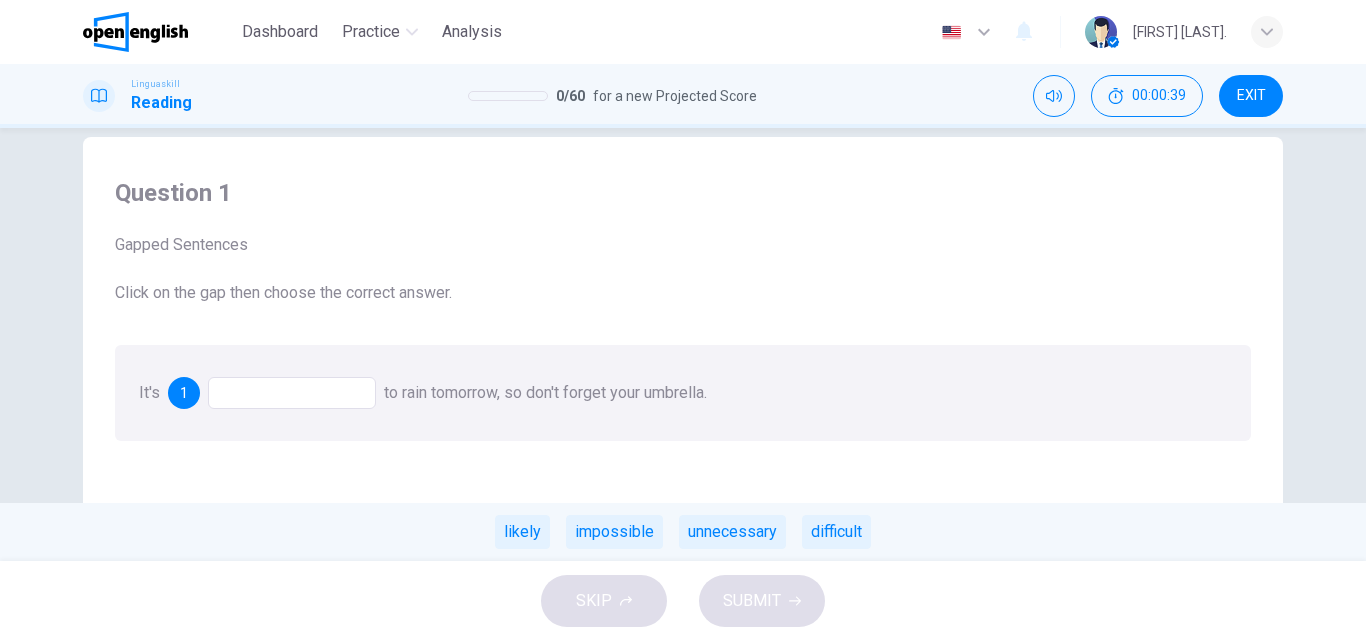 scroll, scrollTop: 0, scrollLeft: 0, axis: both 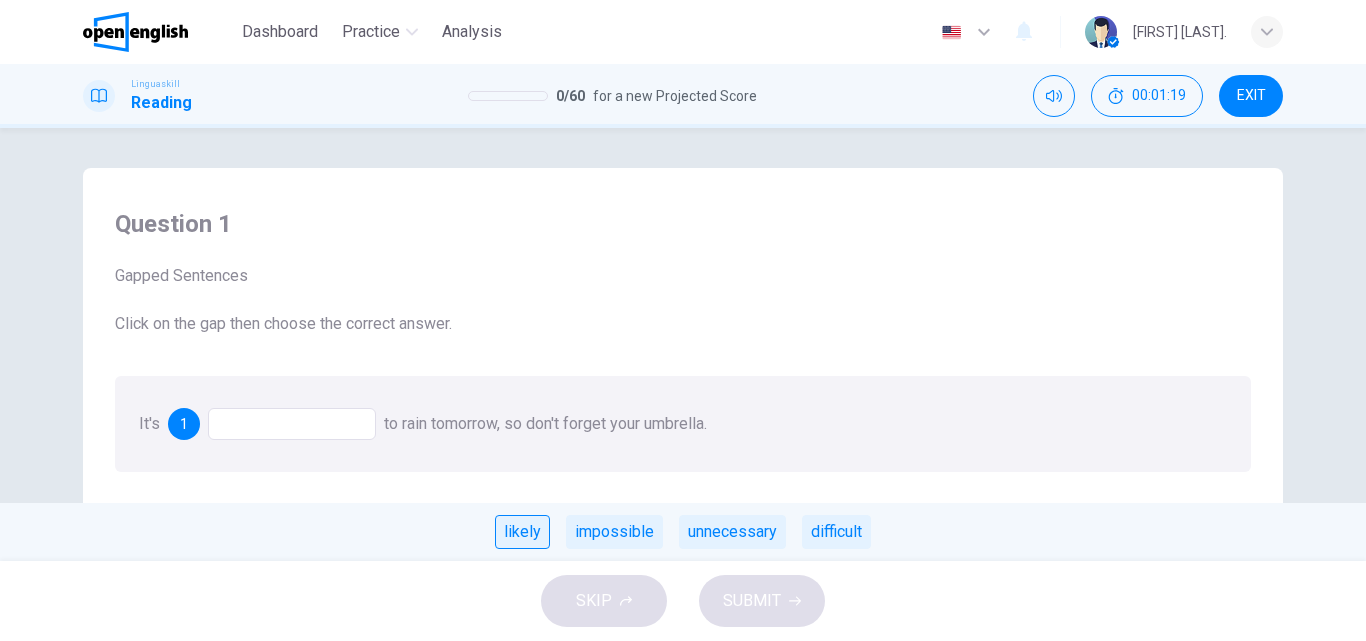 click on "likely" at bounding box center (522, 532) 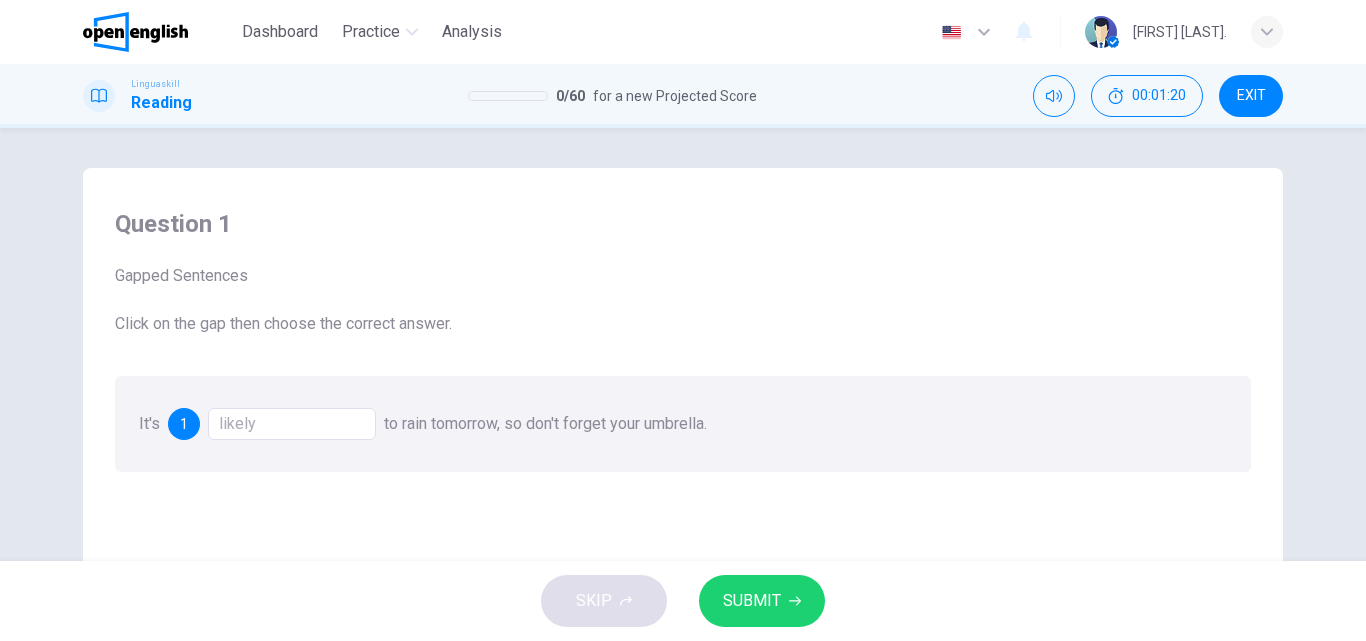 click on "SUBMIT" at bounding box center [752, 601] 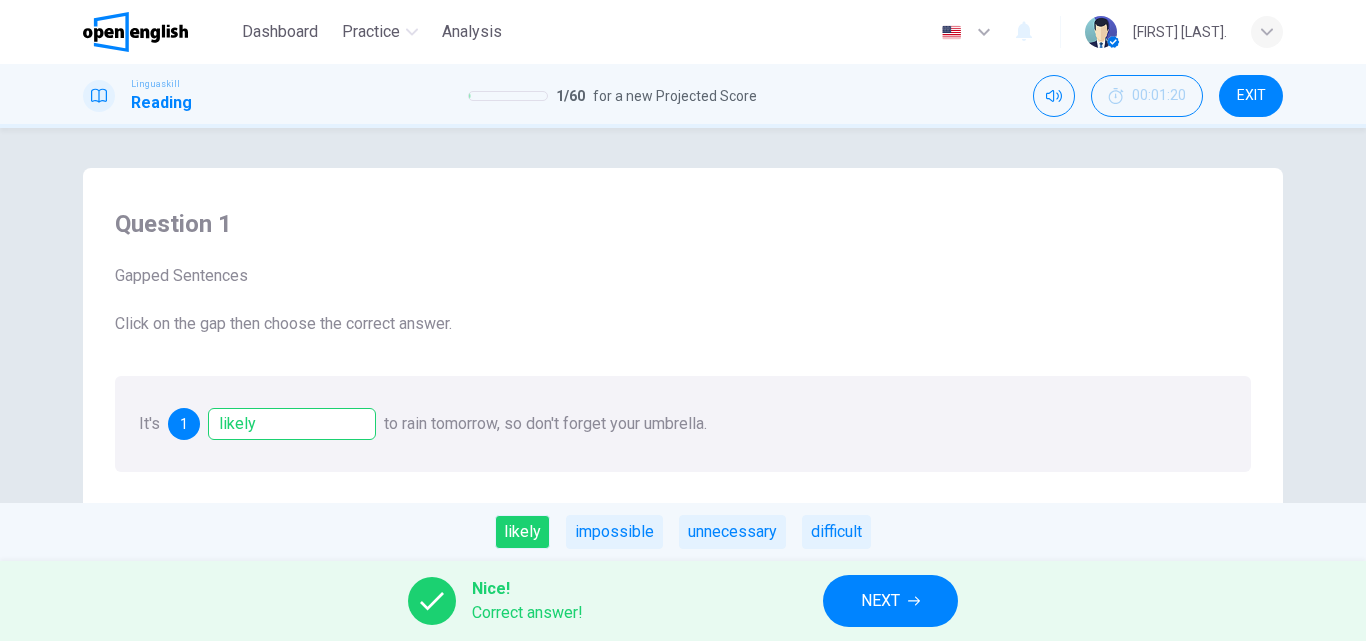 click on "NEXT" at bounding box center [880, 601] 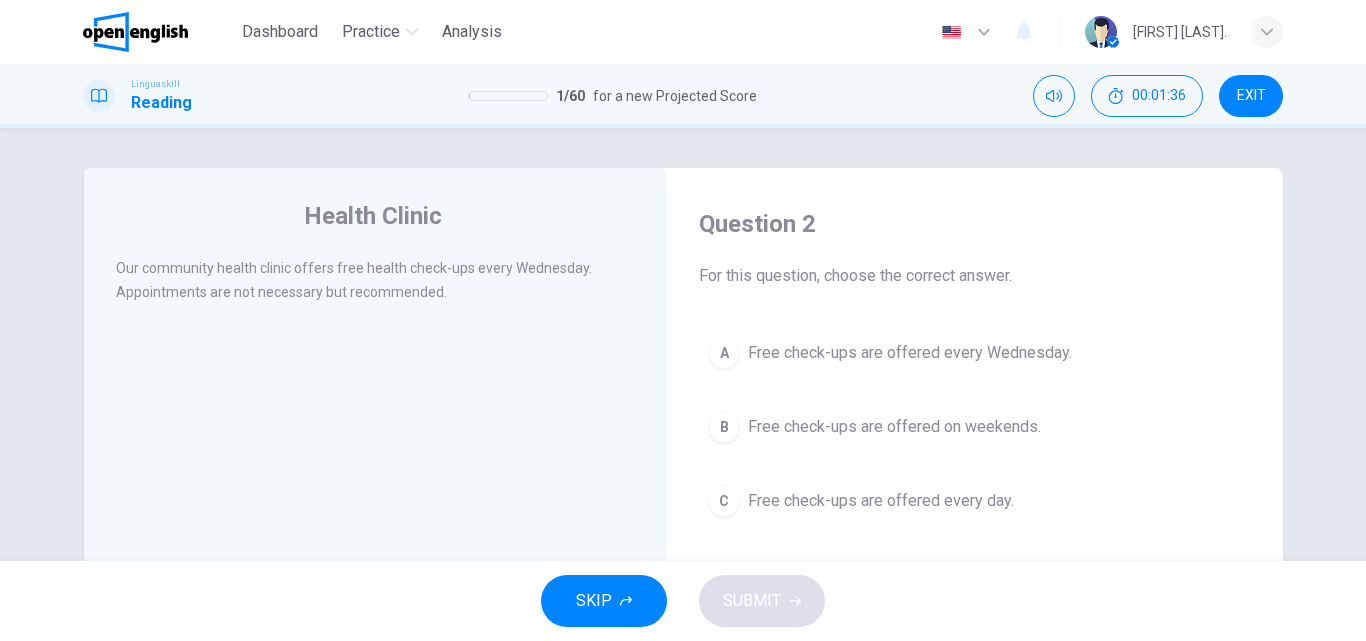 click on "Free check-ups are offered every Wednesday." at bounding box center (910, 353) 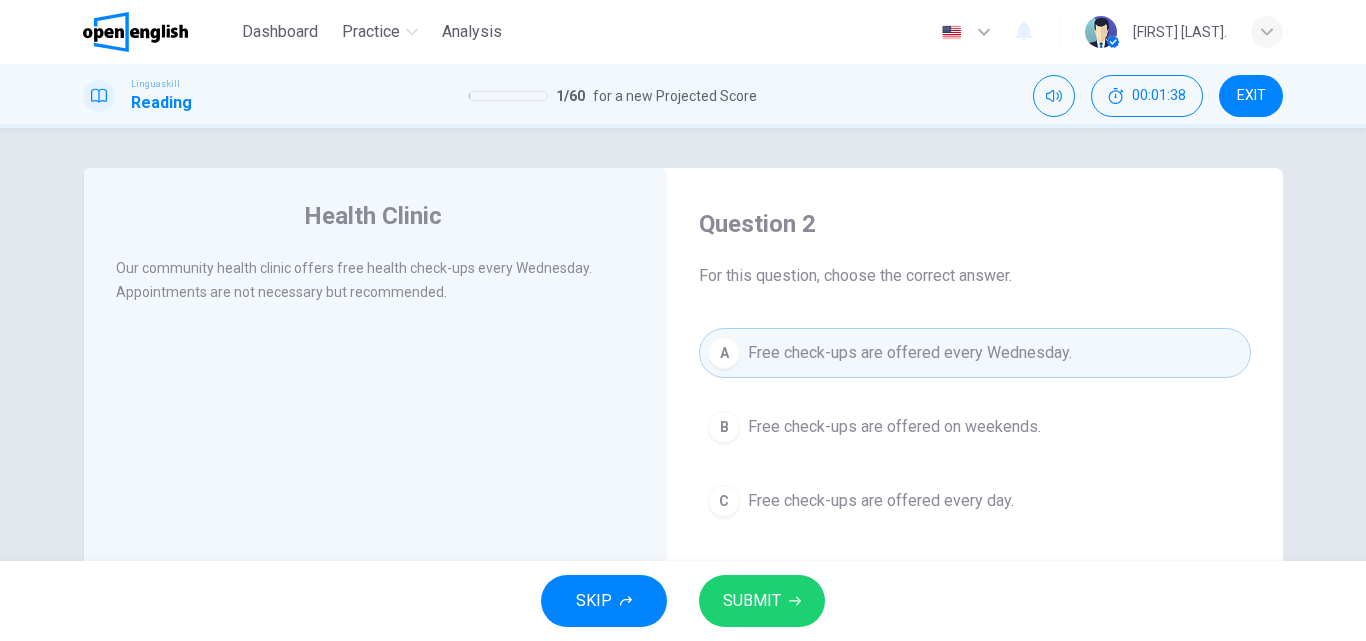 scroll, scrollTop: 100, scrollLeft: 0, axis: vertical 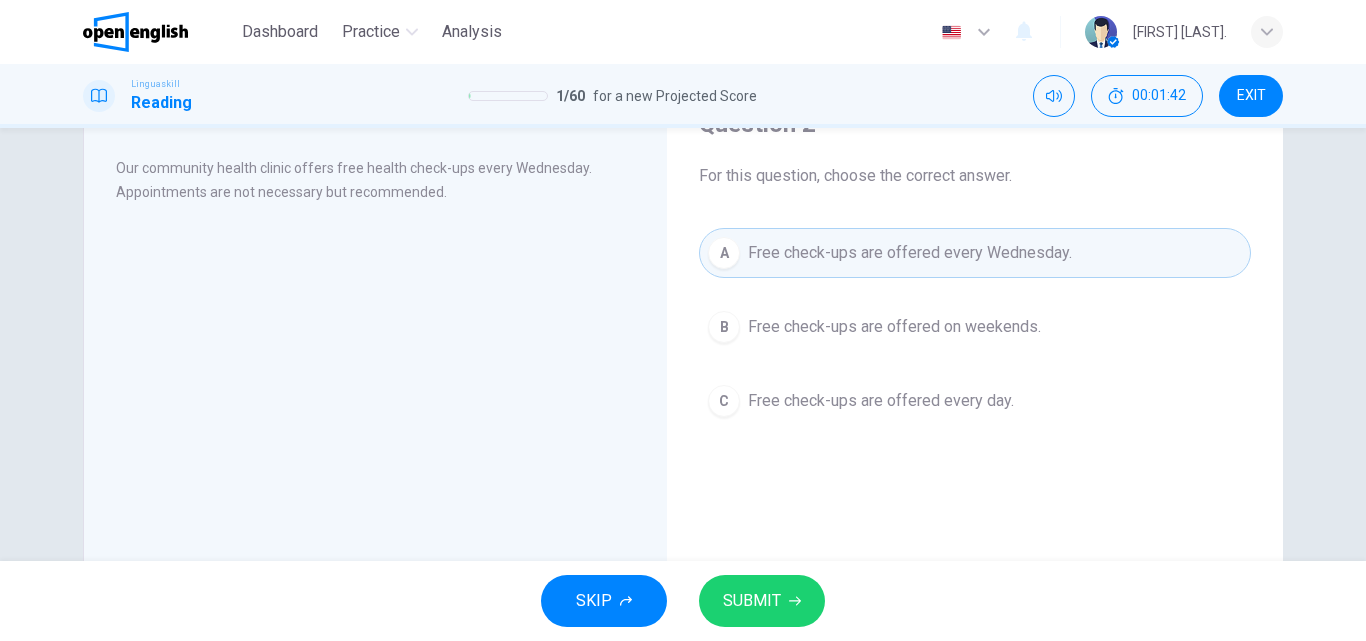 click on "SUBMIT" at bounding box center [752, 601] 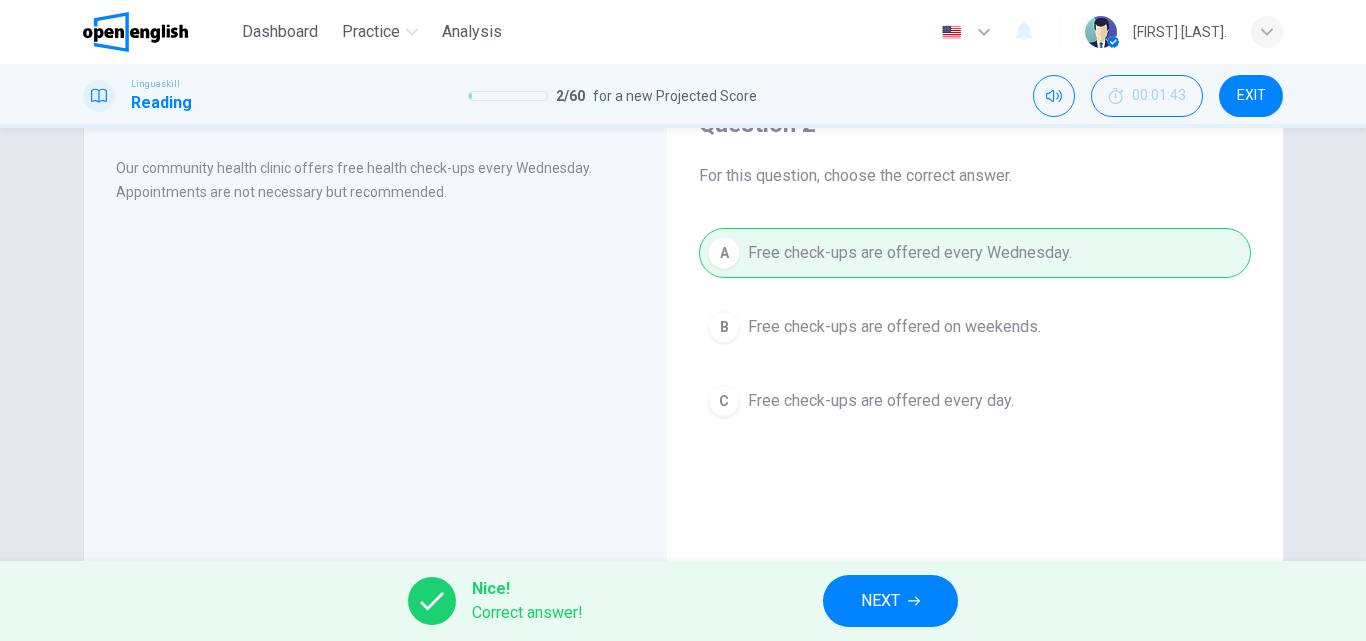 click on "NEXT" at bounding box center [880, 601] 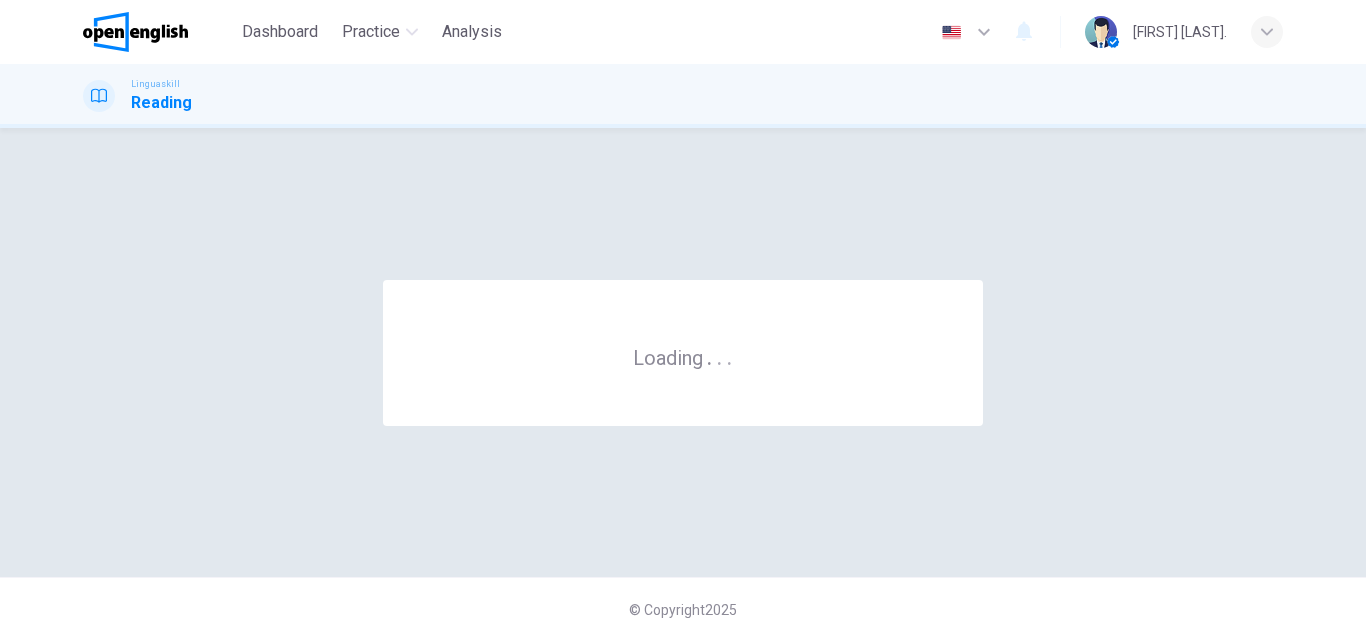 scroll, scrollTop: 0, scrollLeft: 0, axis: both 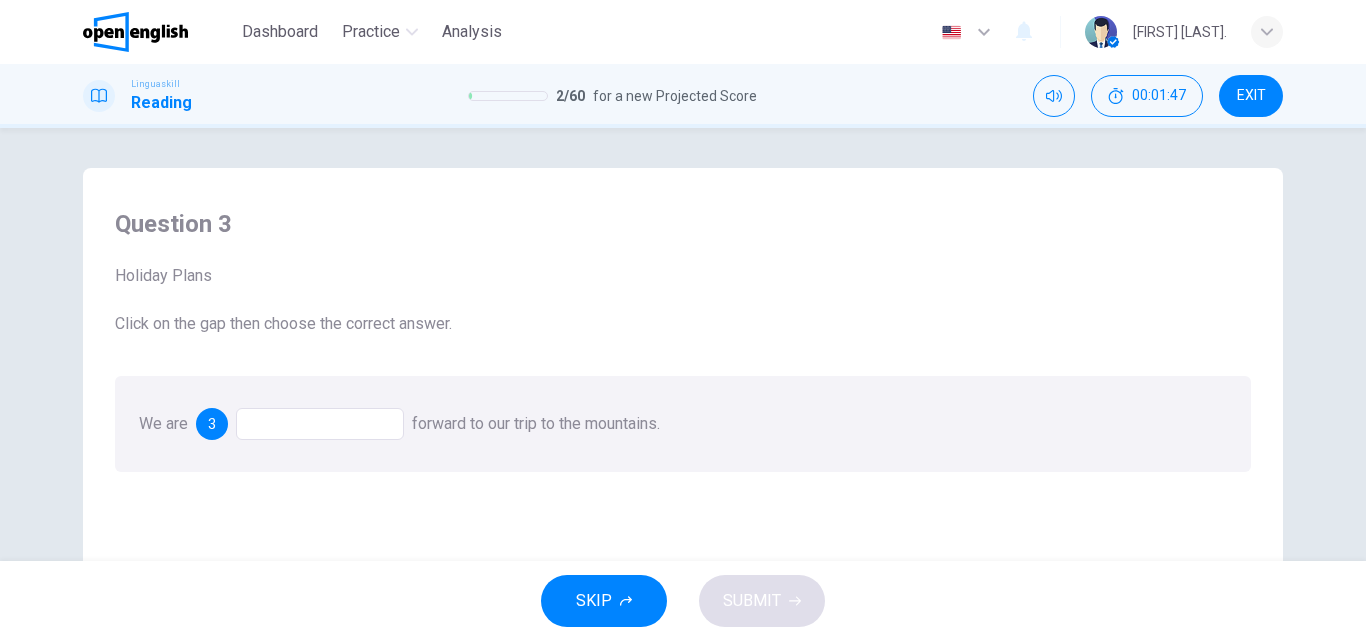 click at bounding box center (320, 424) 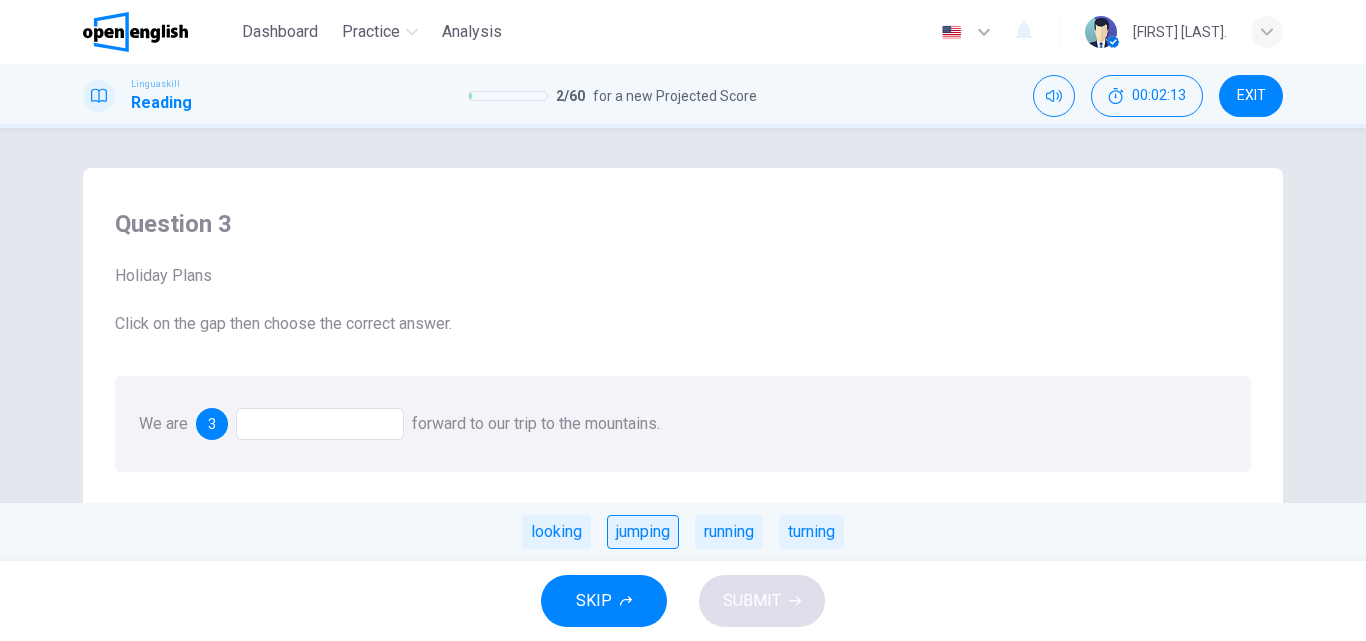 click on "jumping" at bounding box center (643, 532) 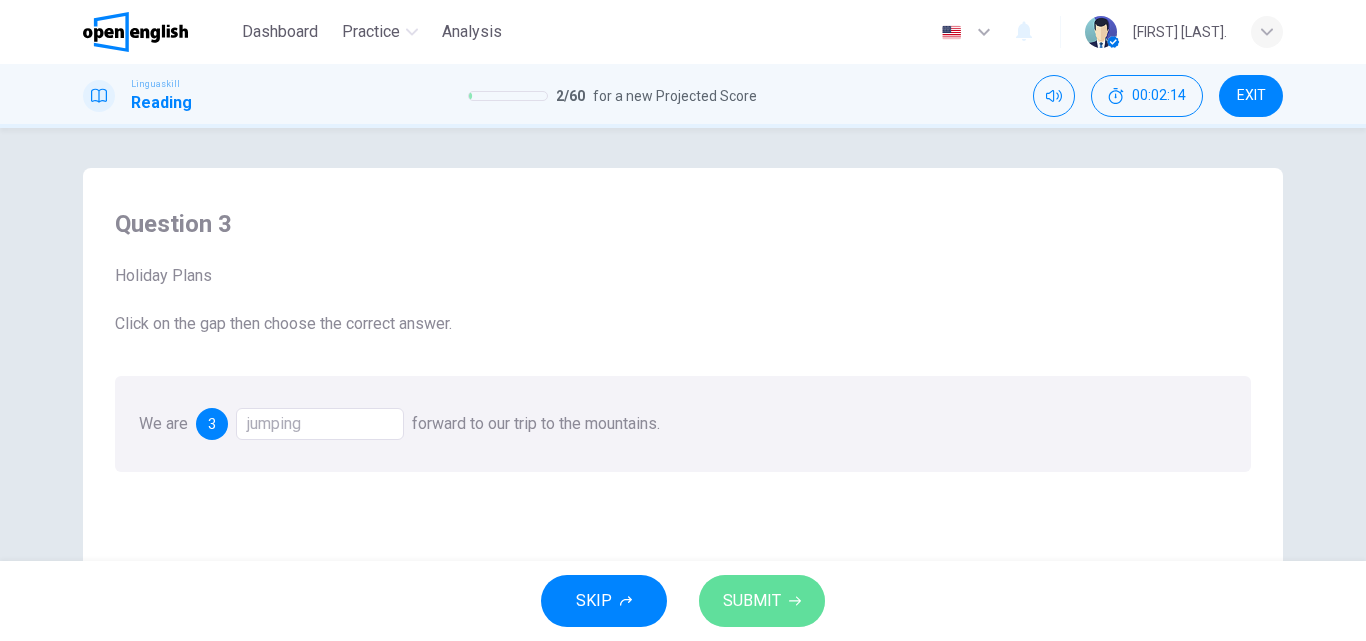 click on "SUBMIT" at bounding box center (762, 601) 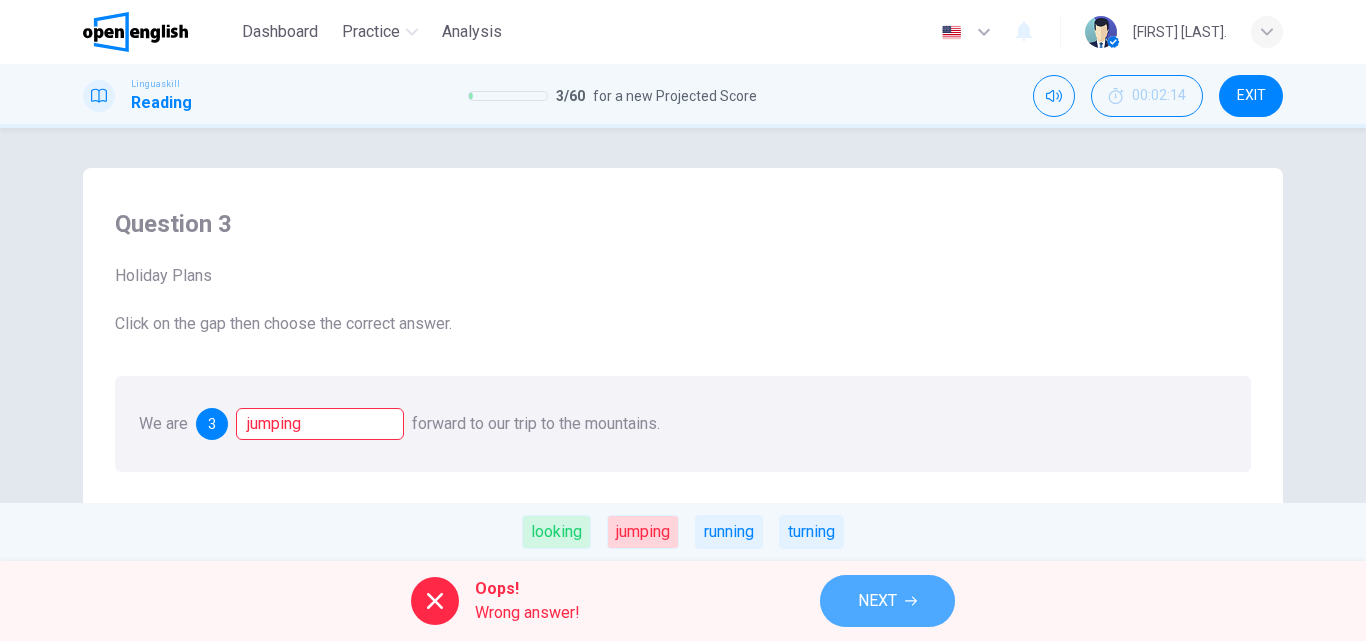 click on "NEXT" at bounding box center (887, 601) 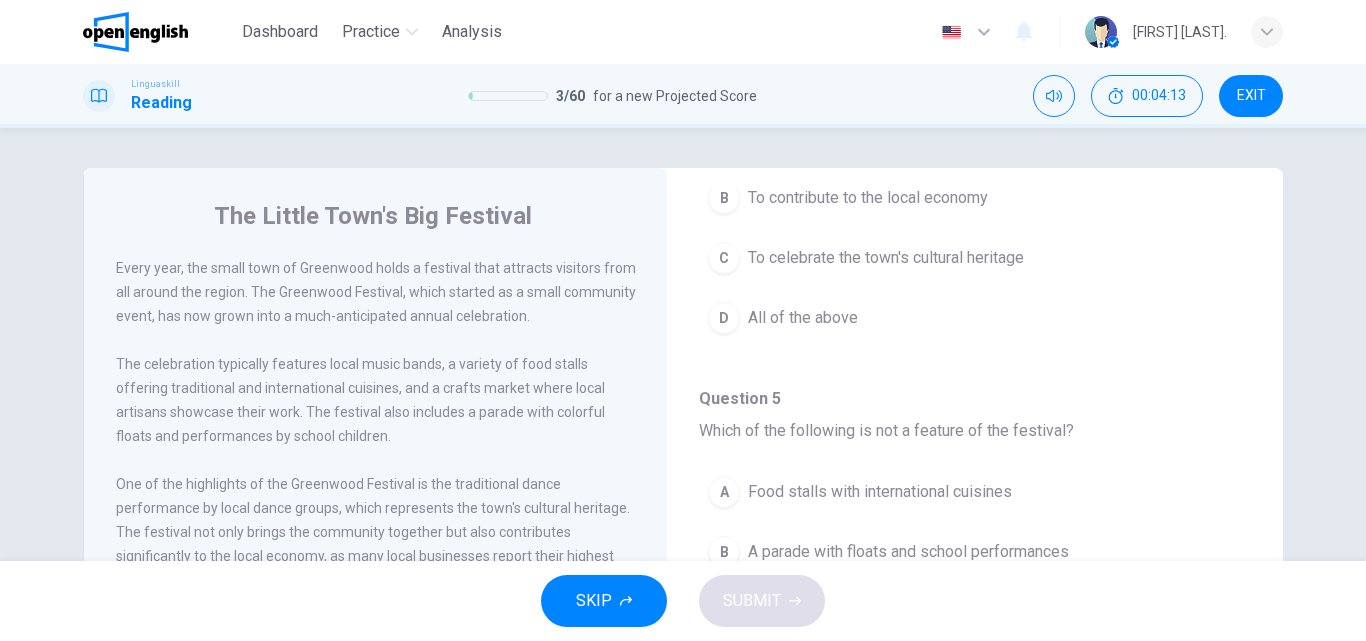 scroll, scrollTop: 300, scrollLeft: 0, axis: vertical 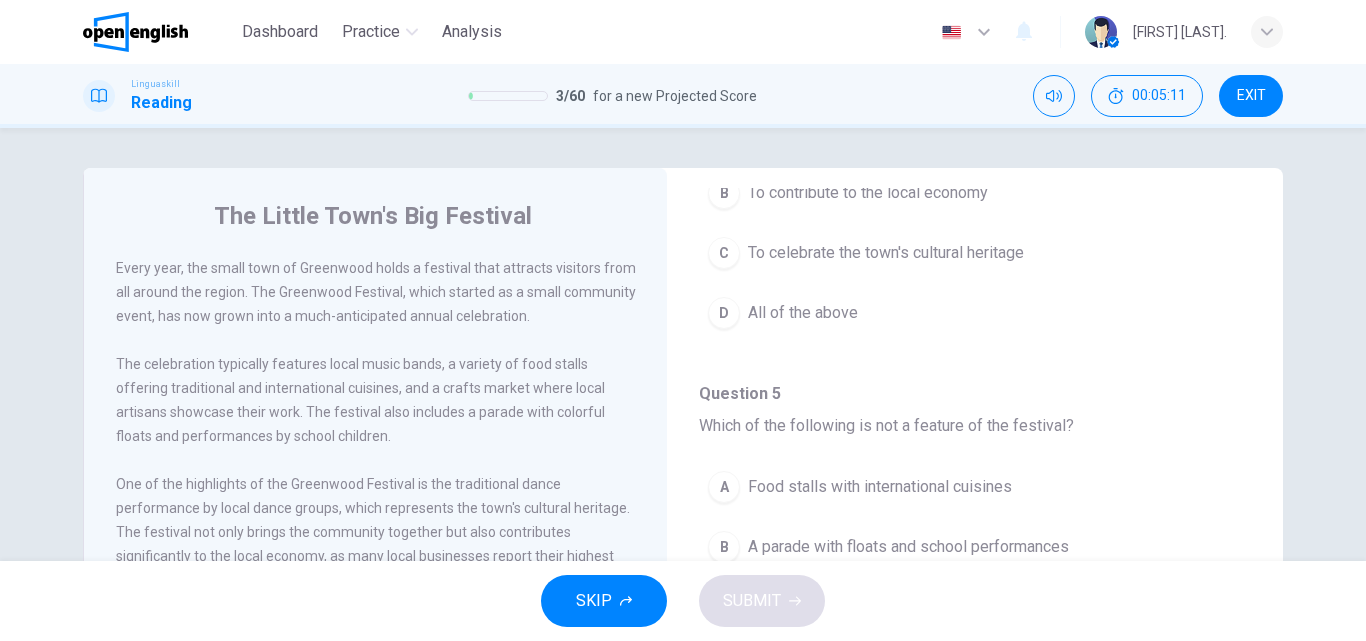 click on "All of the above" at bounding box center (803, 313) 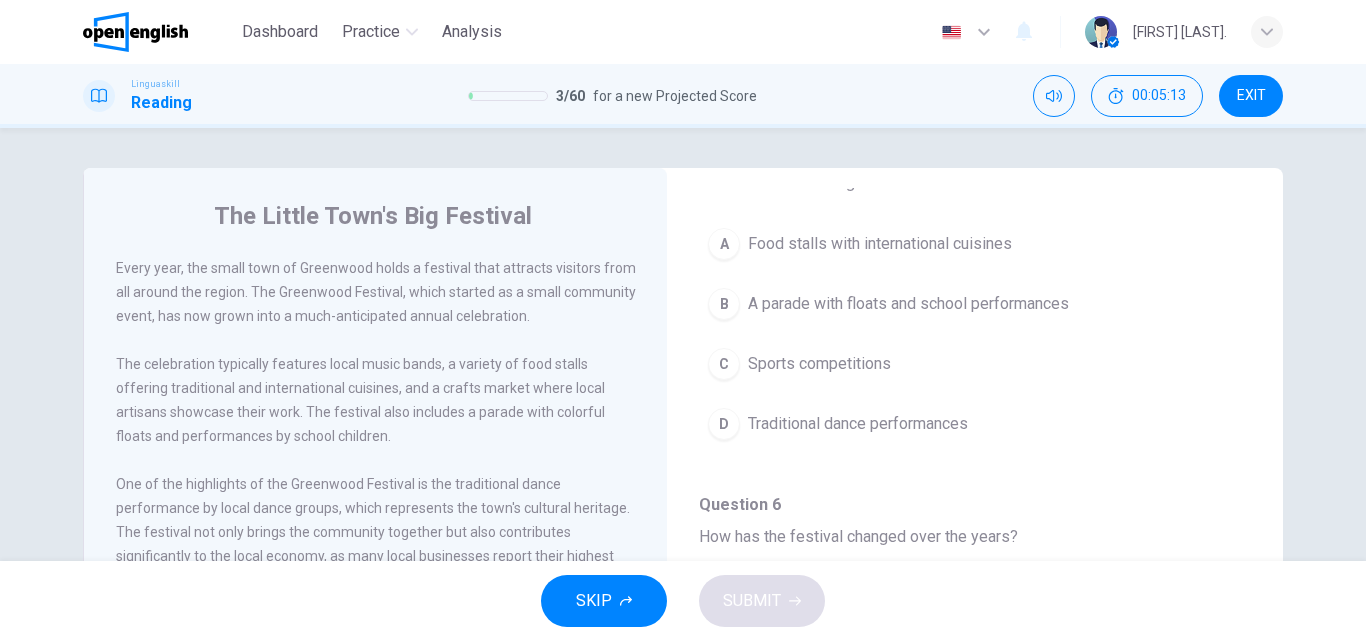 scroll, scrollTop: 500, scrollLeft: 0, axis: vertical 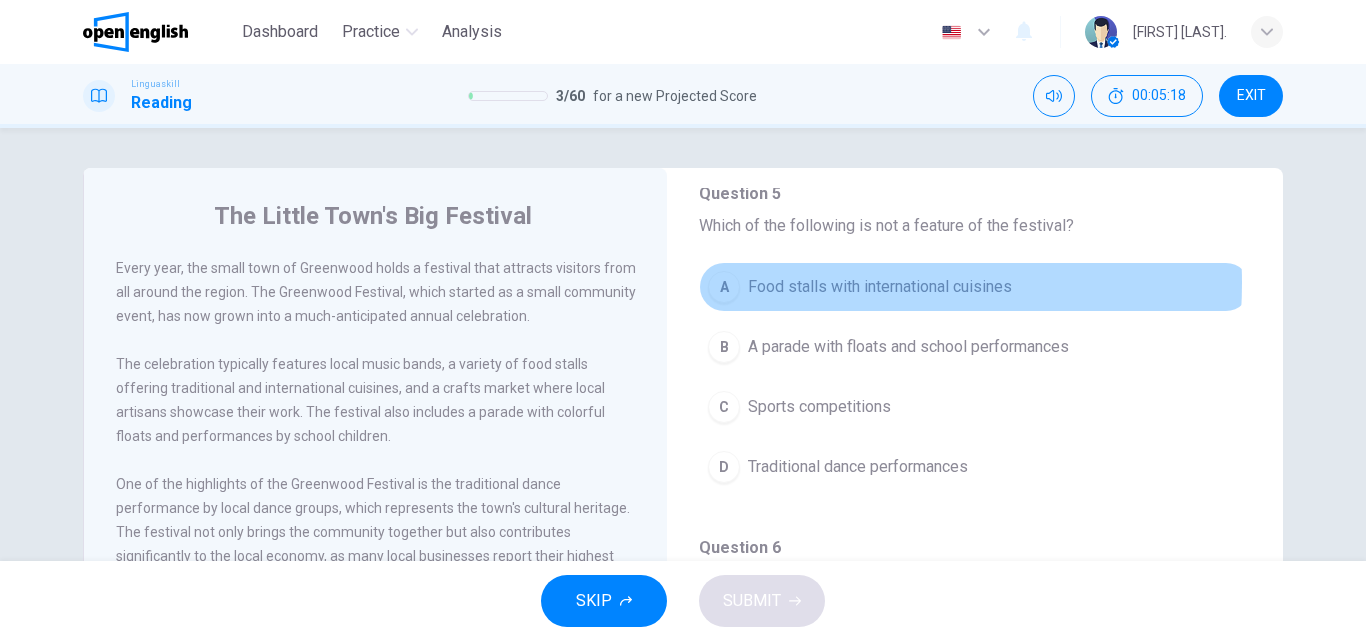 click on "Food stalls with international cuisines" at bounding box center (880, 287) 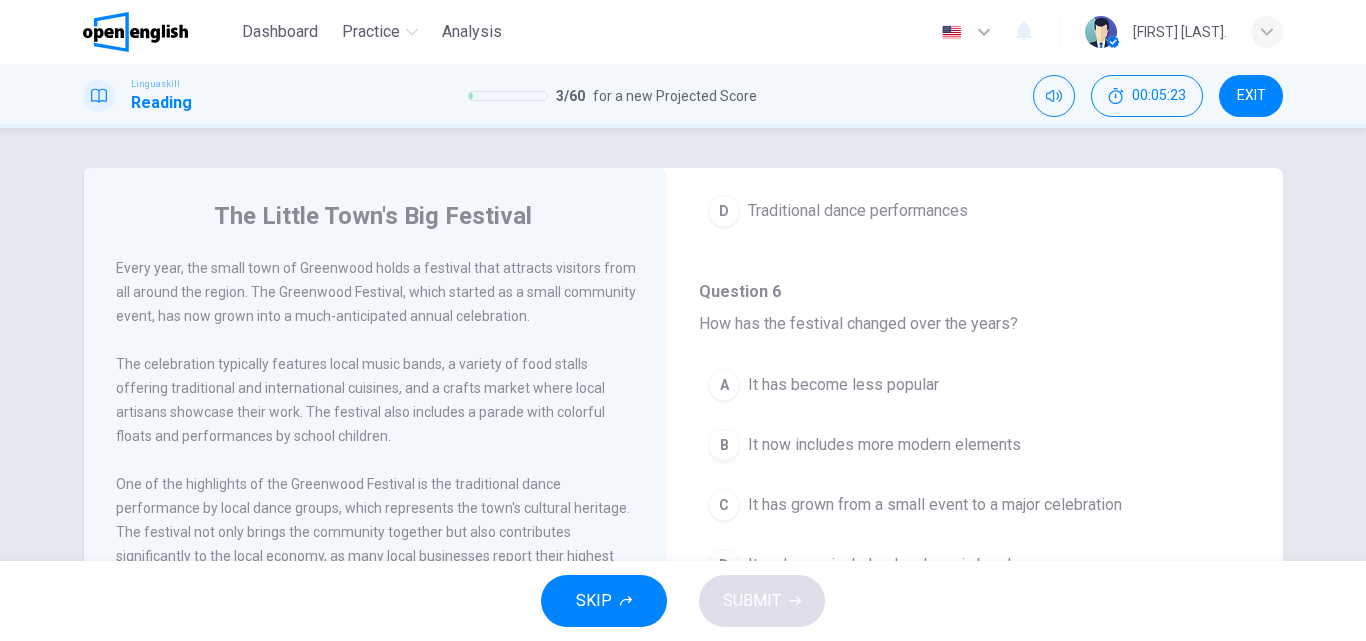 scroll, scrollTop: 800, scrollLeft: 0, axis: vertical 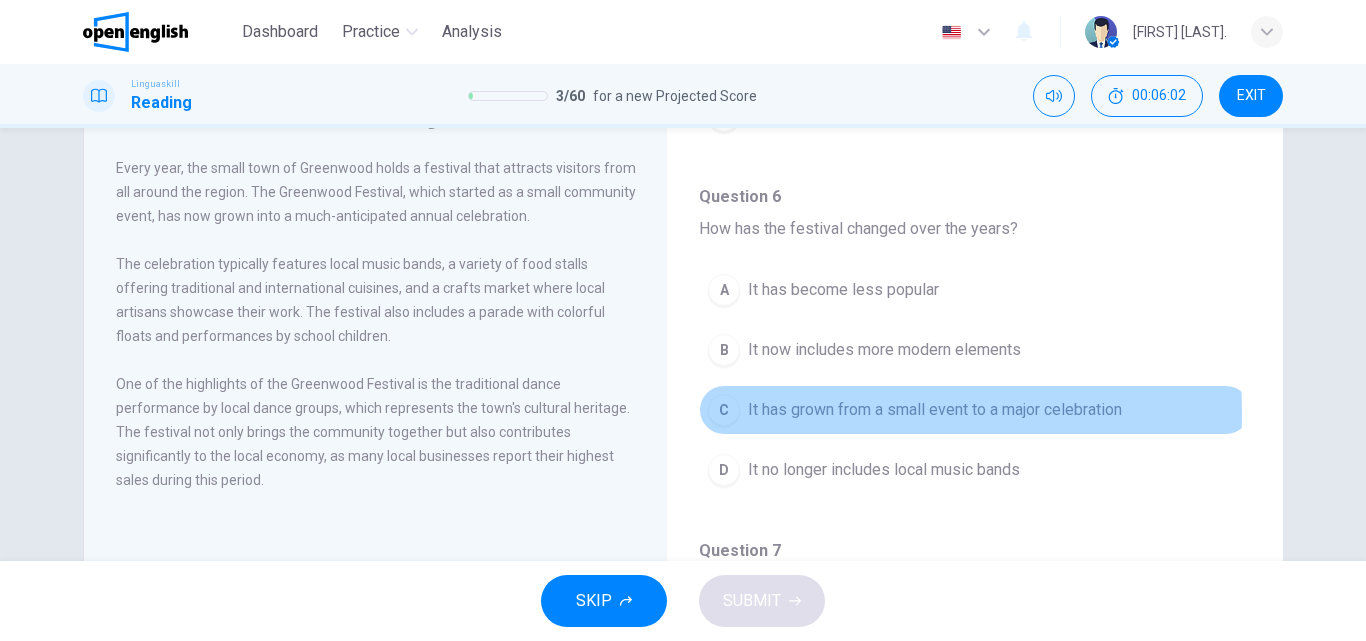 click on "C" at bounding box center [724, 410] 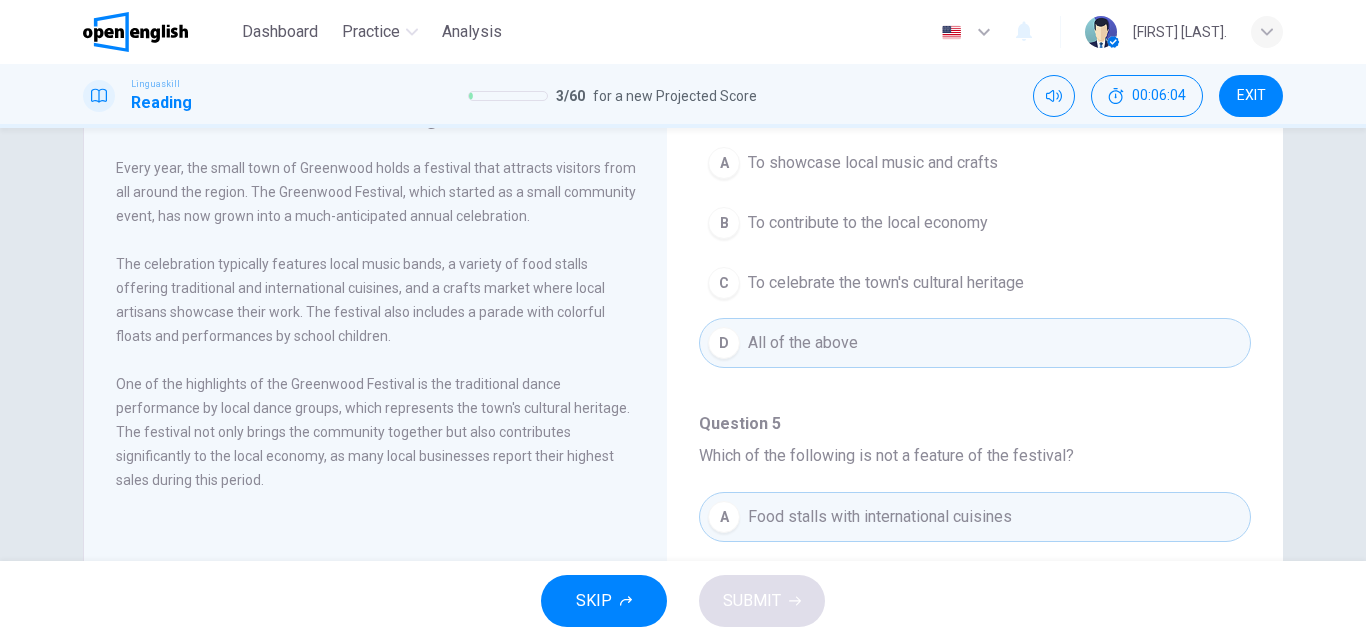 scroll, scrollTop: 0, scrollLeft: 0, axis: both 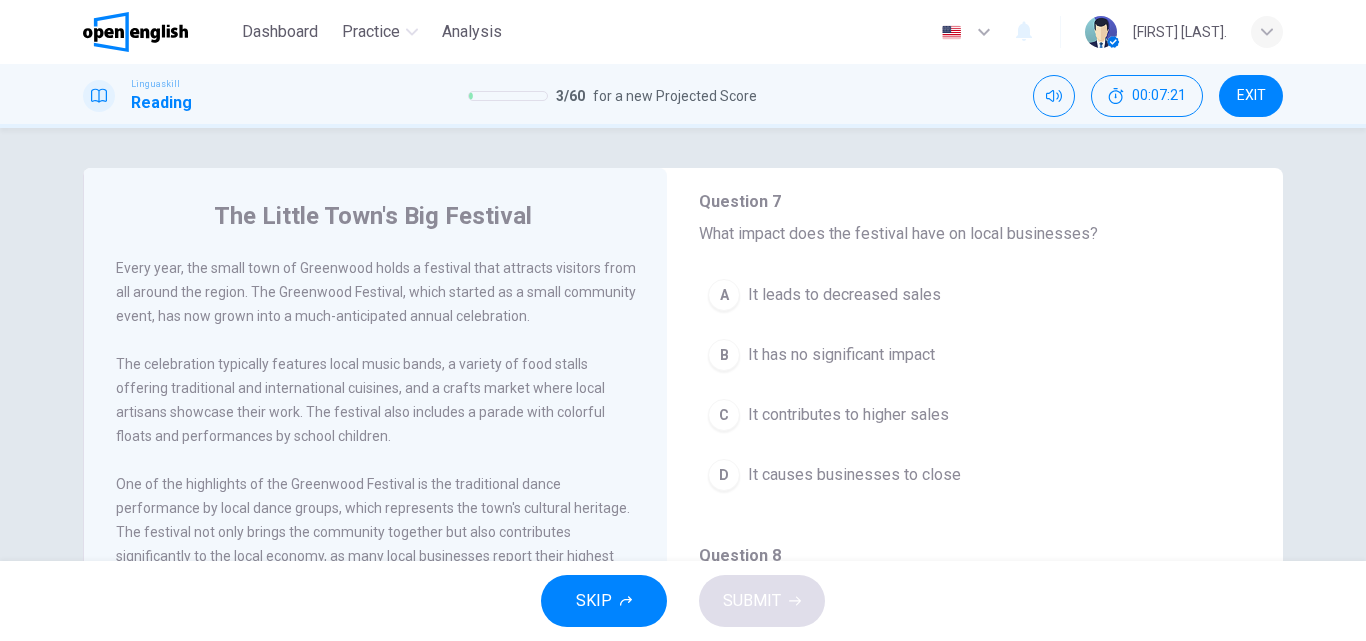 click on "It contributes to higher sales" at bounding box center [848, 415] 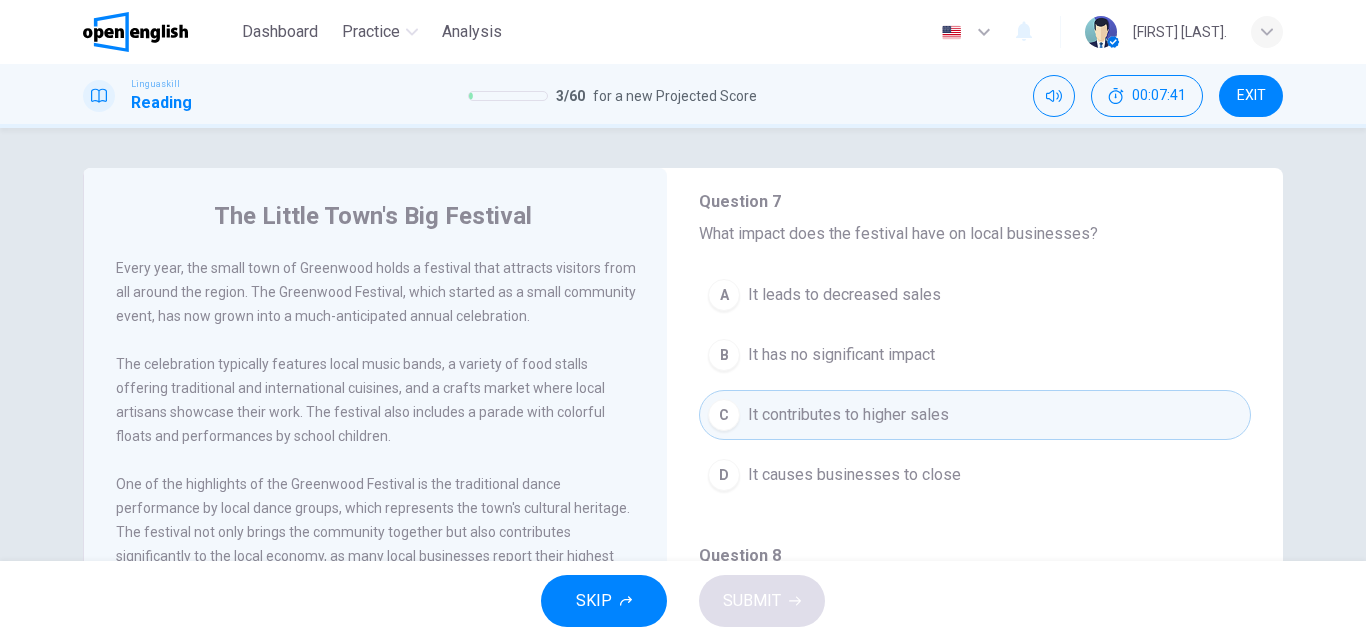 scroll, scrollTop: 1251, scrollLeft: 0, axis: vertical 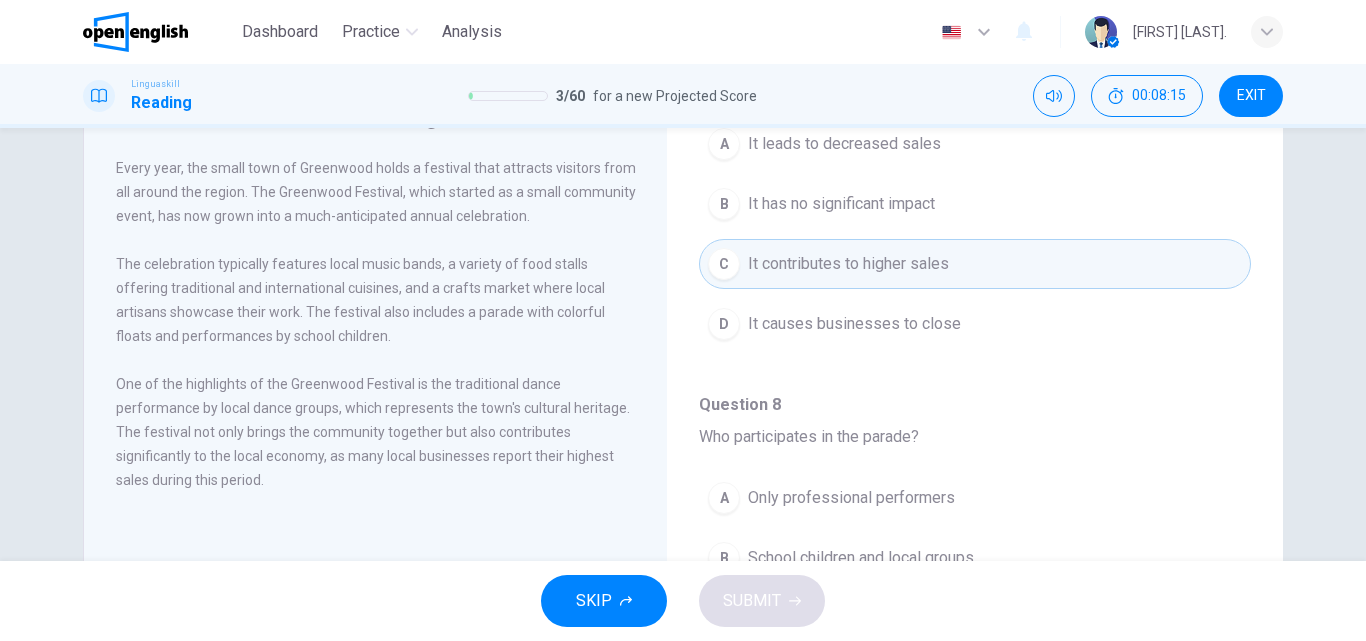 drag, startPoint x: 1039, startPoint y: 459, endPoint x: 1121, endPoint y: 389, distance: 107.81466 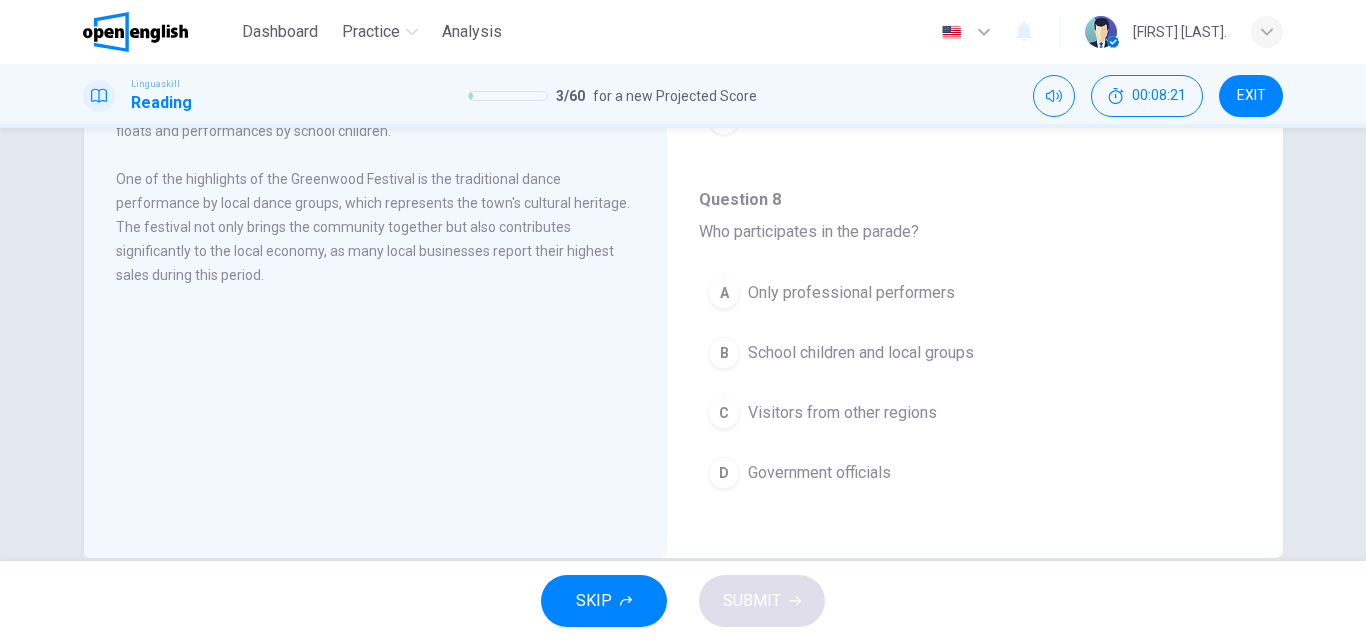 scroll, scrollTop: 307, scrollLeft: 0, axis: vertical 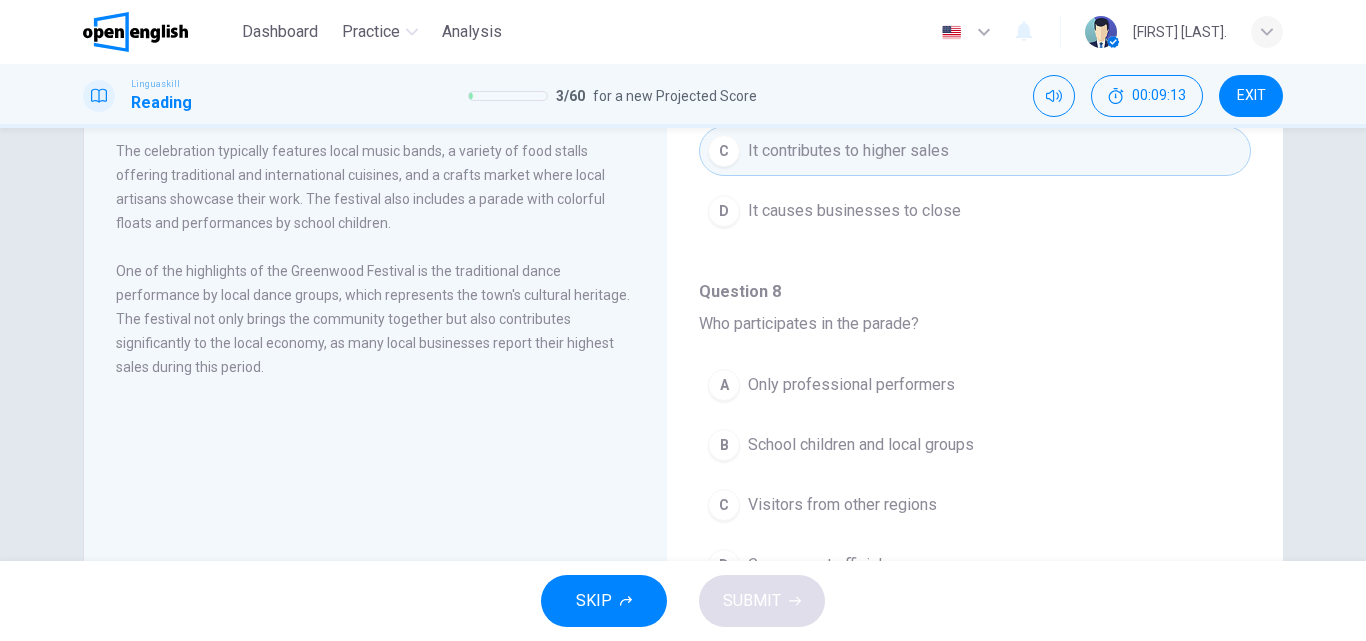 click on "School children and local groups" at bounding box center (861, 445) 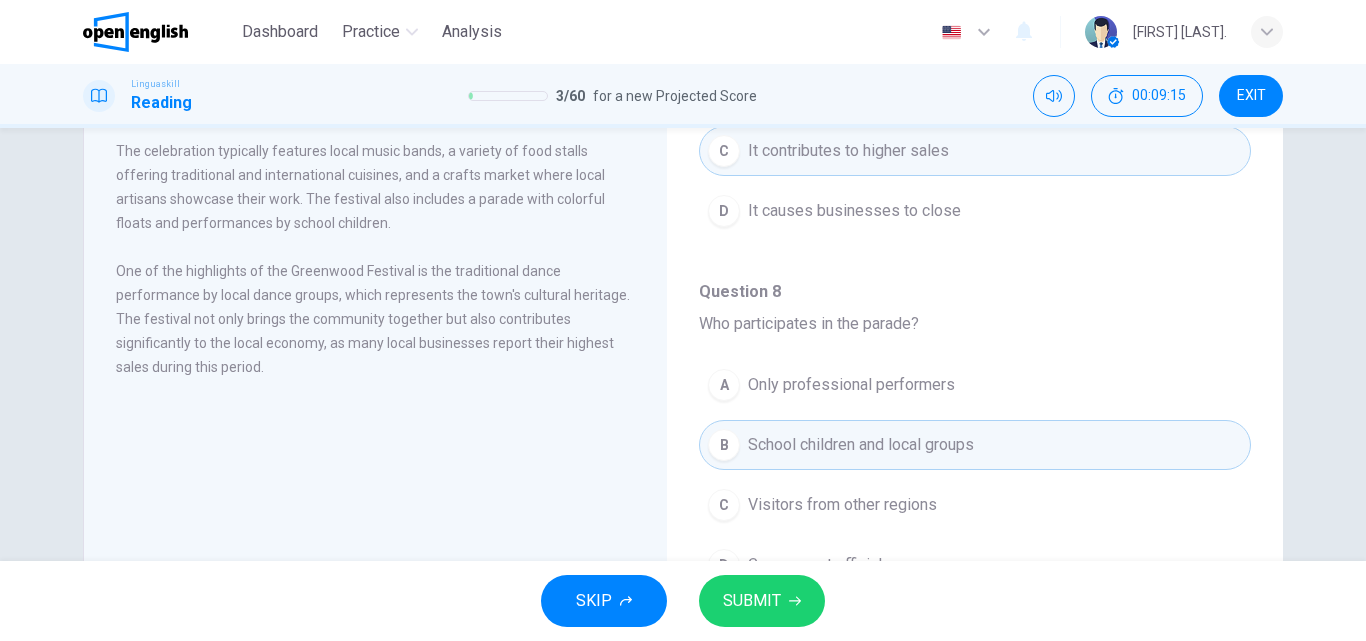 click on "SUBMIT" at bounding box center (752, 601) 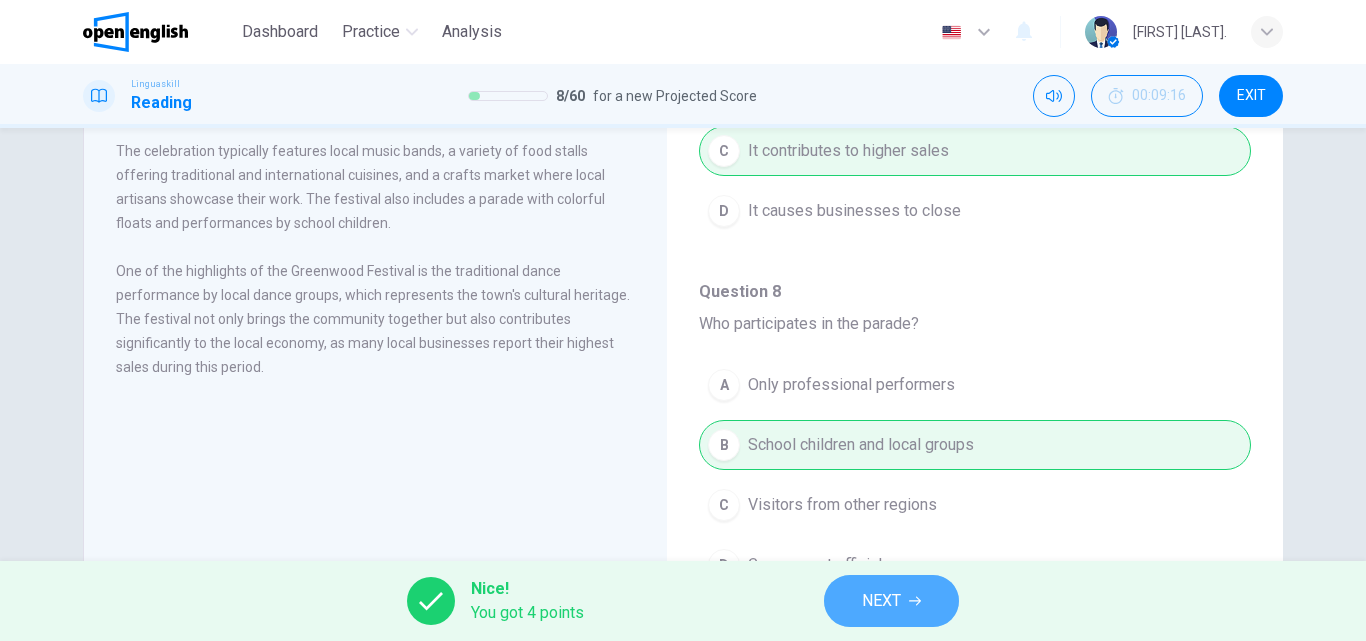 click on "NEXT" at bounding box center (881, 601) 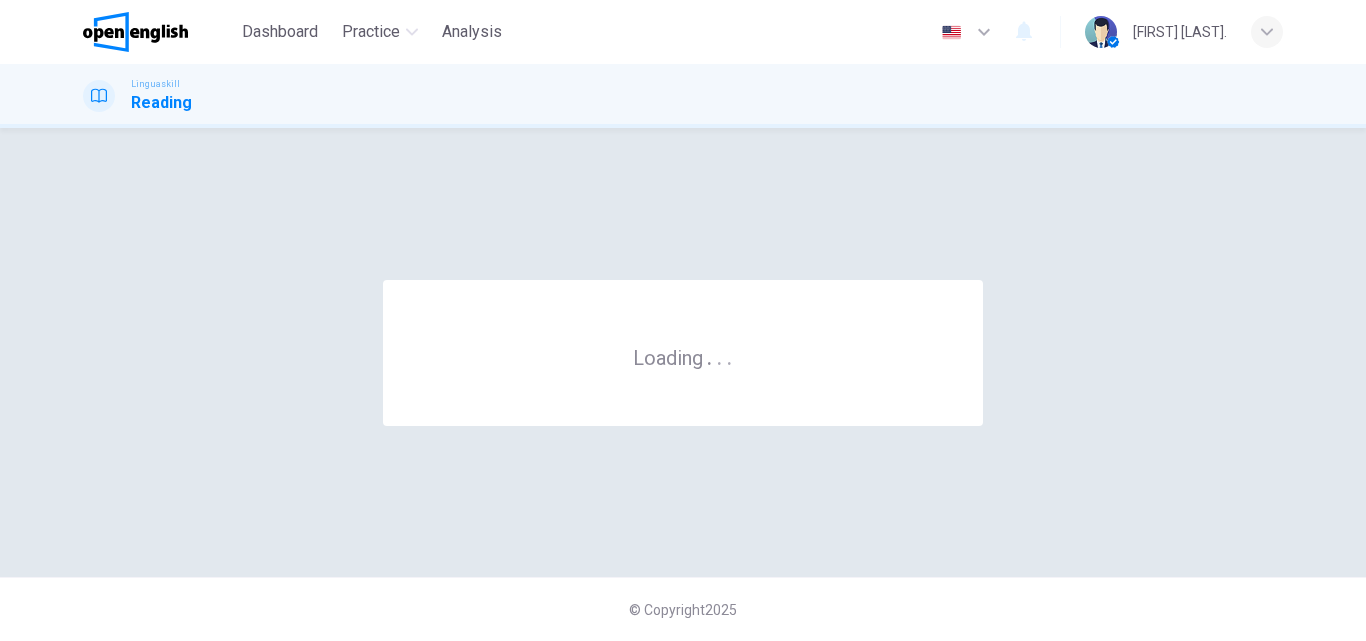 scroll, scrollTop: 0, scrollLeft: 0, axis: both 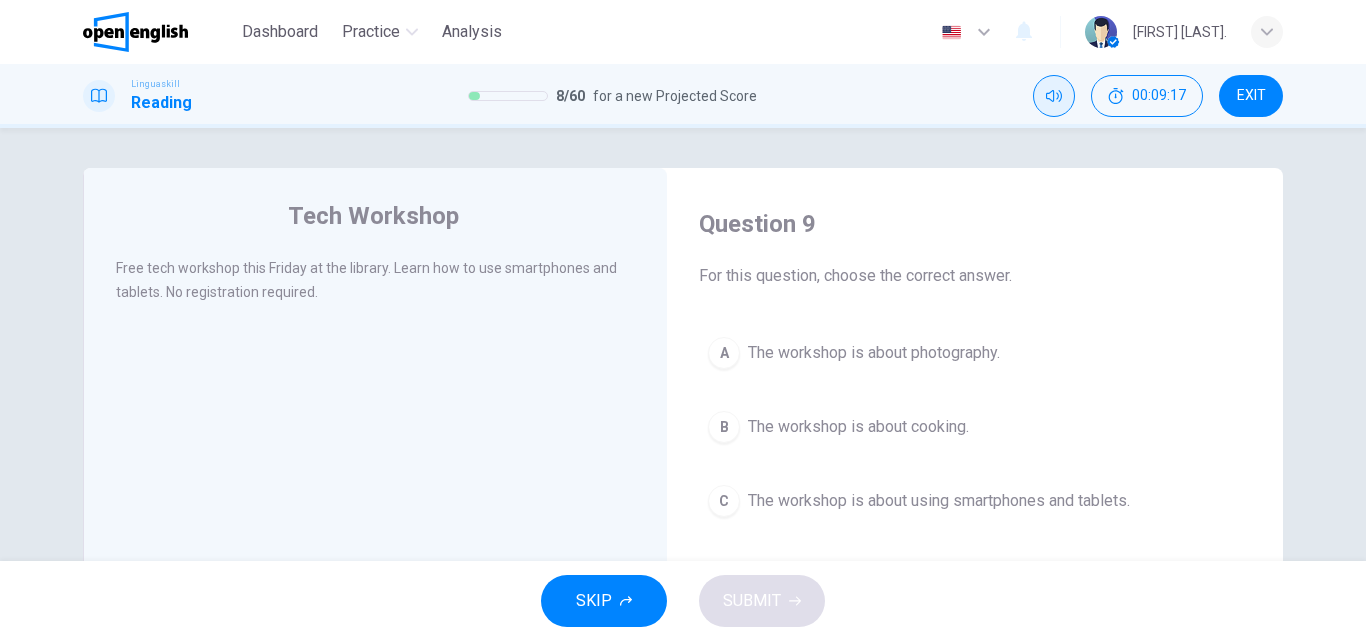 click at bounding box center [1054, 96] 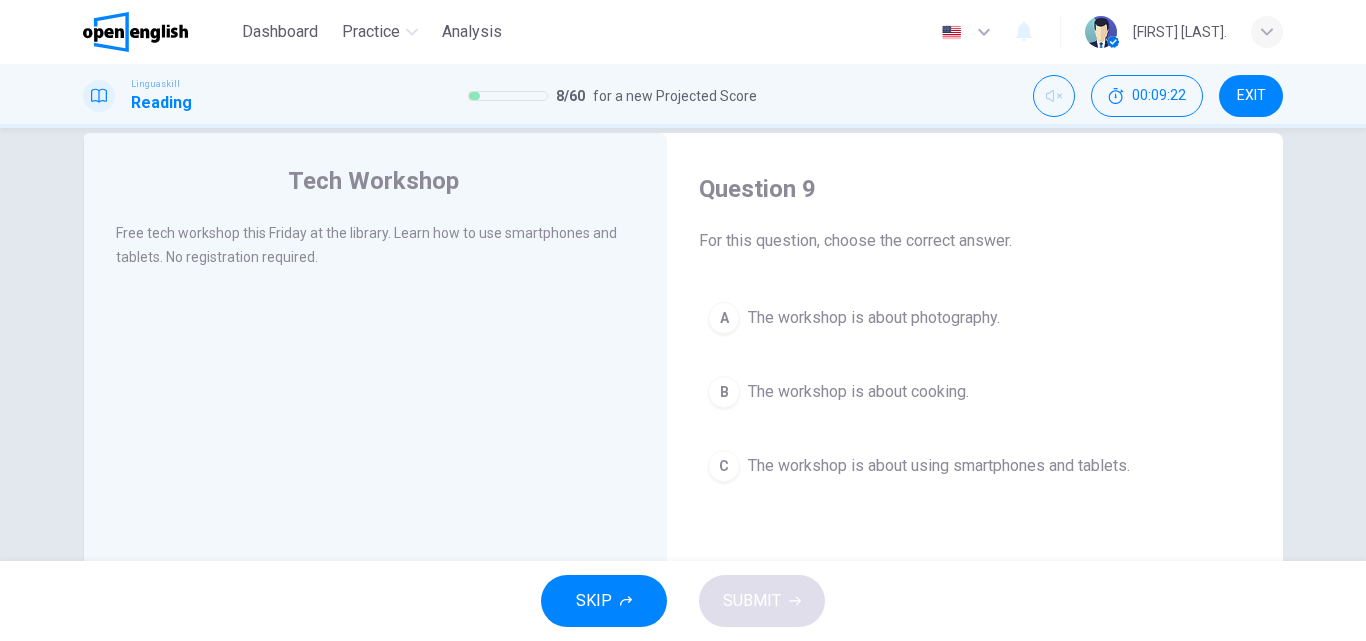 scroll, scrollTop: 0, scrollLeft: 0, axis: both 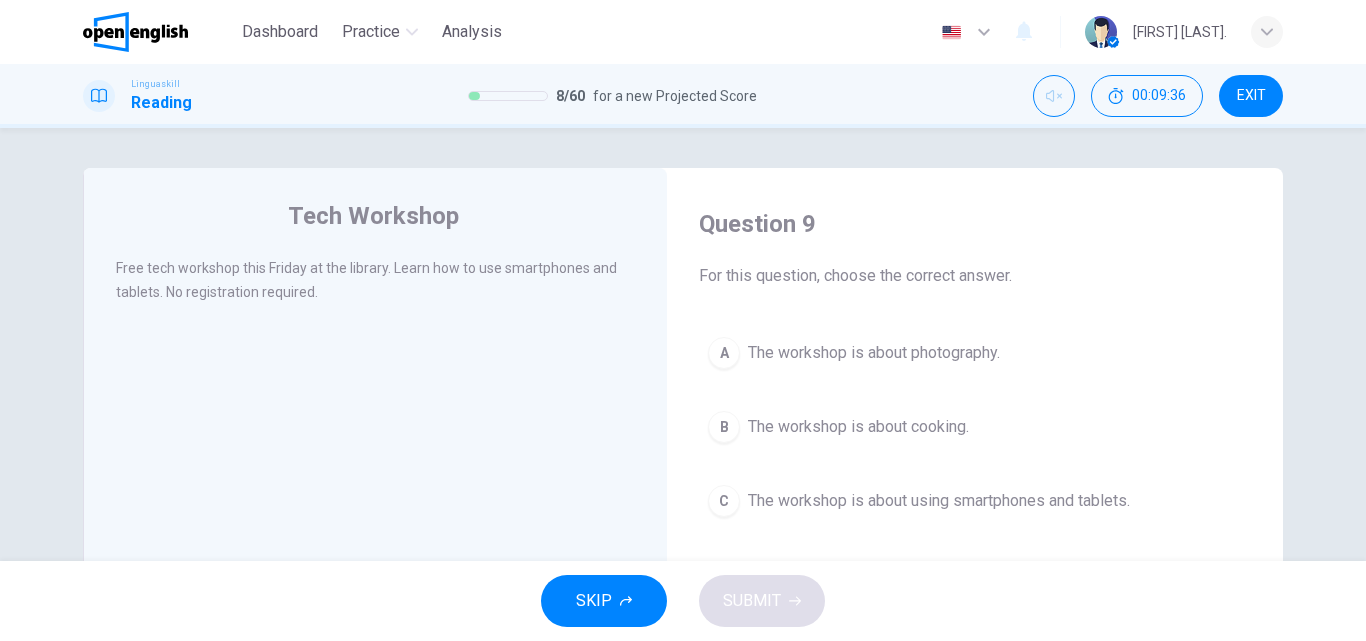 click on "The workshop is about using smartphones and tablets." at bounding box center (939, 501) 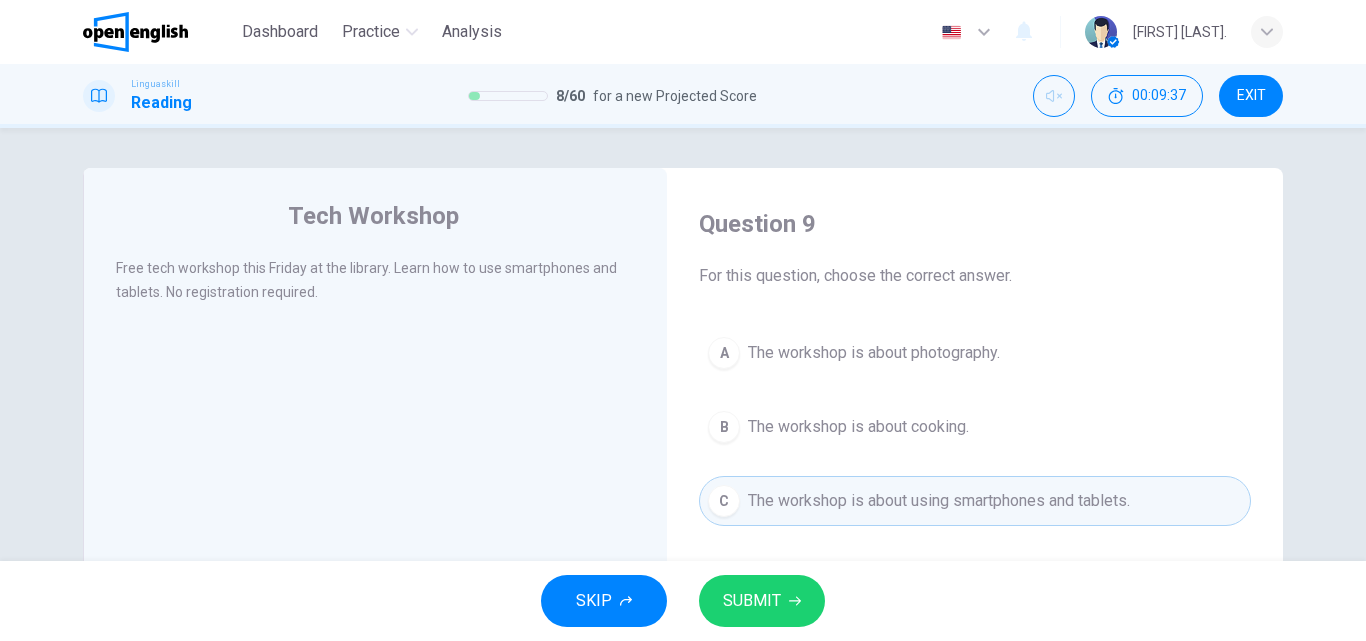 click on "SUBMIT" at bounding box center [752, 601] 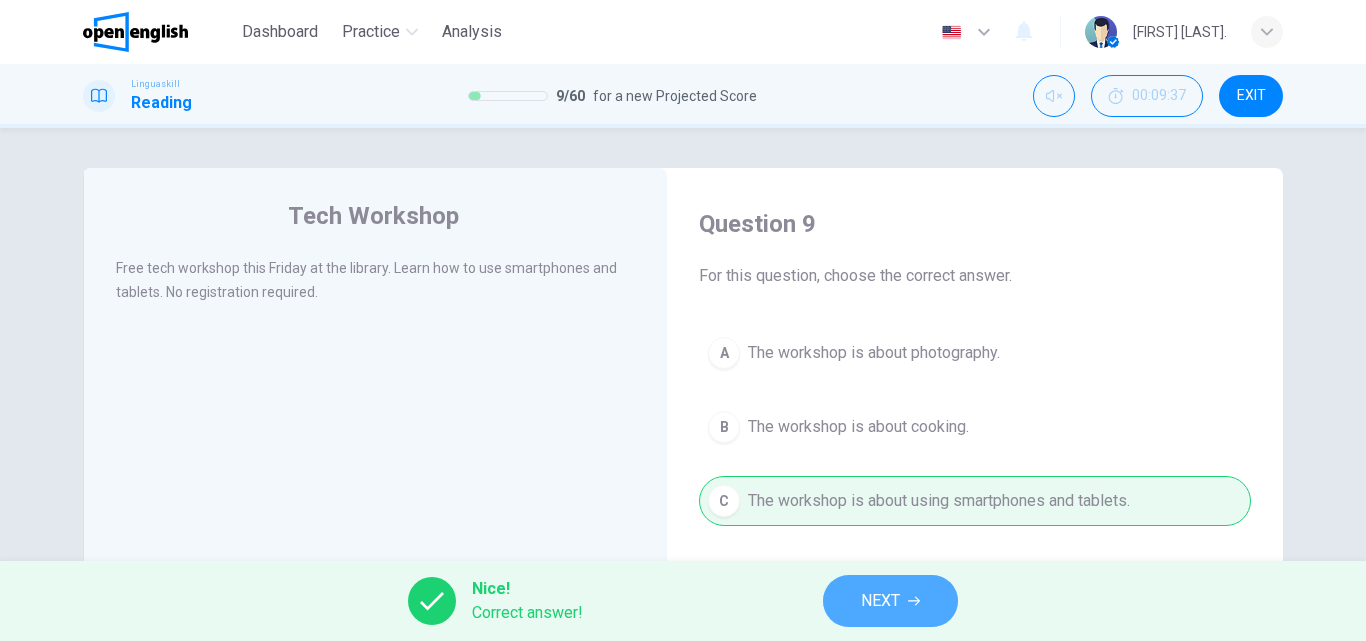 click on "NEXT" at bounding box center (890, 601) 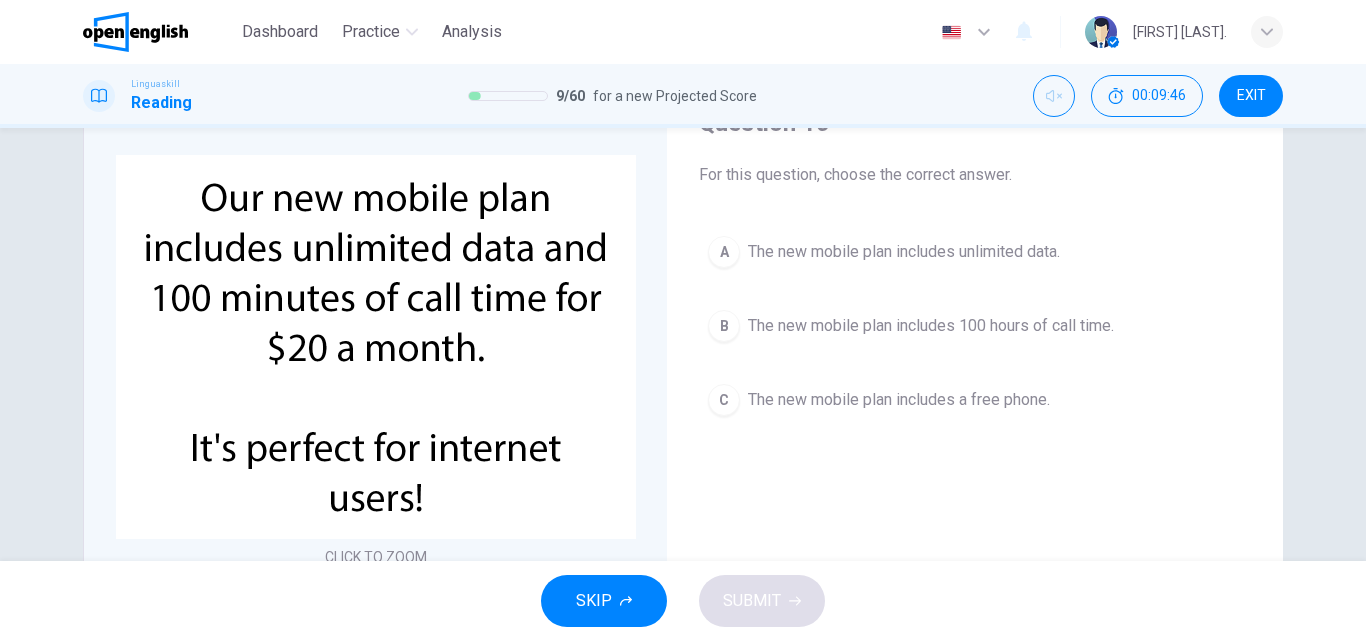 scroll, scrollTop: 100, scrollLeft: 0, axis: vertical 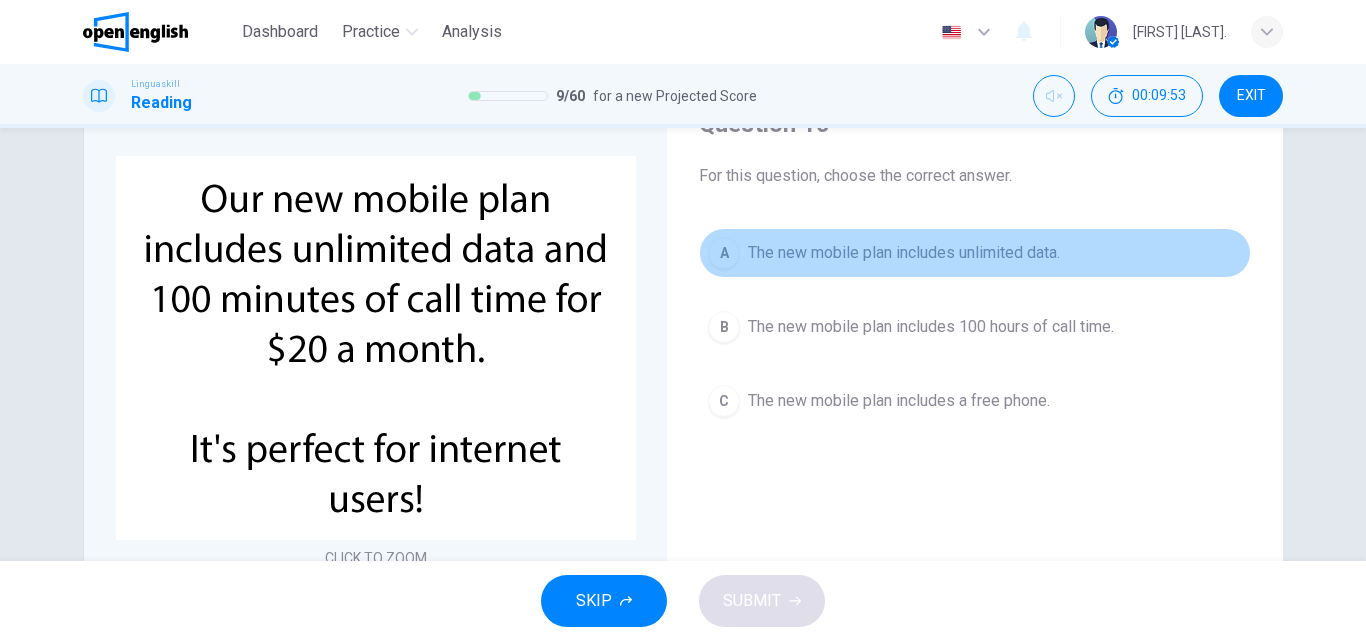 click on "The new mobile plan includes unlimited data." at bounding box center [904, 253] 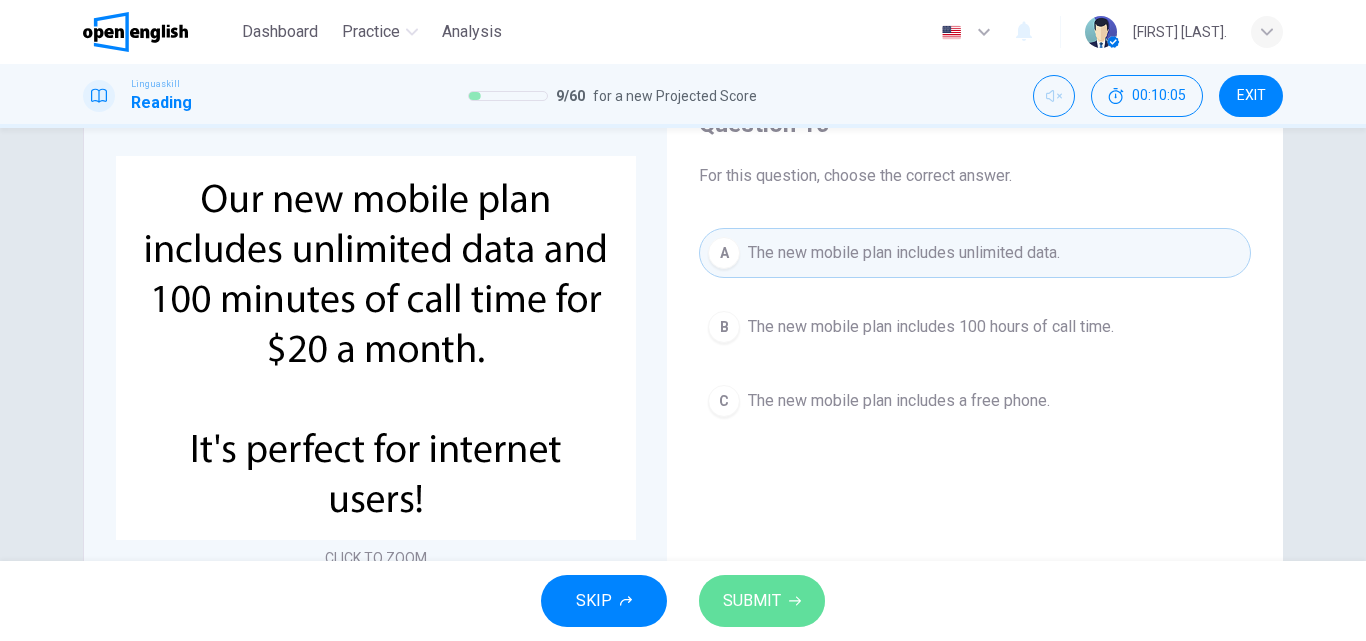 click on "SUBMIT" at bounding box center (752, 601) 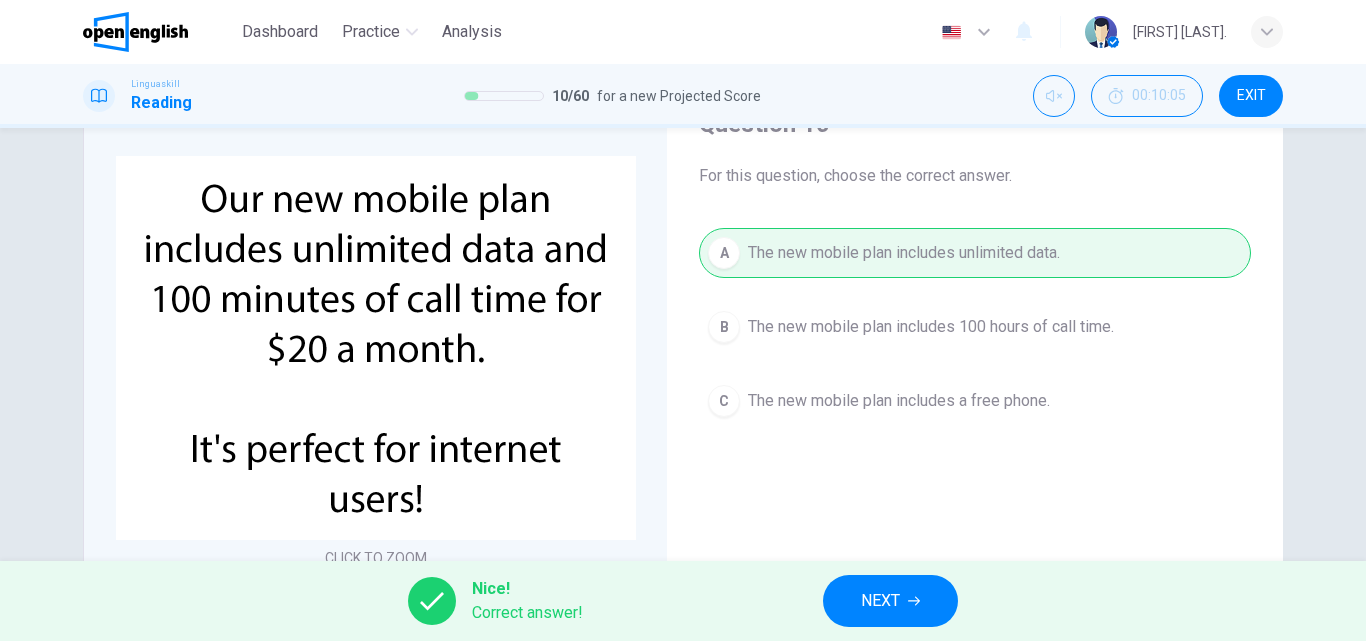 click on "NEXT" at bounding box center (880, 601) 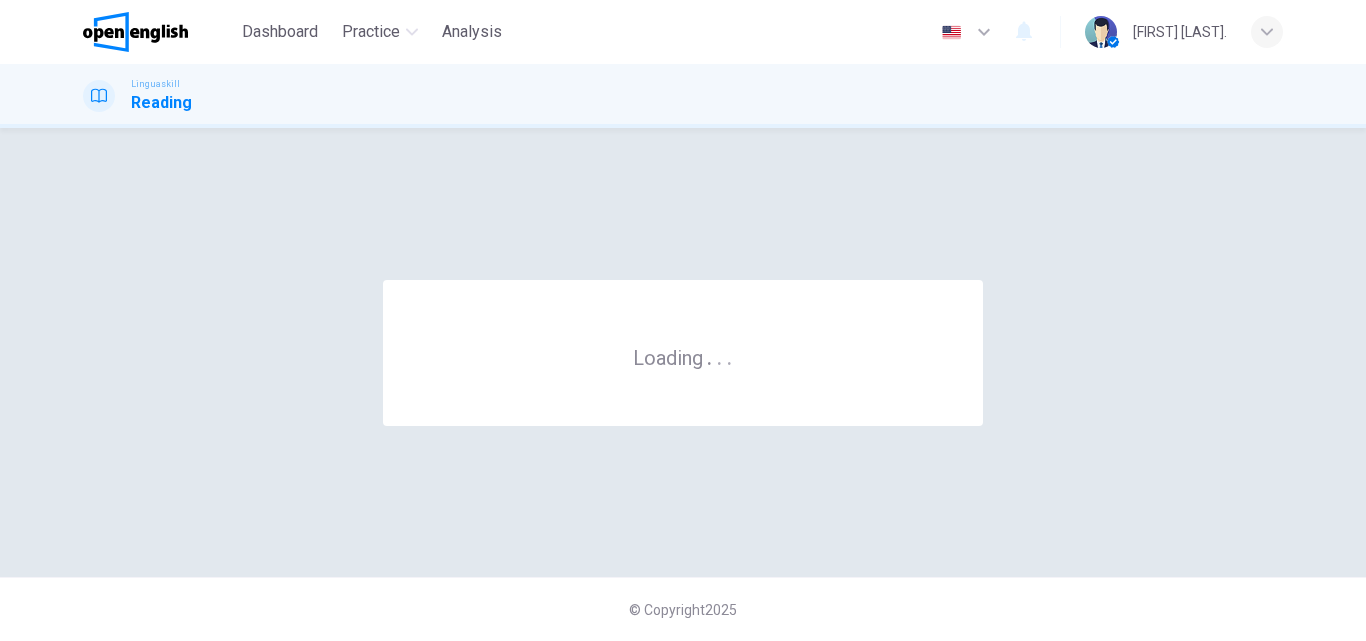scroll, scrollTop: 0, scrollLeft: 0, axis: both 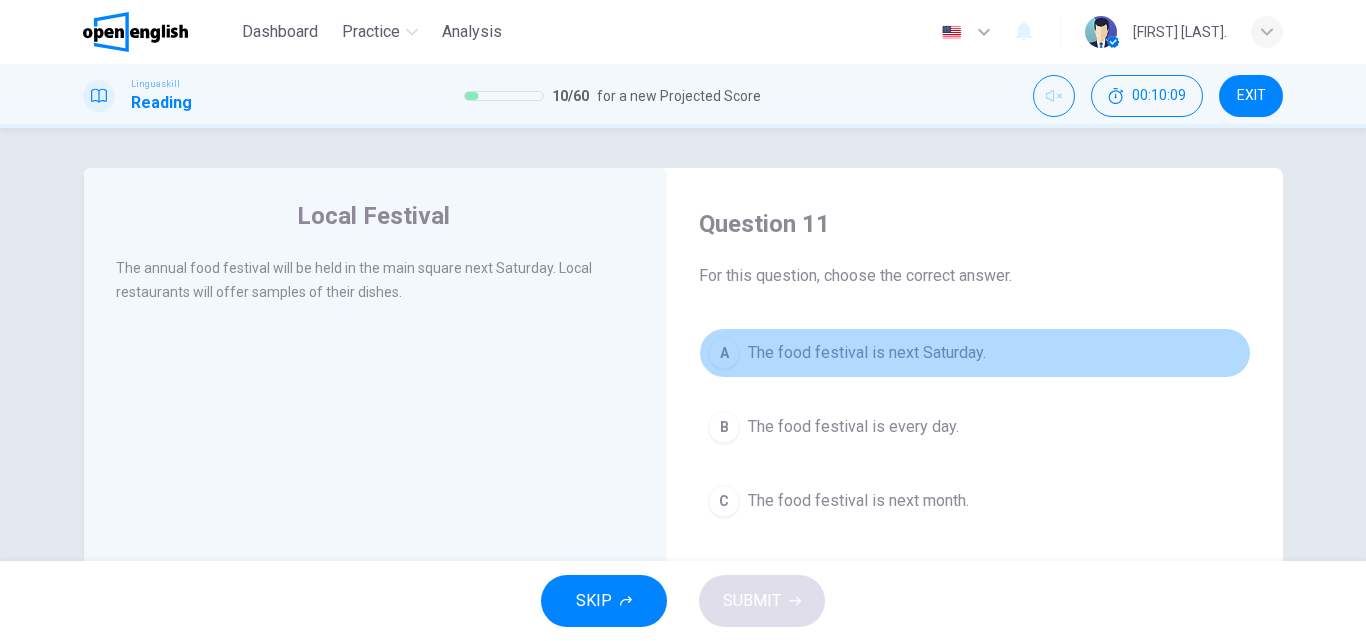 click on "The food festival is next Saturday." at bounding box center (867, 353) 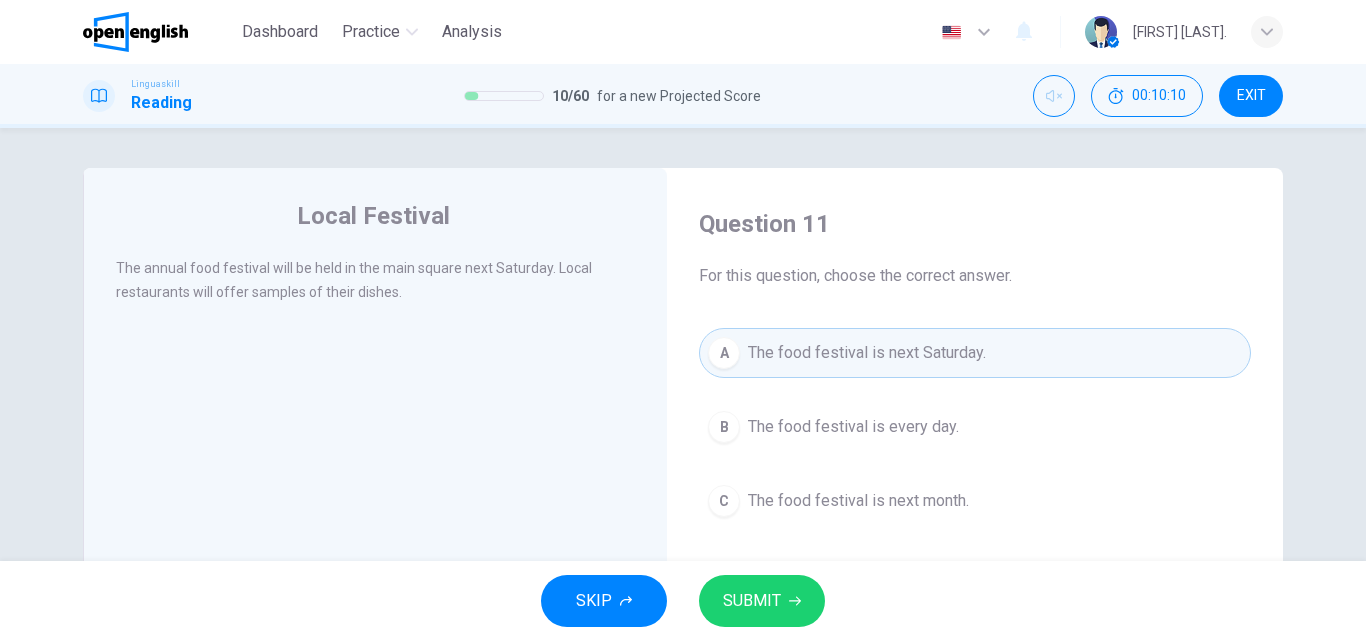 click on "SUBMIT" at bounding box center [762, 601] 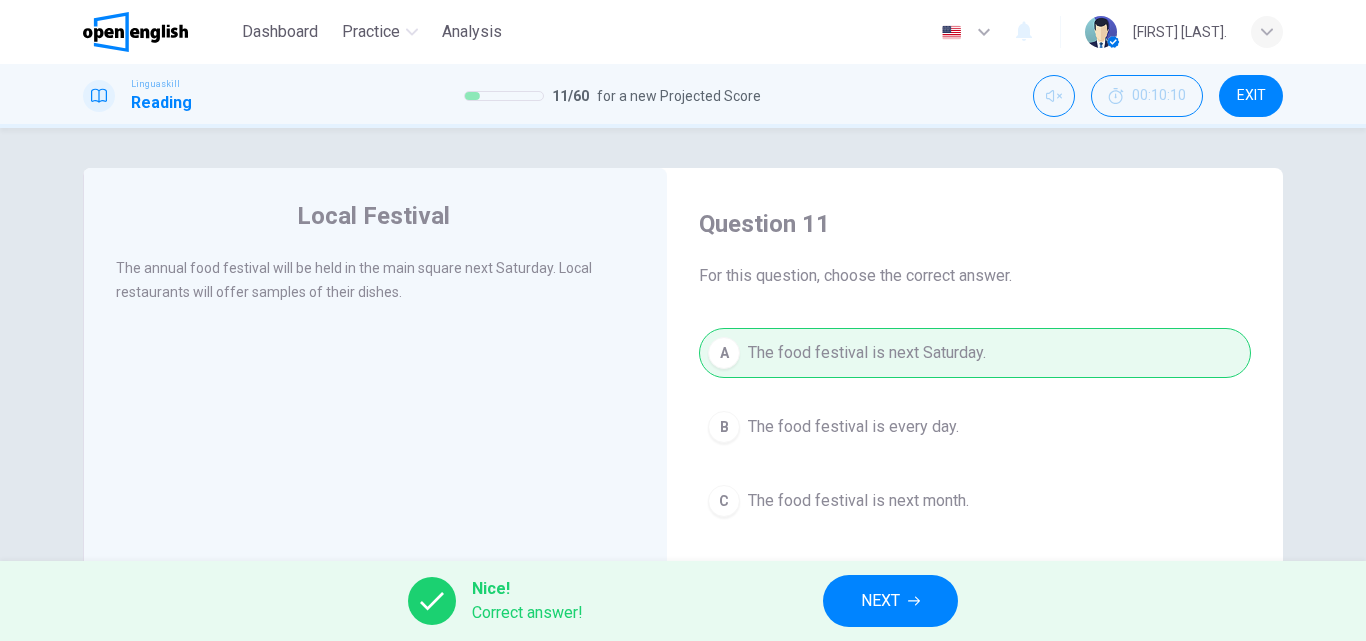 click on "NEXT" at bounding box center (890, 601) 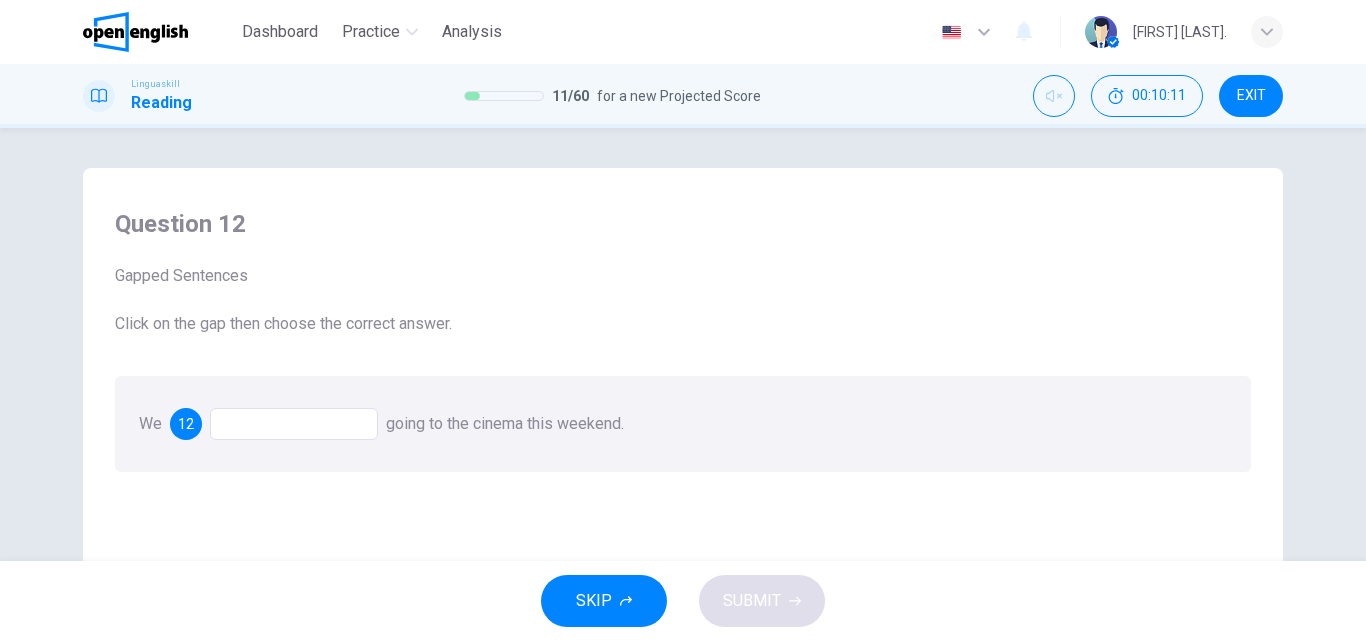 click at bounding box center [294, 424] 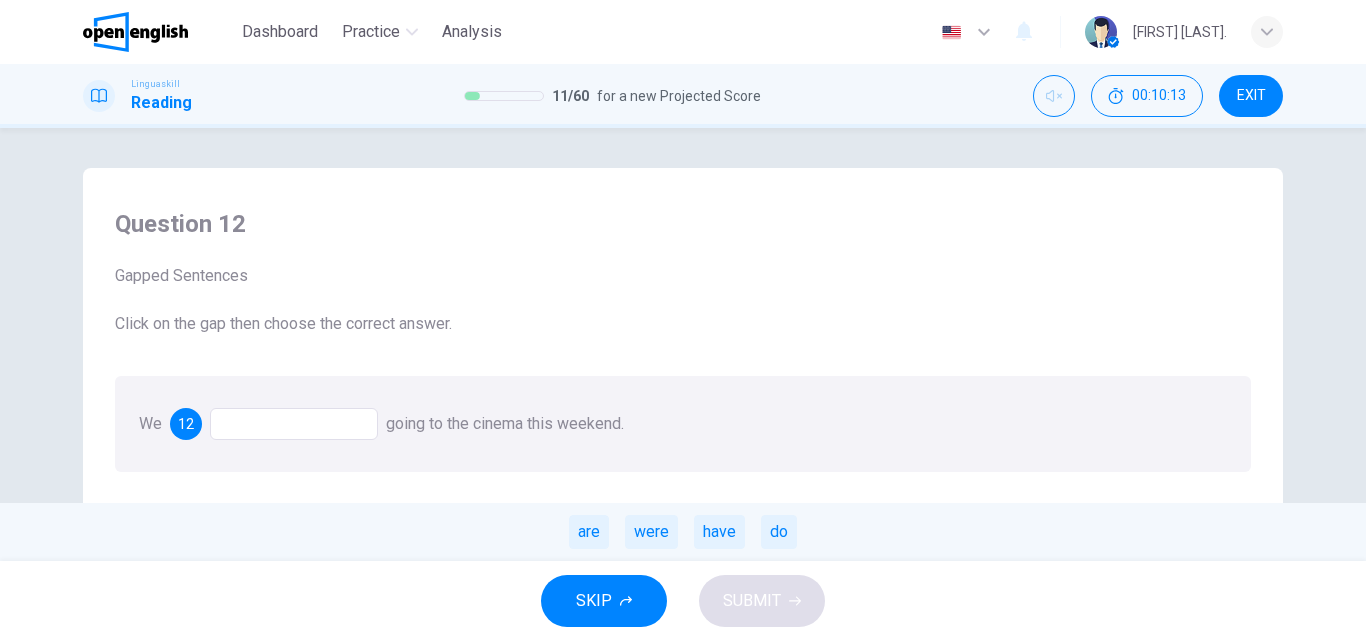 click on "are" at bounding box center (589, 532) 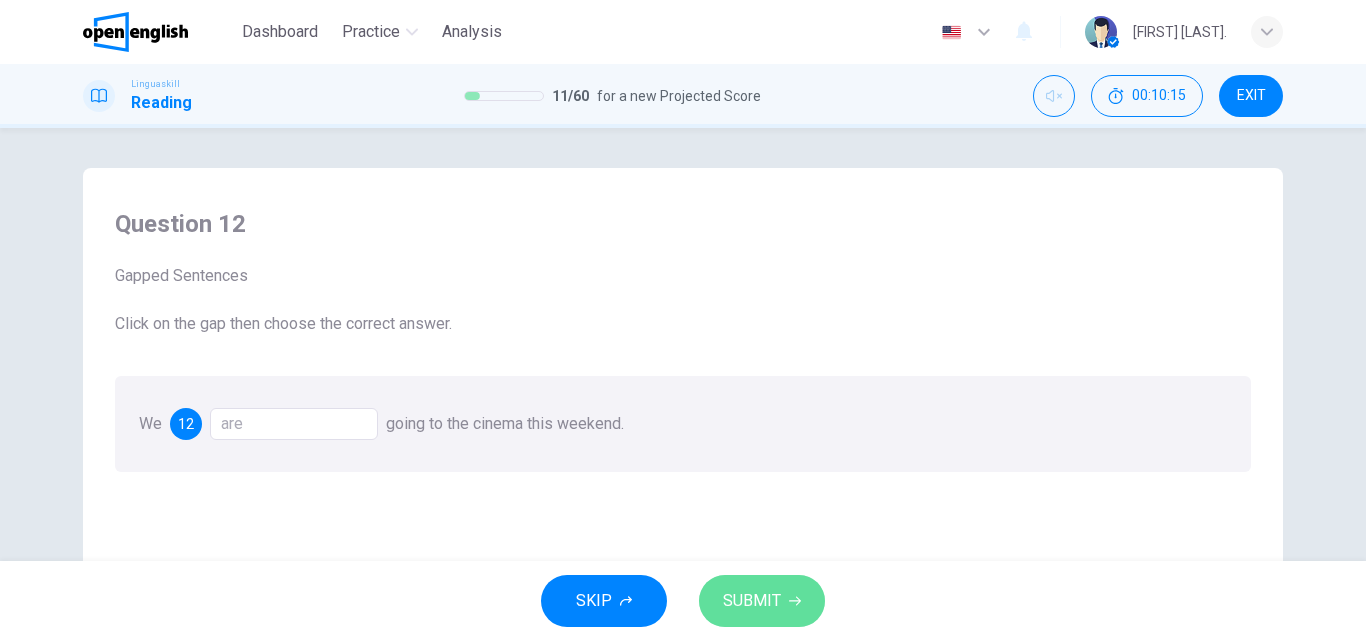 click on "SUBMIT" at bounding box center (752, 601) 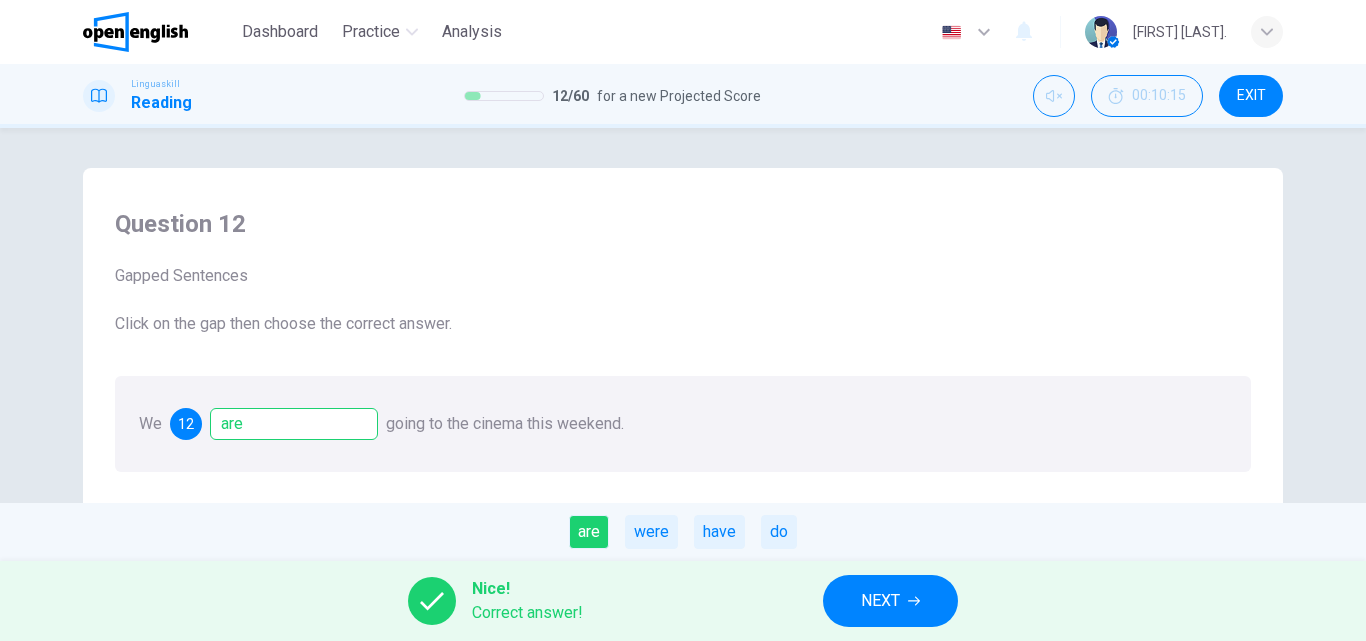 click on "NEXT" at bounding box center [880, 601] 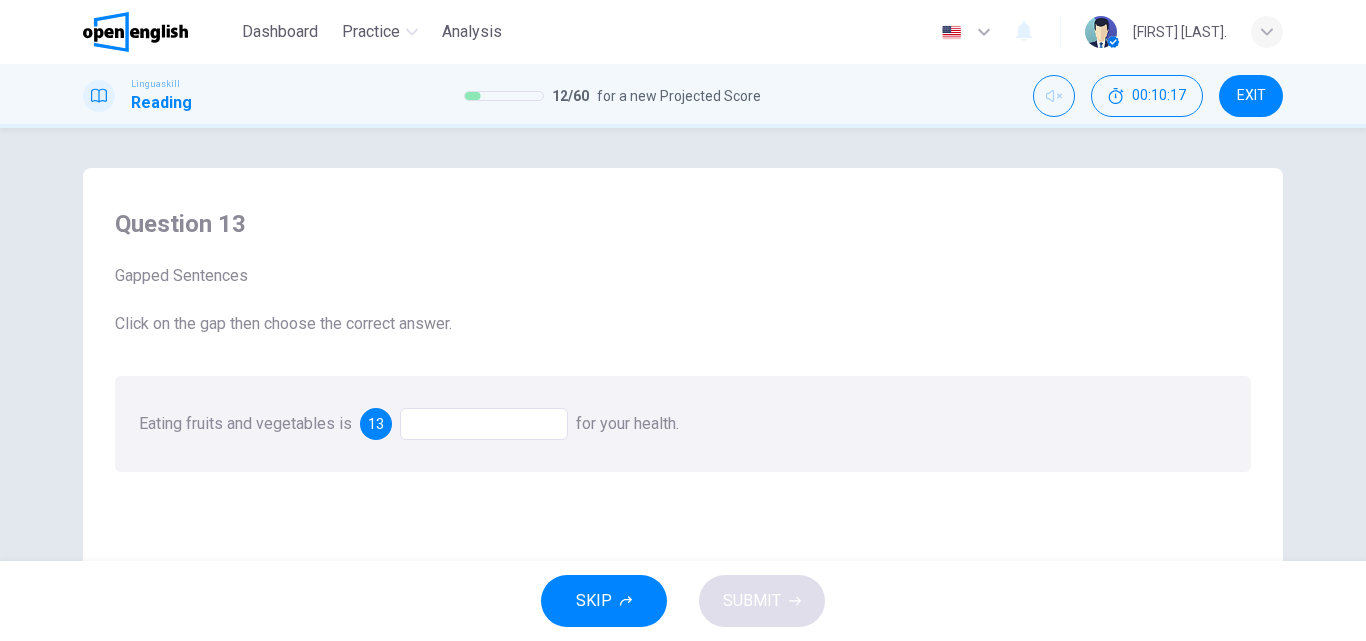 click at bounding box center [484, 424] 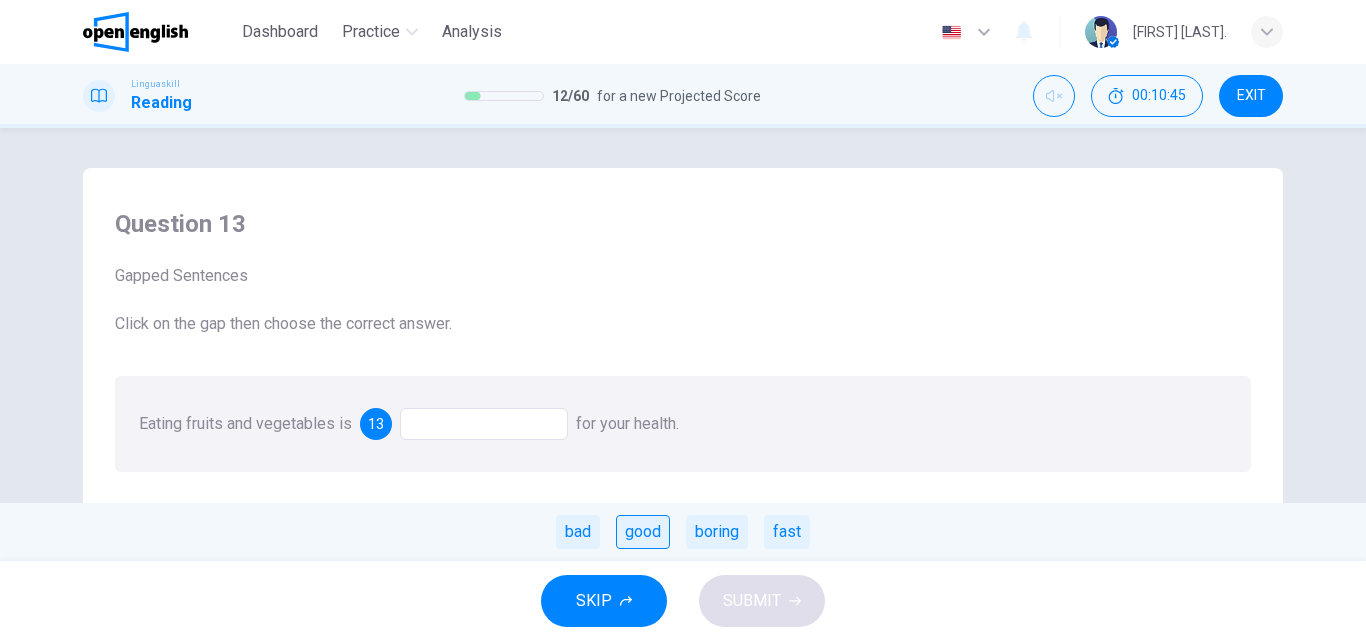 click on "good" at bounding box center [643, 532] 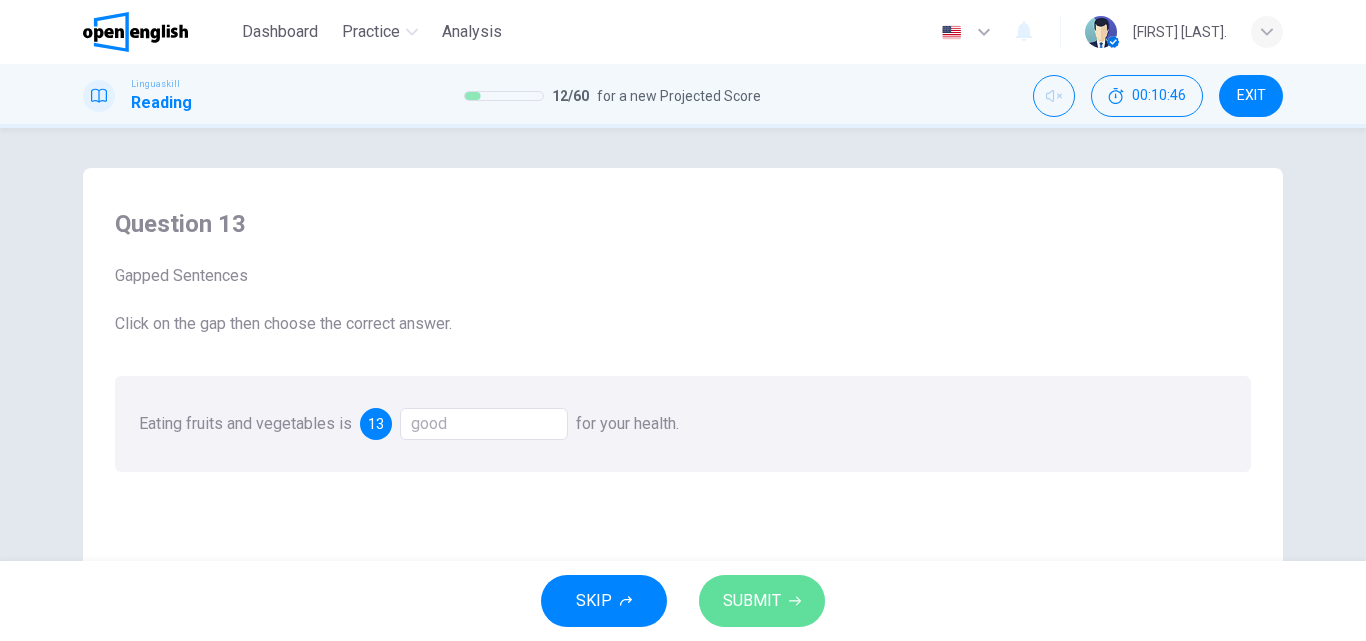 click on "SUBMIT" at bounding box center [752, 601] 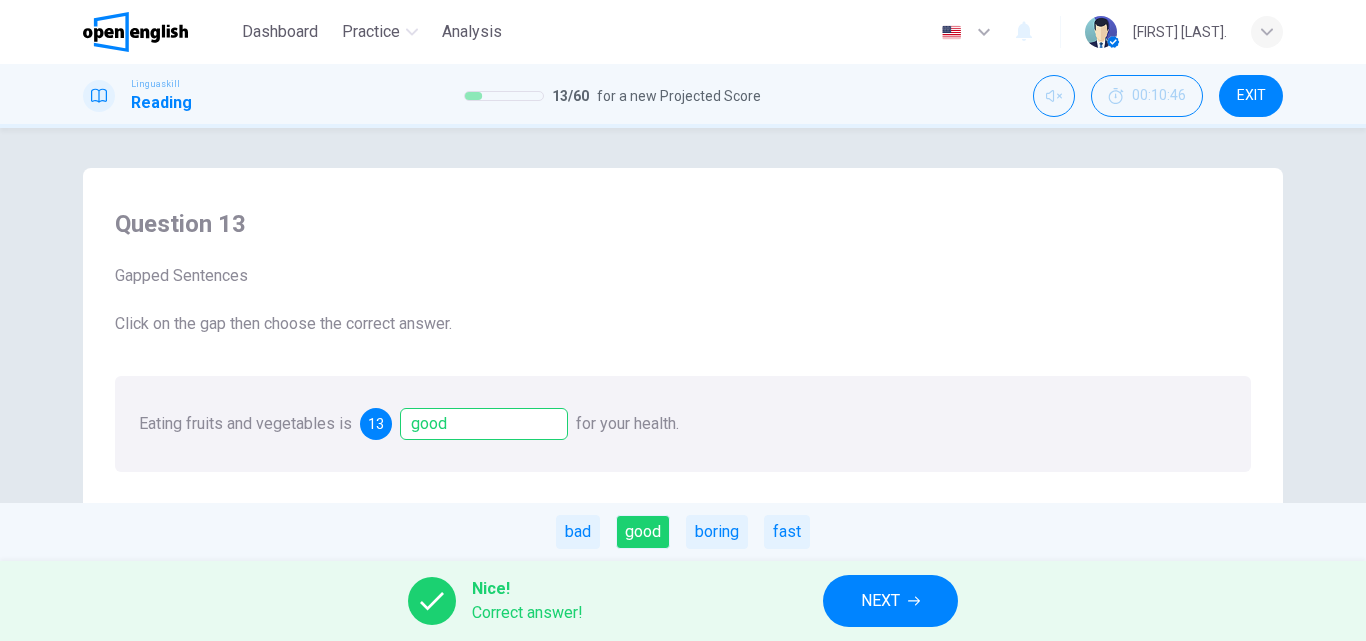click on "NEXT" at bounding box center (880, 601) 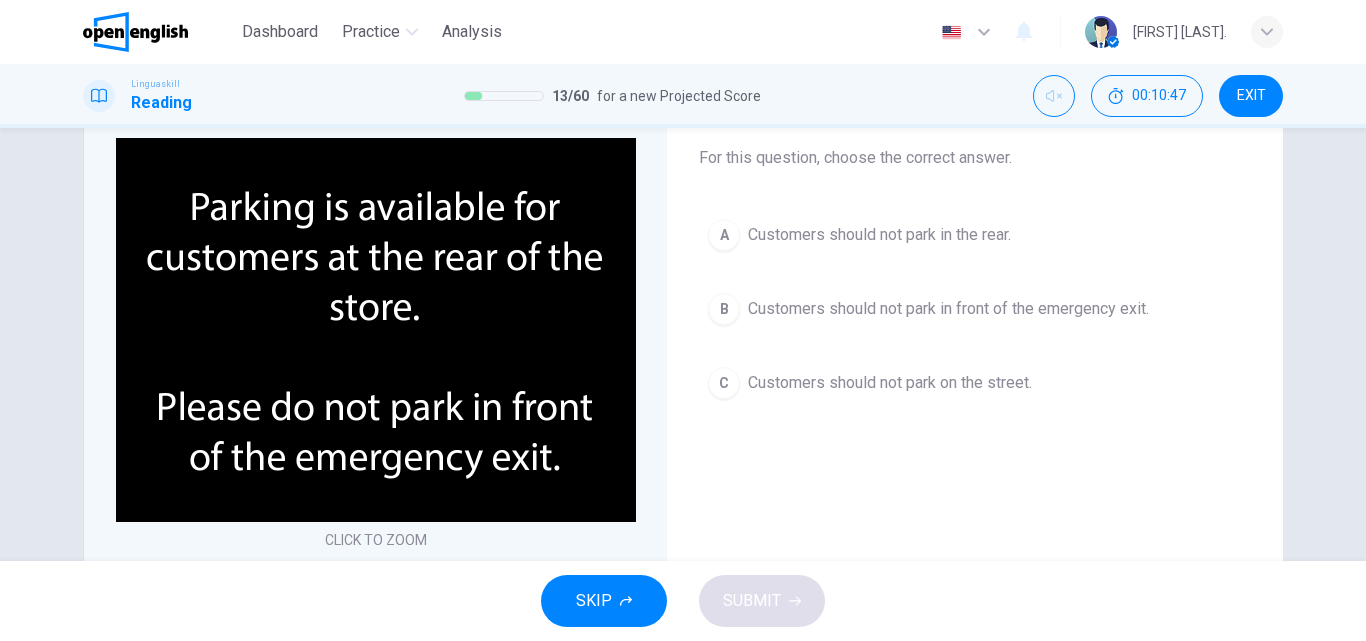 scroll, scrollTop: 100, scrollLeft: 0, axis: vertical 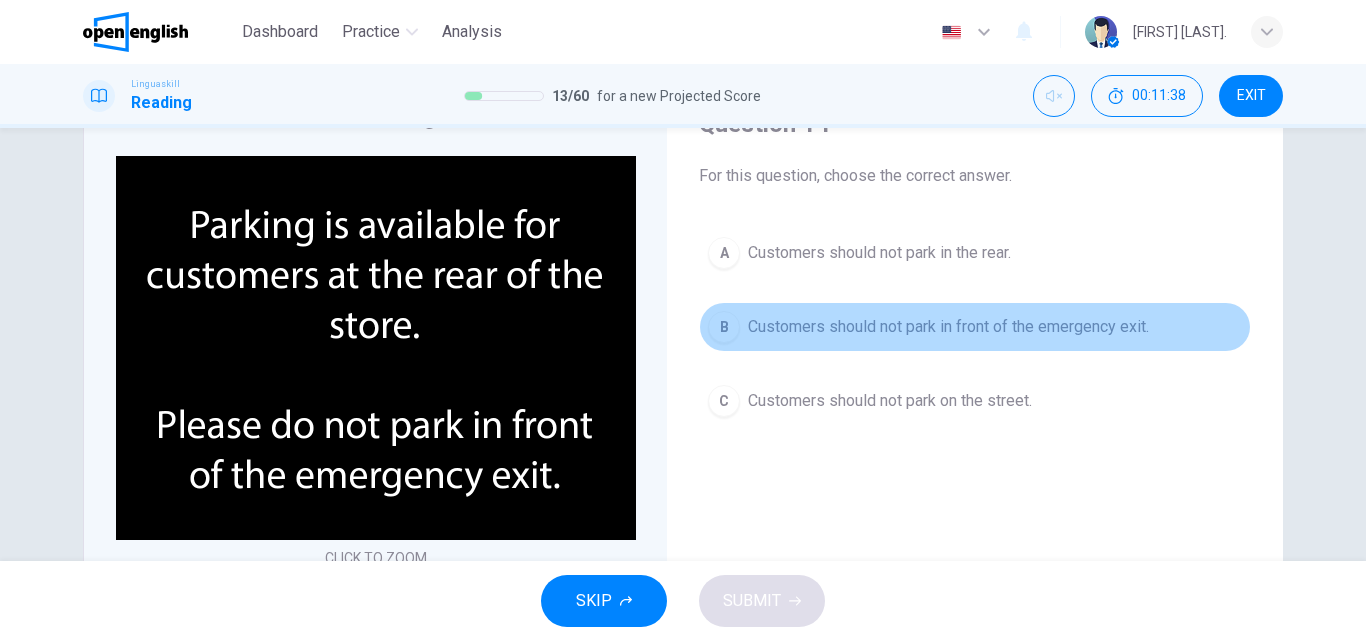 drag, startPoint x: 785, startPoint y: 323, endPoint x: 773, endPoint y: 385, distance: 63.15061 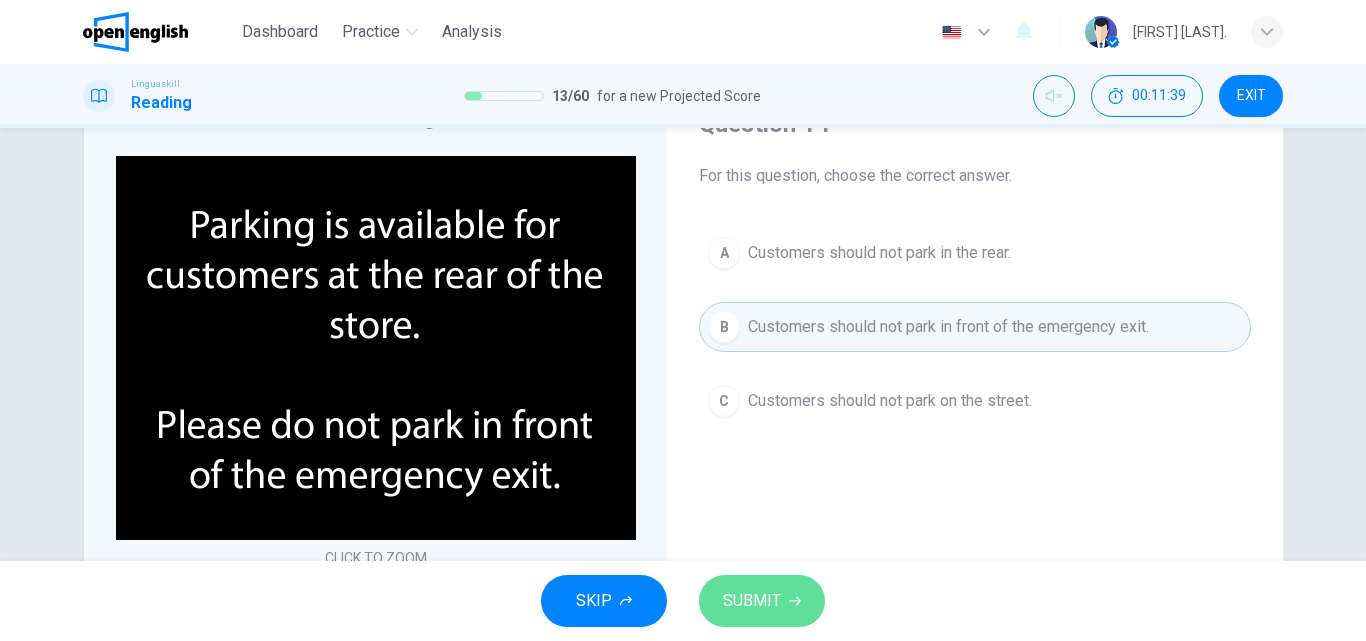 click on "SUBMIT" at bounding box center [752, 601] 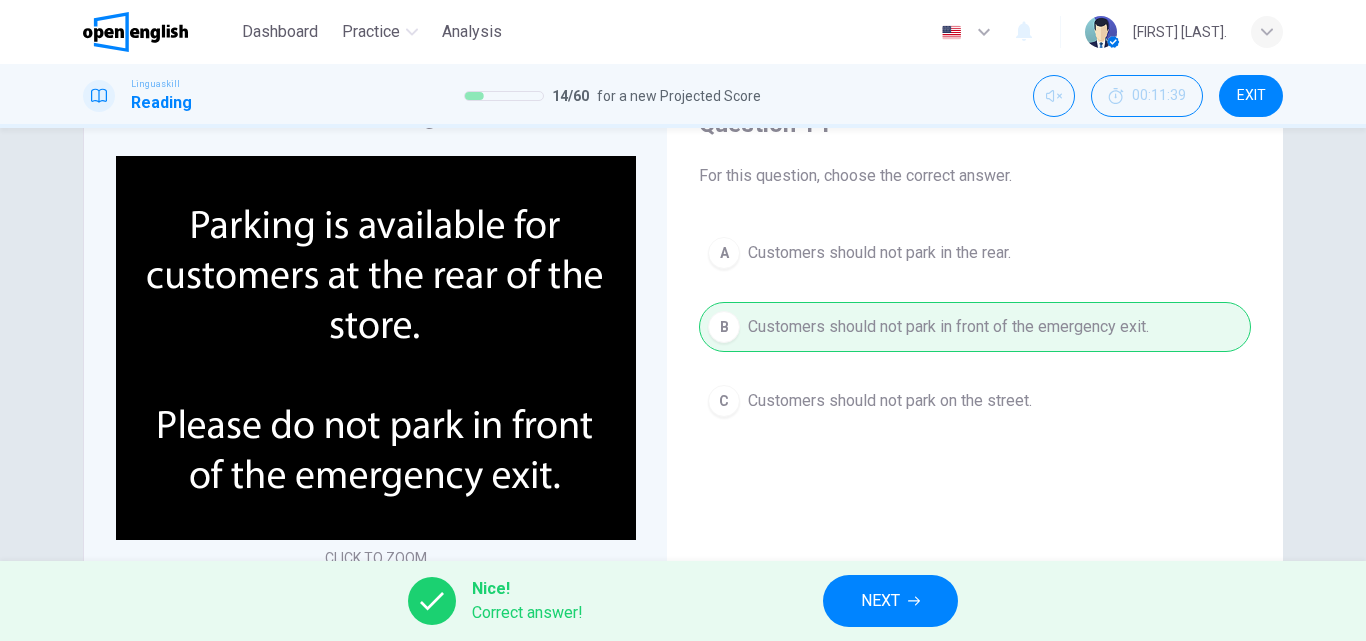 click on "NEXT" at bounding box center [880, 601] 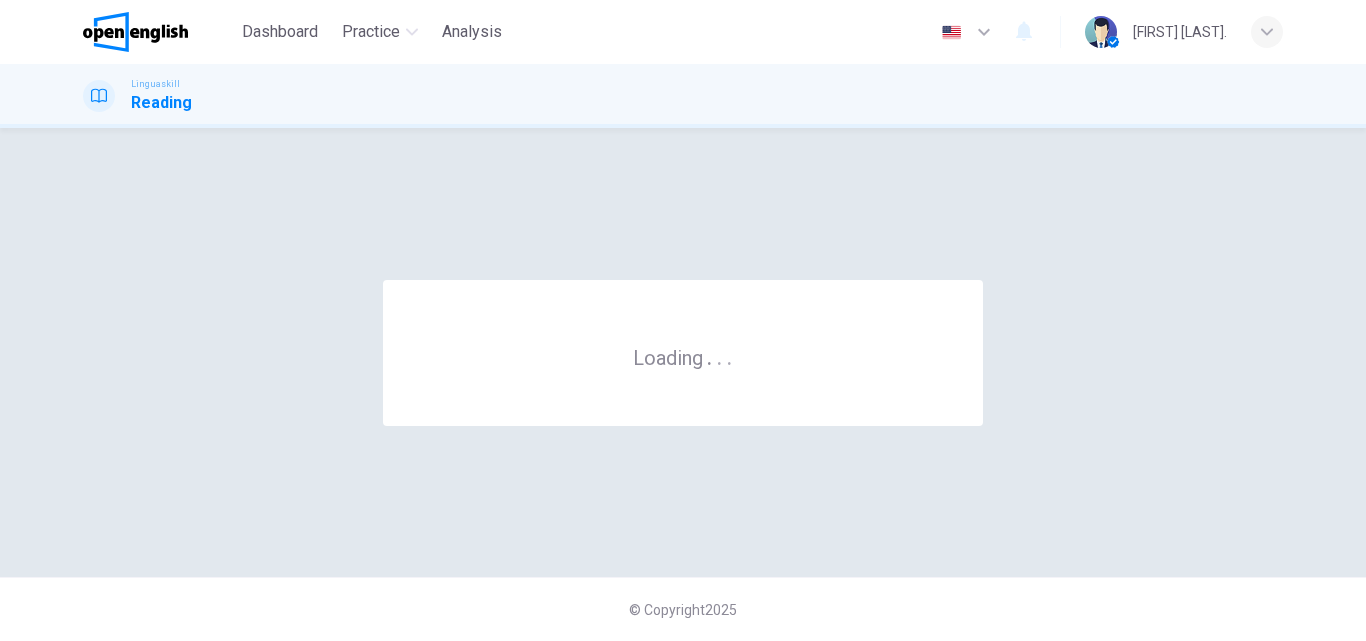 scroll, scrollTop: 0, scrollLeft: 0, axis: both 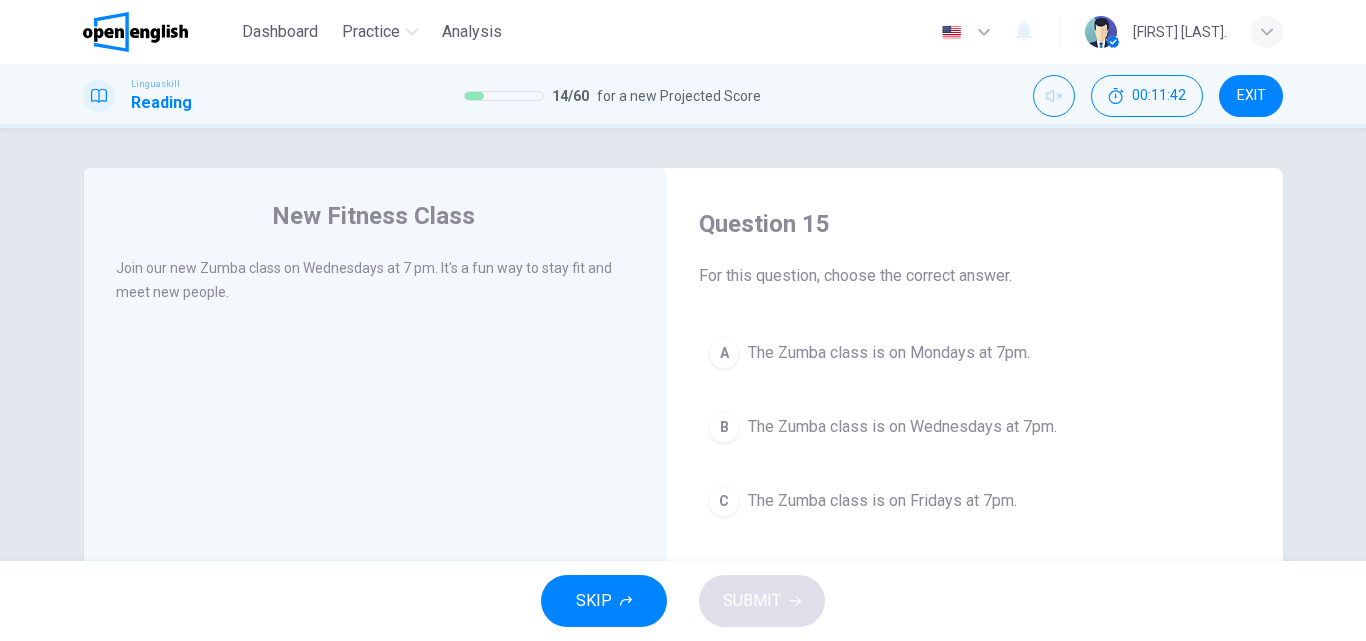 click on "The Zumba class is on Wednesdays at 7pm." at bounding box center (902, 427) 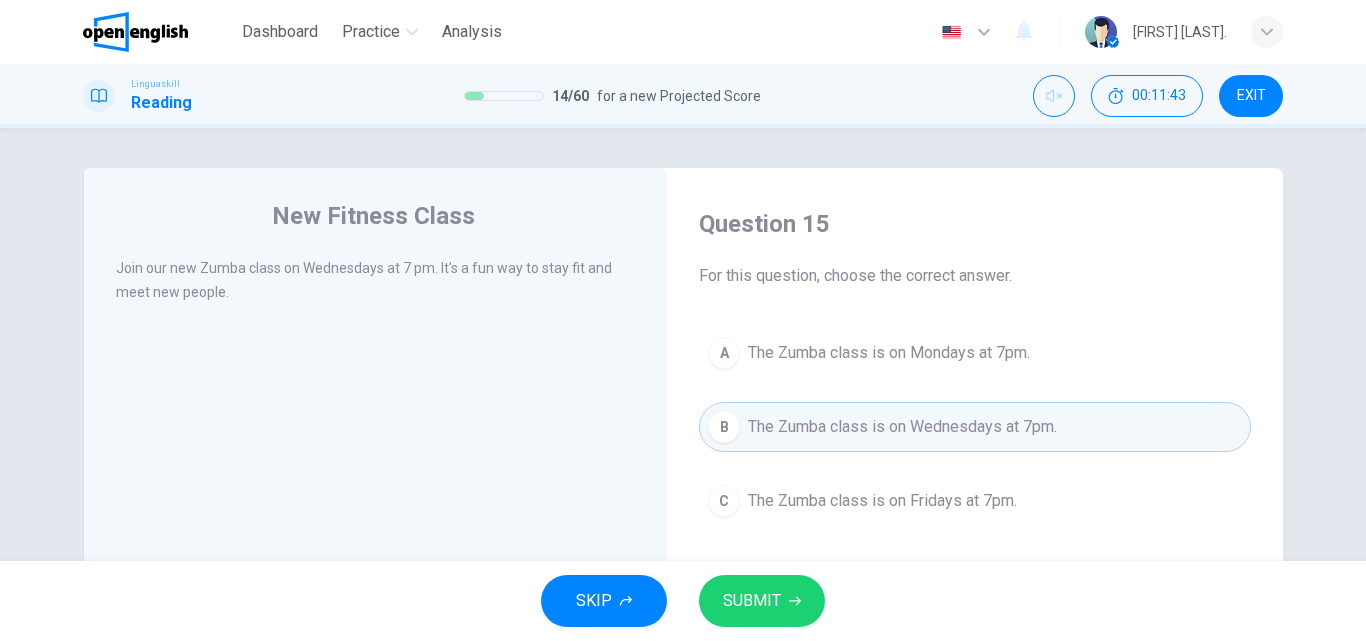 click on "SUBMIT" at bounding box center (762, 601) 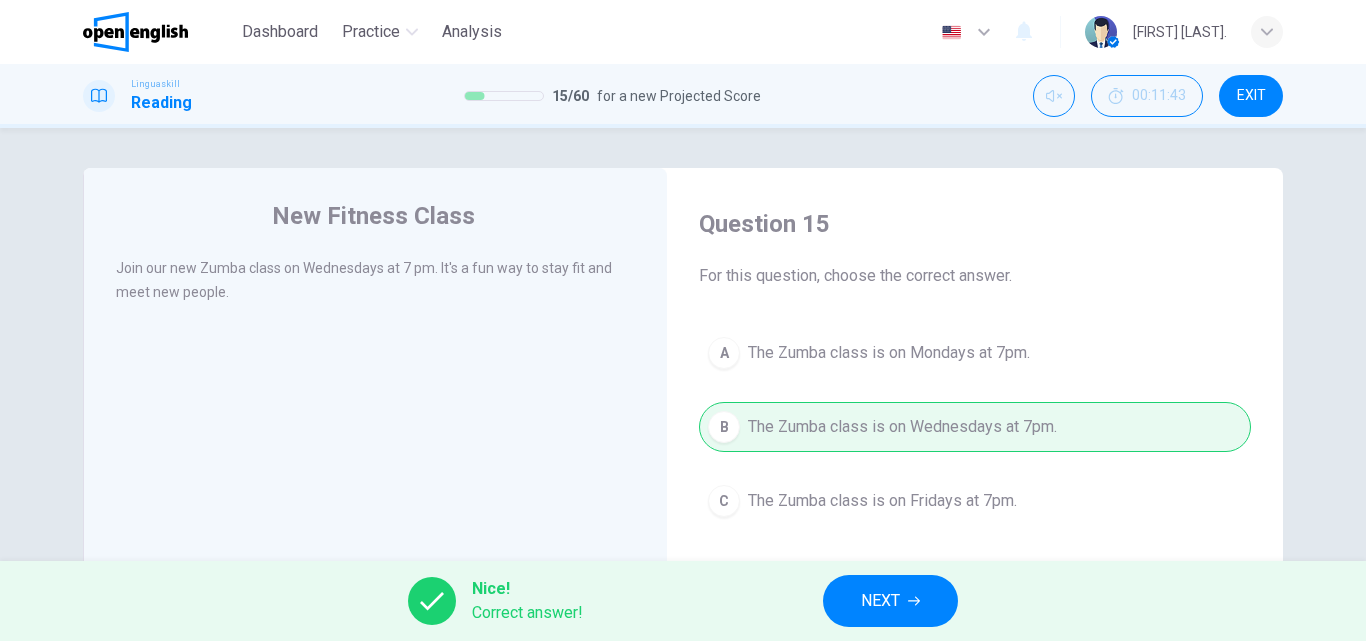 click on "NEXT" at bounding box center (880, 601) 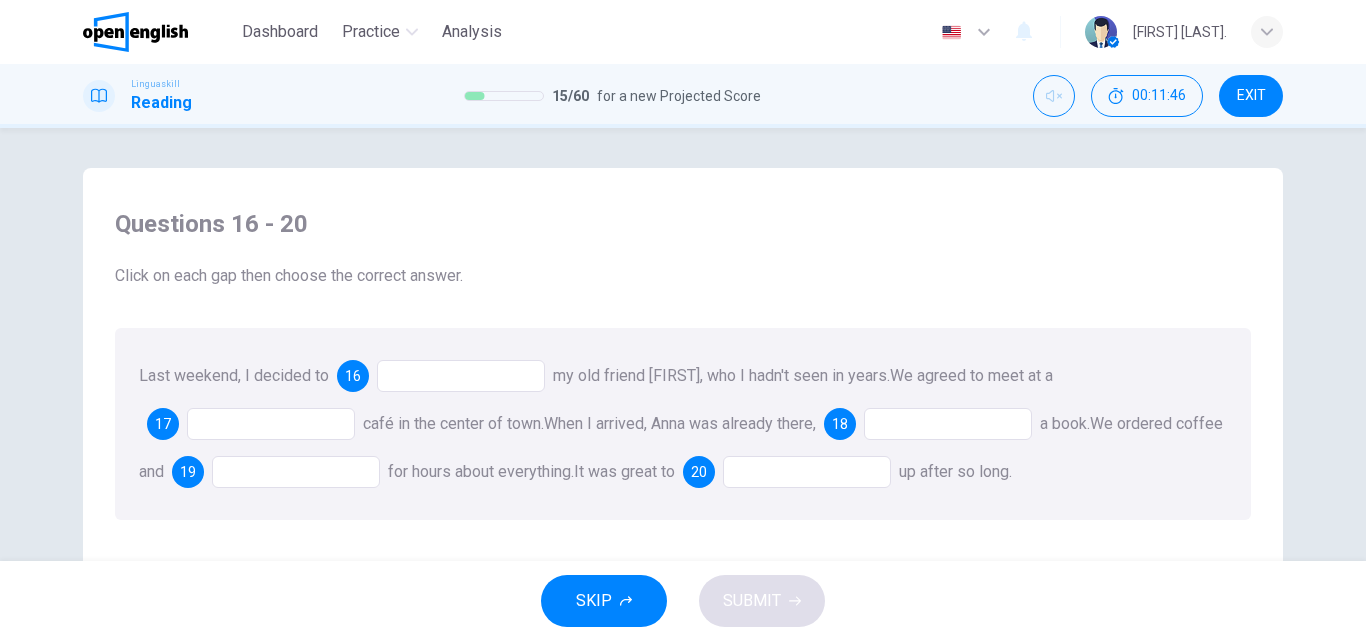 click at bounding box center [461, 376] 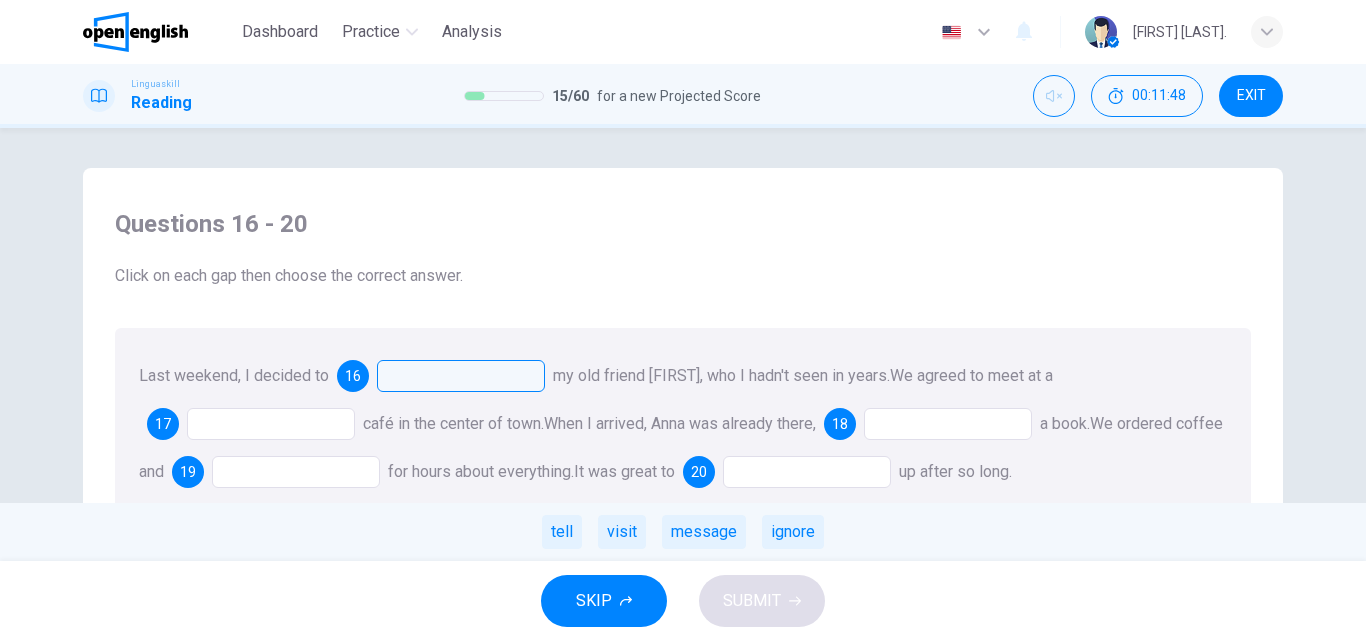 click at bounding box center (461, 376) 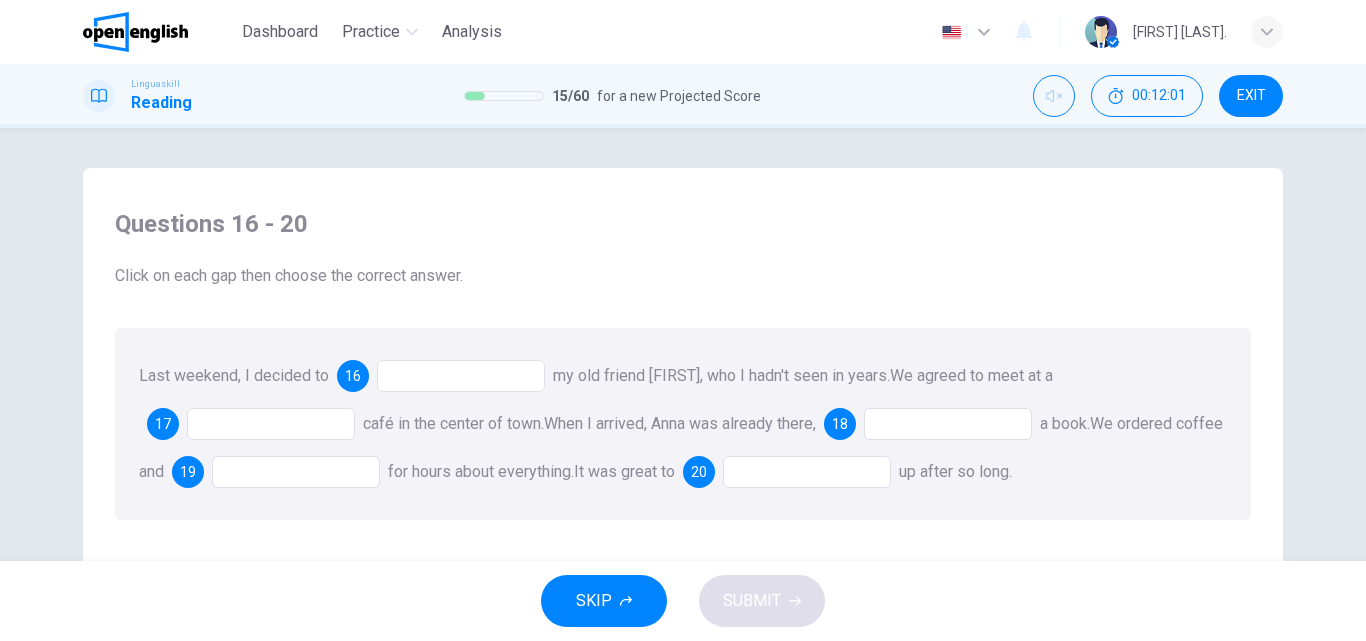 click at bounding box center (461, 376) 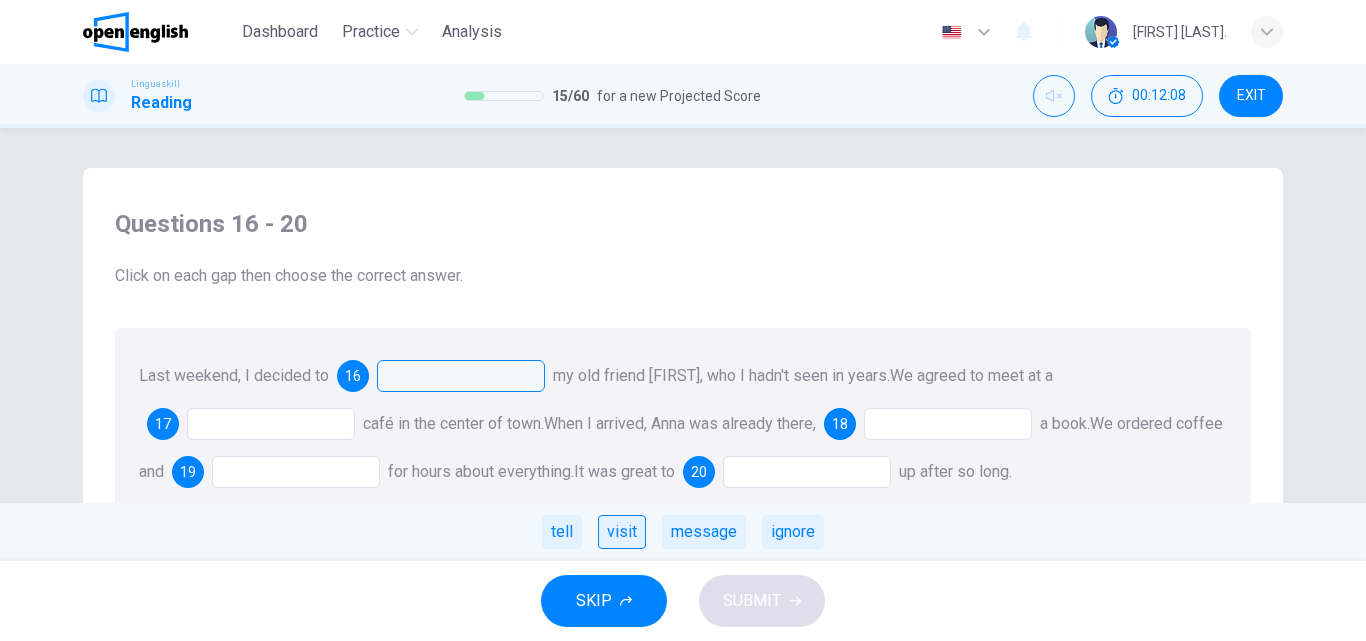 click on "visit" at bounding box center [622, 532] 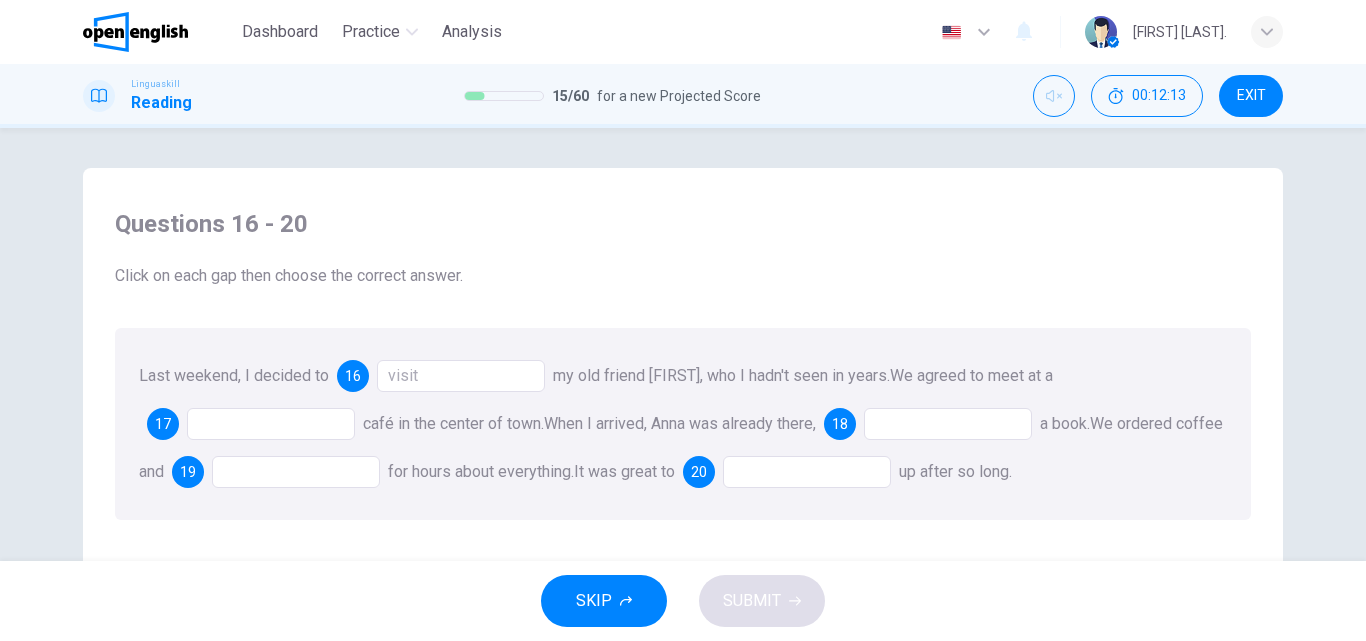 click at bounding box center [271, 424] 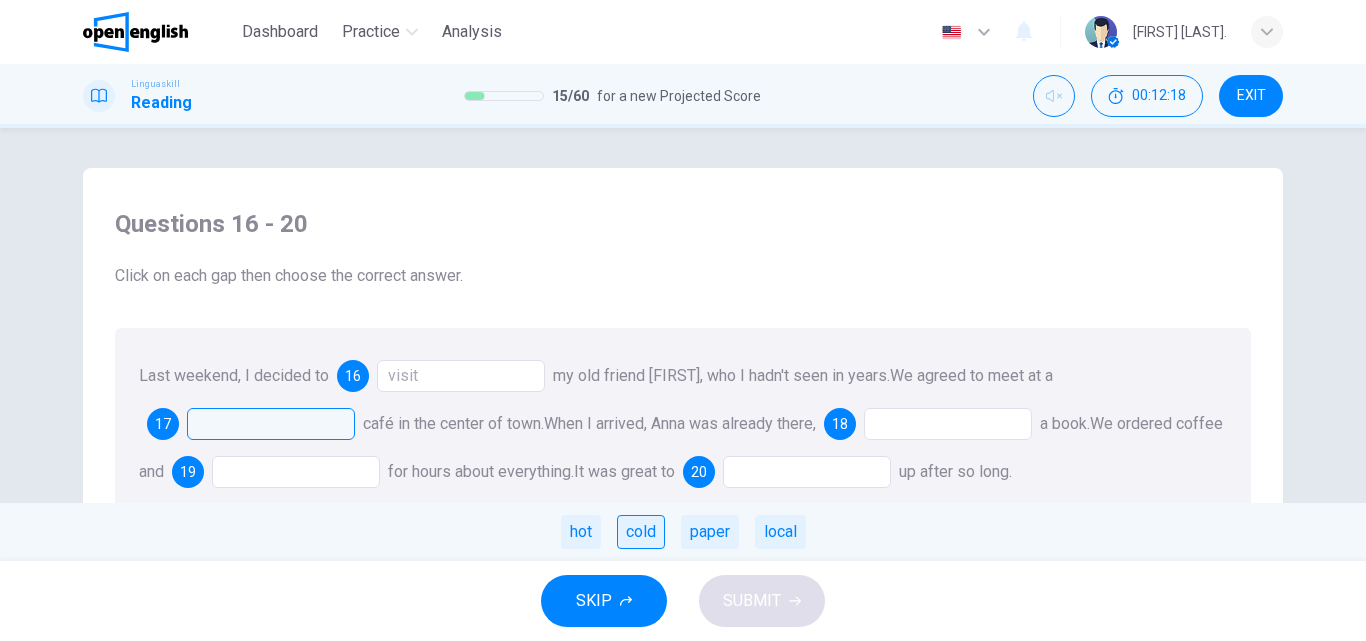 click on "cold" at bounding box center (641, 532) 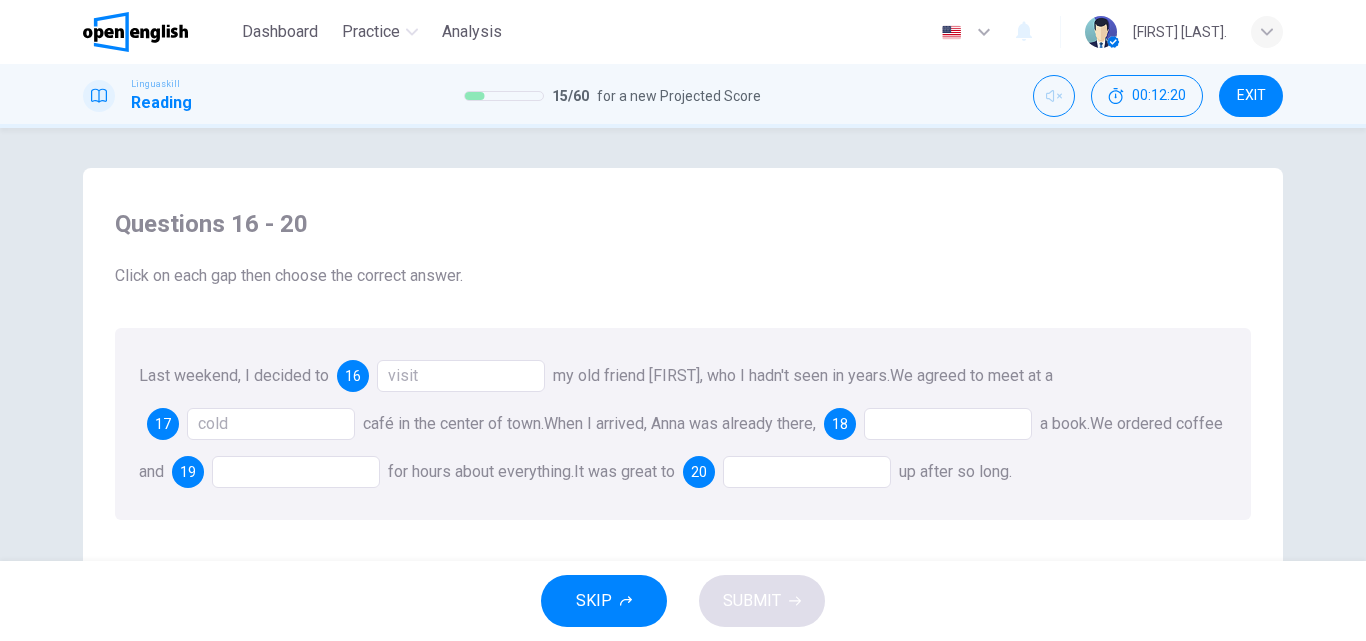 click at bounding box center [948, 424] 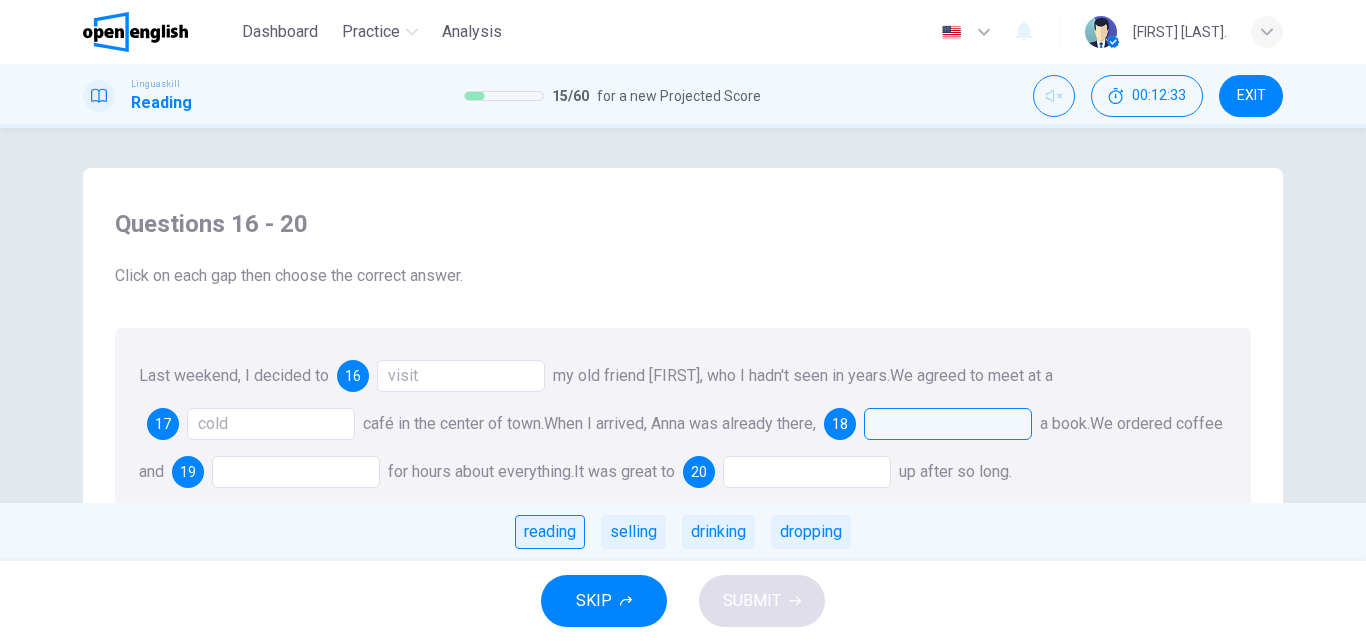 click on "reading" at bounding box center [550, 532] 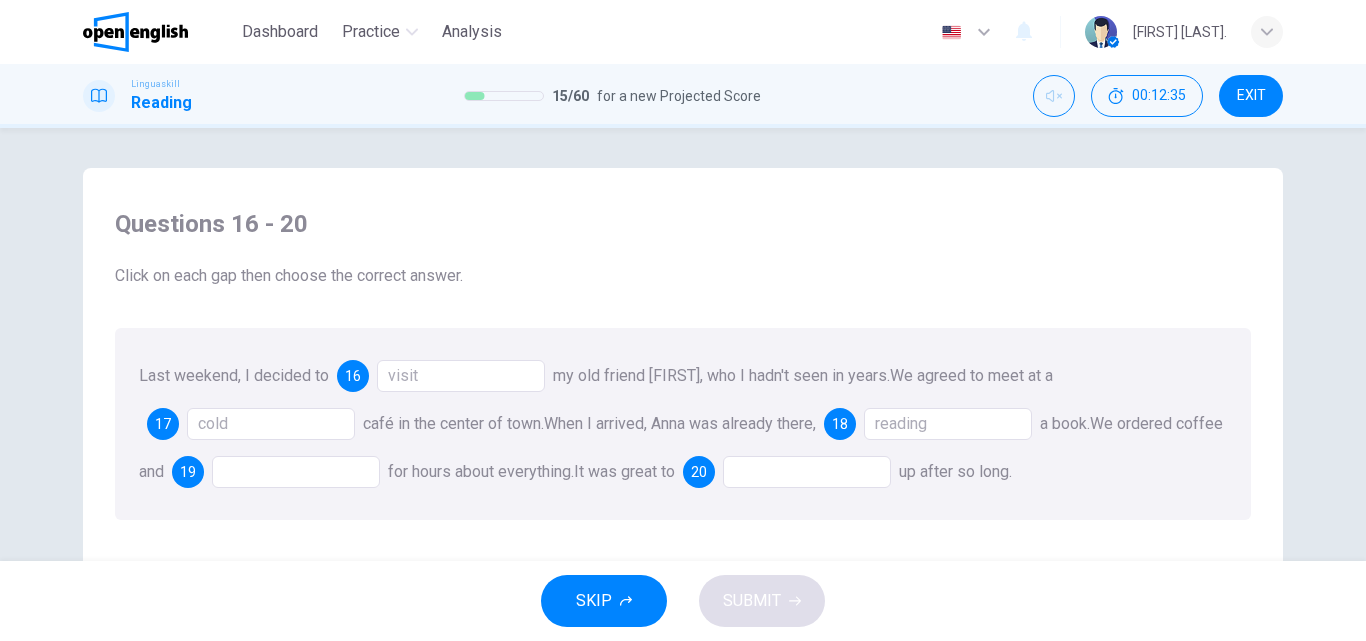 click at bounding box center (296, 472) 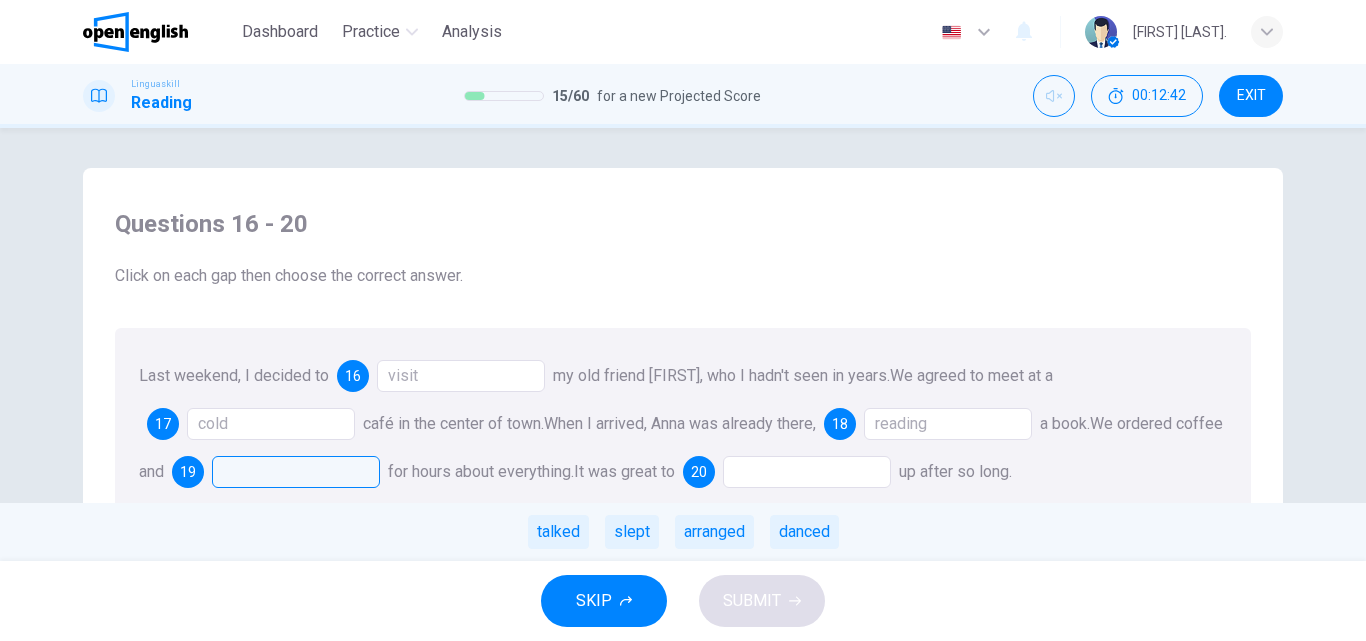 click at bounding box center [807, 472] 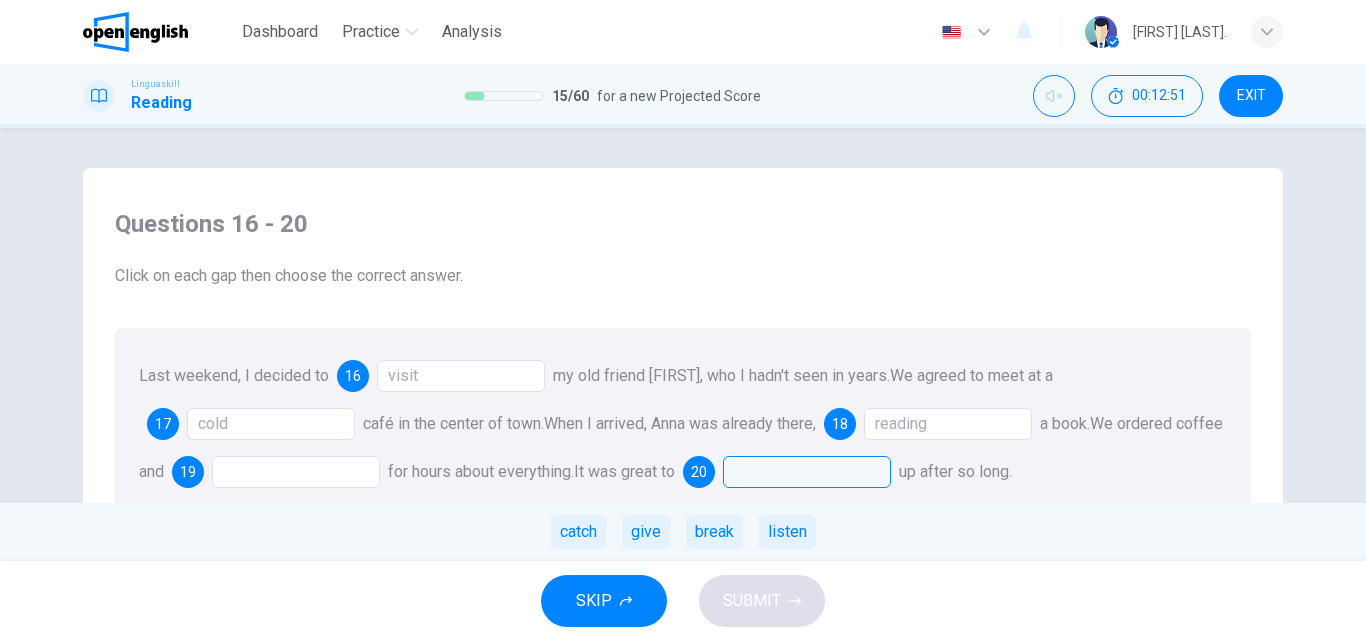 click at bounding box center [296, 472] 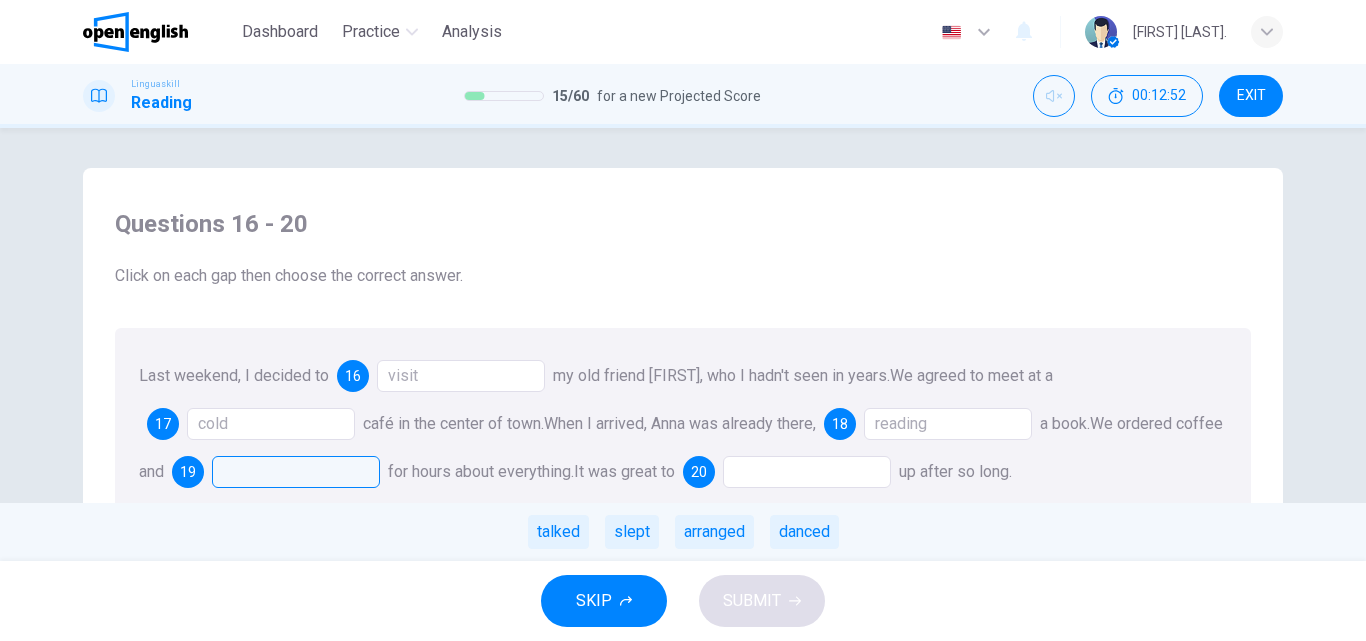 click at bounding box center [296, 472] 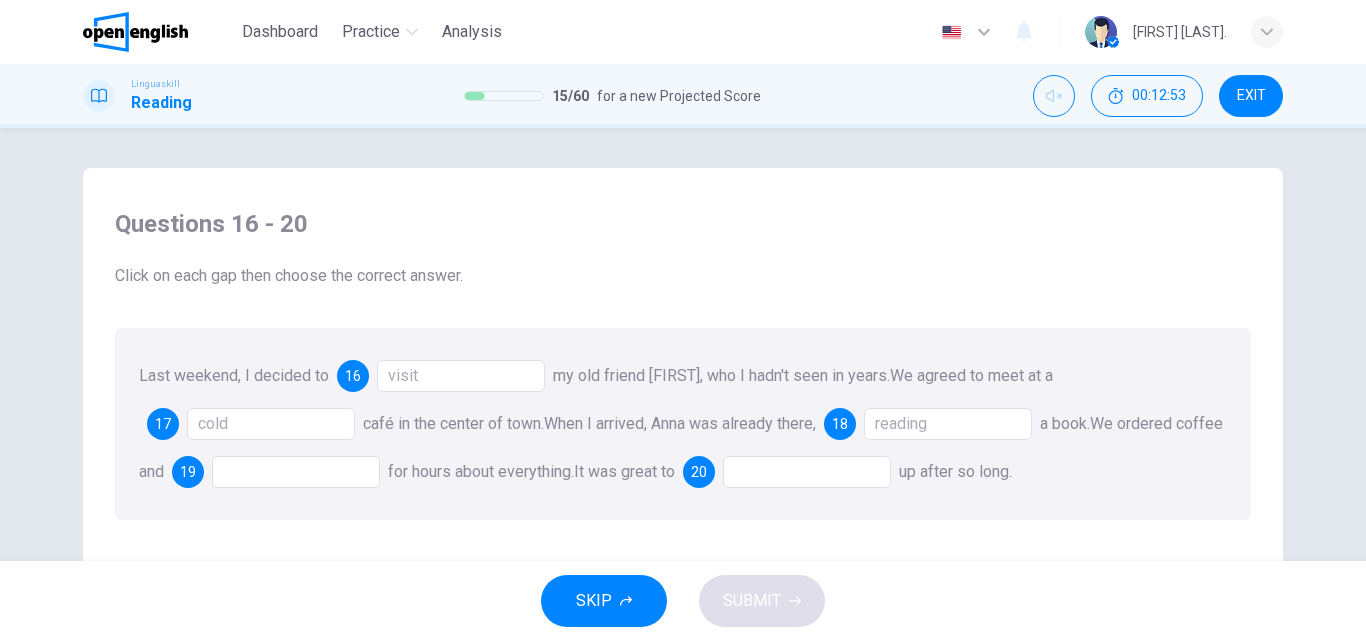 click at bounding box center (296, 472) 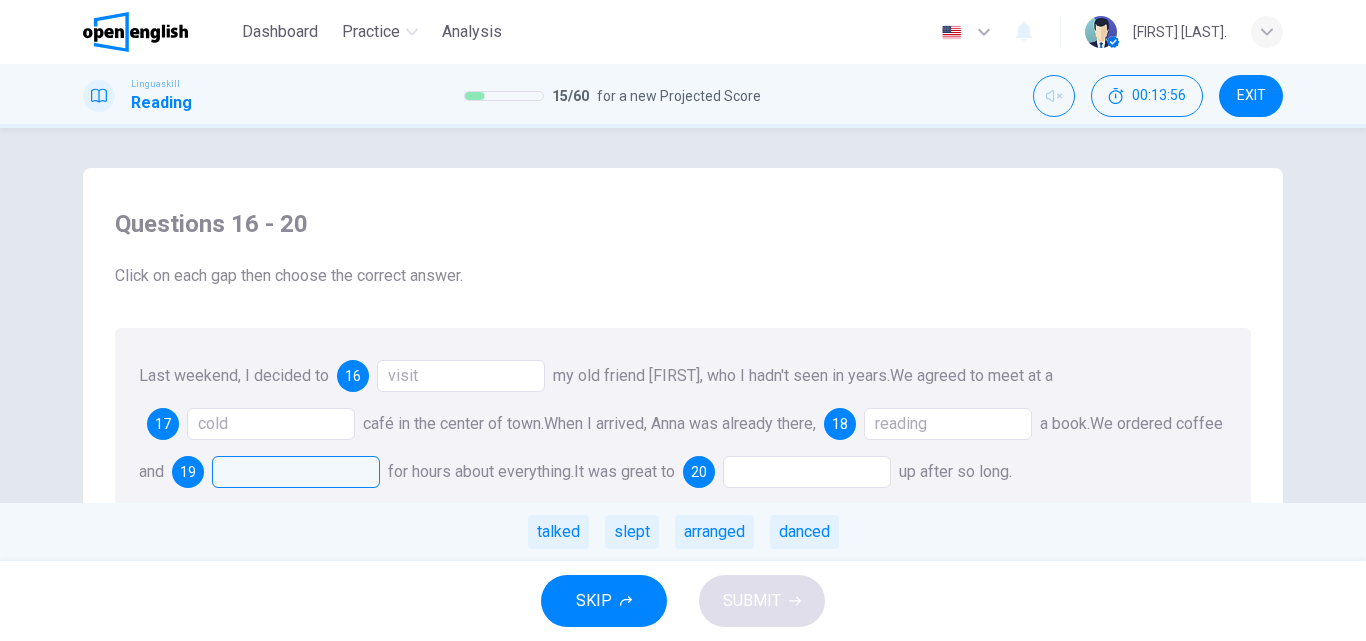 click on "cold" at bounding box center (271, 424) 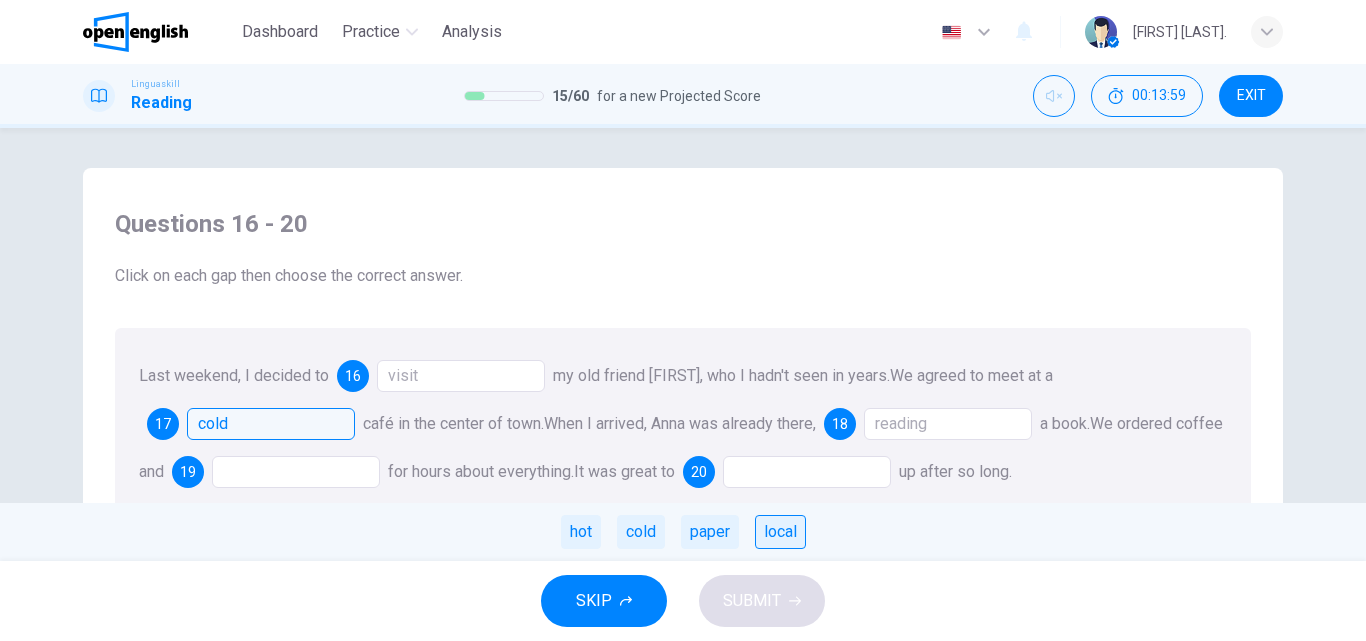 click on "local" at bounding box center (780, 532) 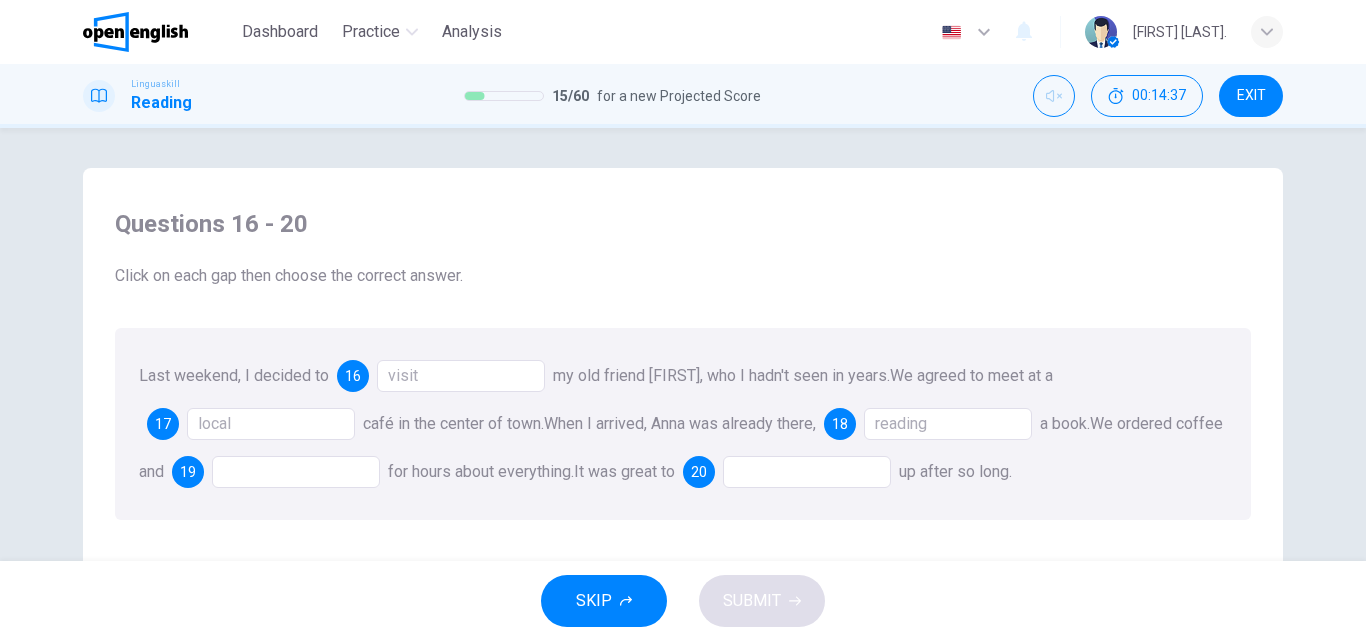 click at bounding box center [296, 472] 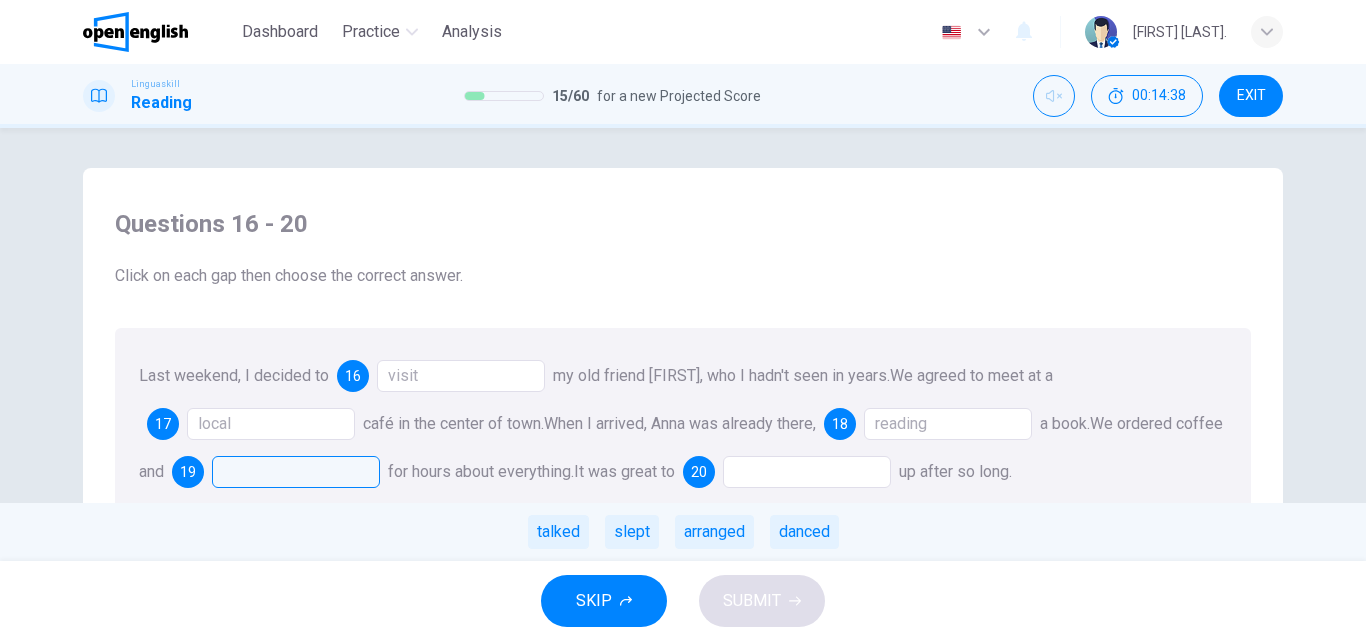 click on "talked" at bounding box center [558, 532] 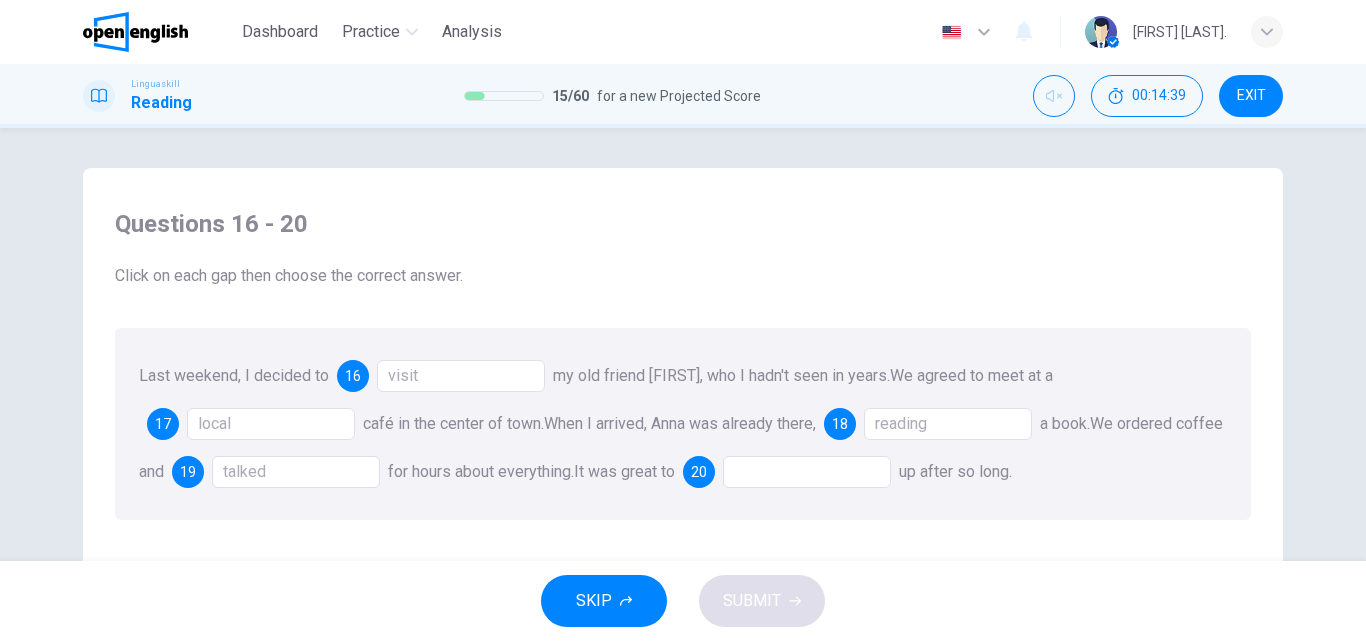 click at bounding box center (807, 472) 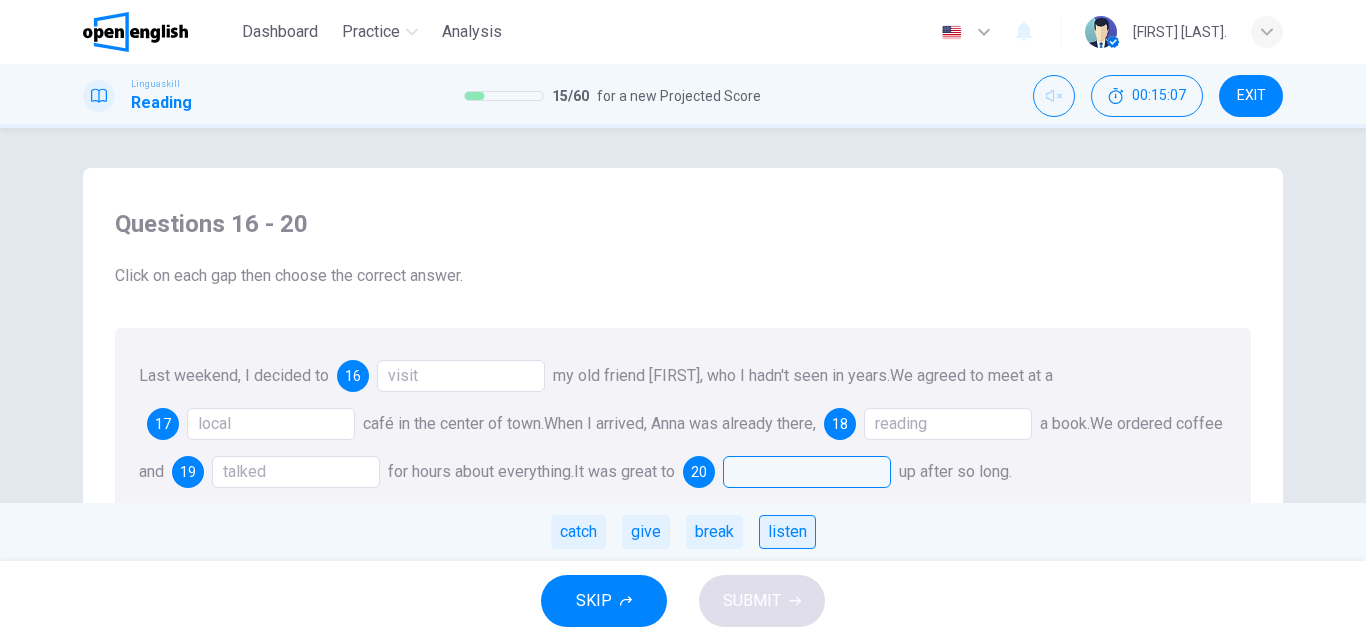 click on "listen" at bounding box center (787, 532) 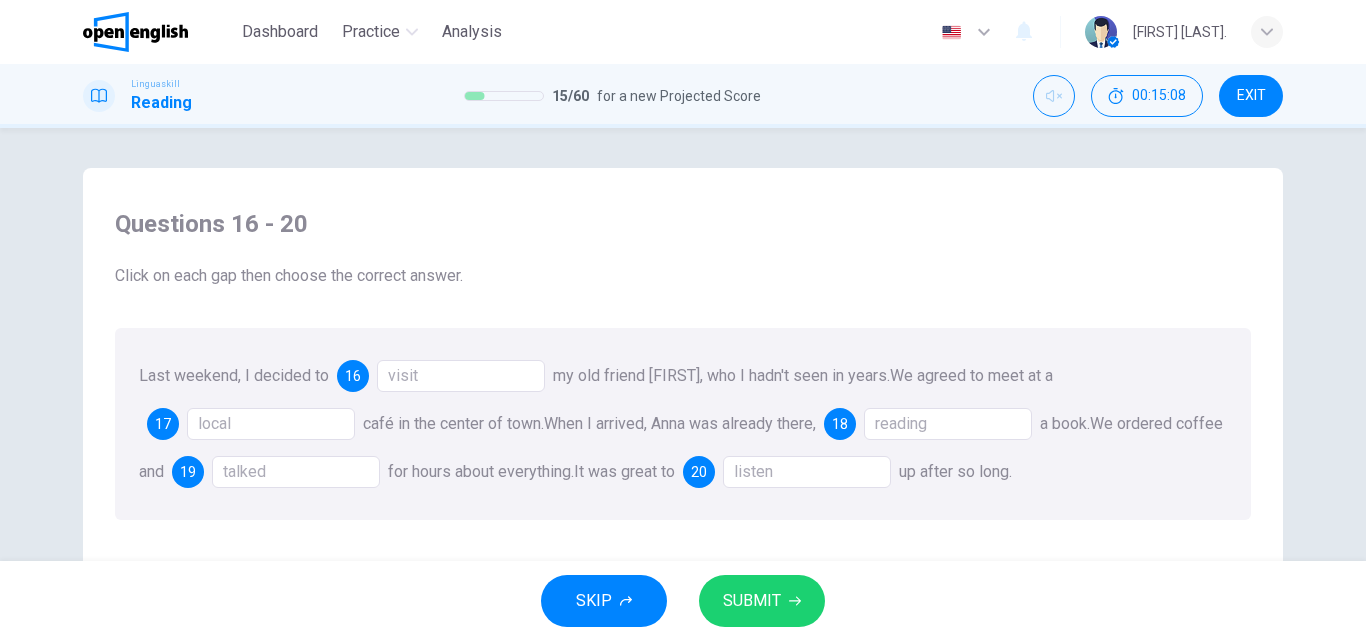 click on "SKIP SUBMIT" at bounding box center [683, 601] 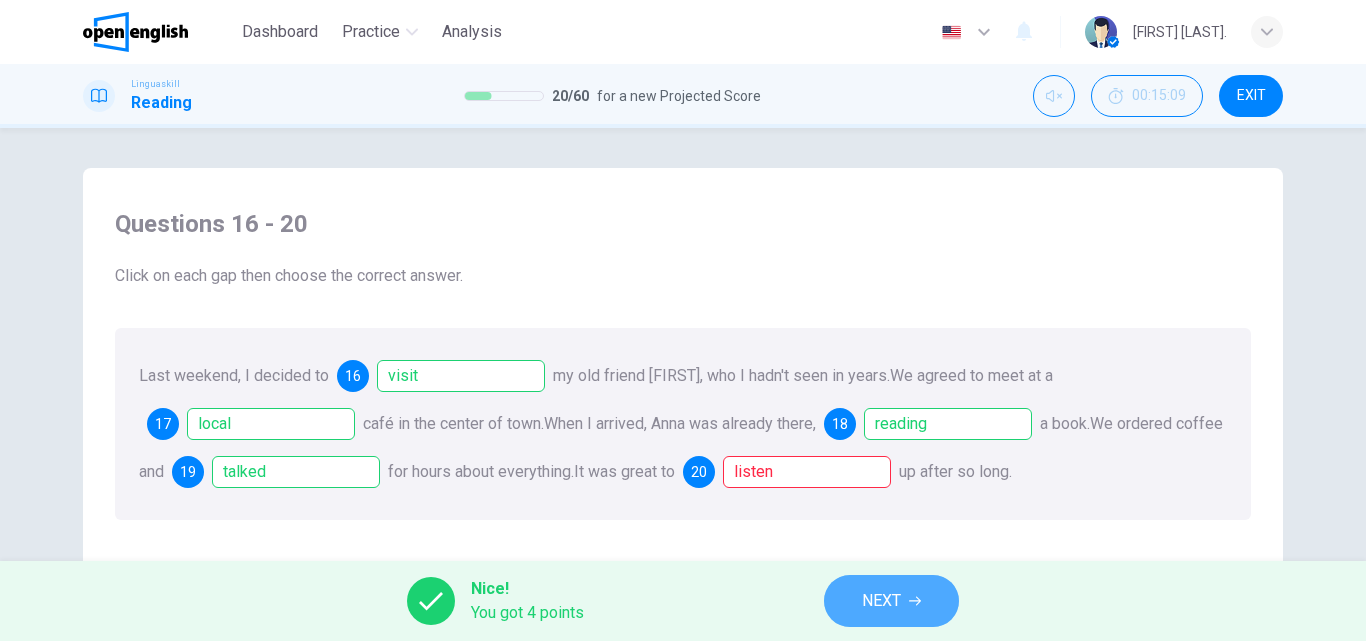 click on "NEXT" at bounding box center (891, 601) 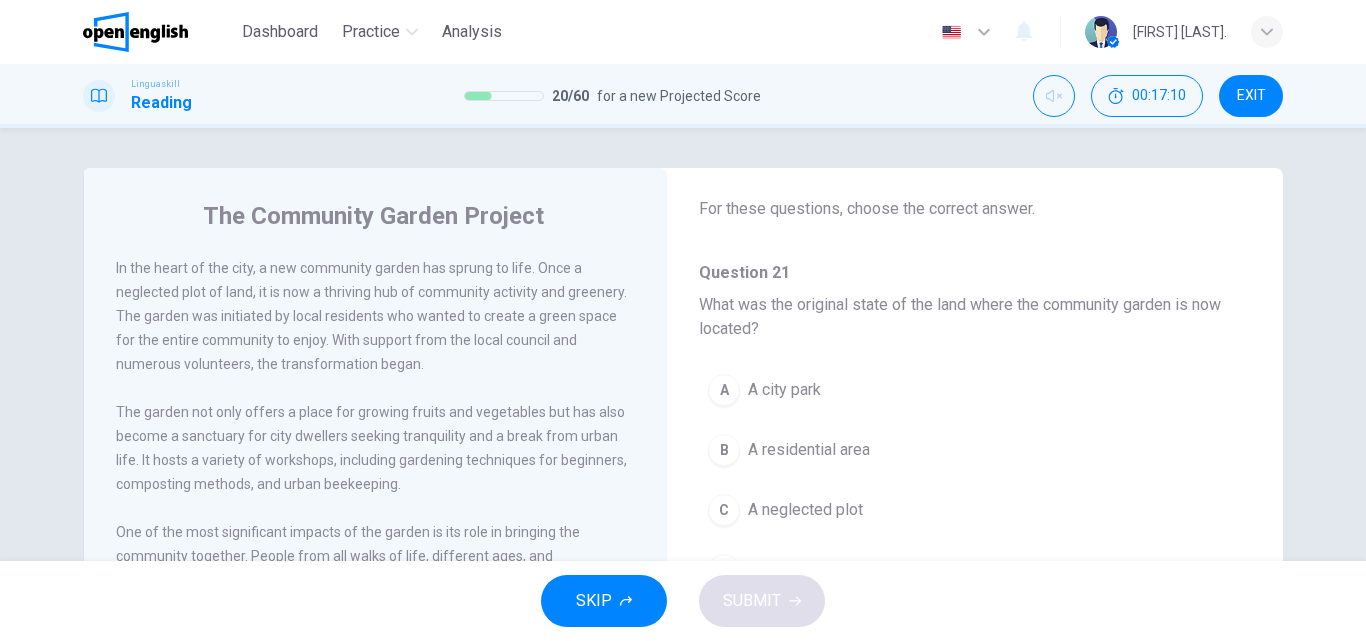 scroll, scrollTop: 73, scrollLeft: 0, axis: vertical 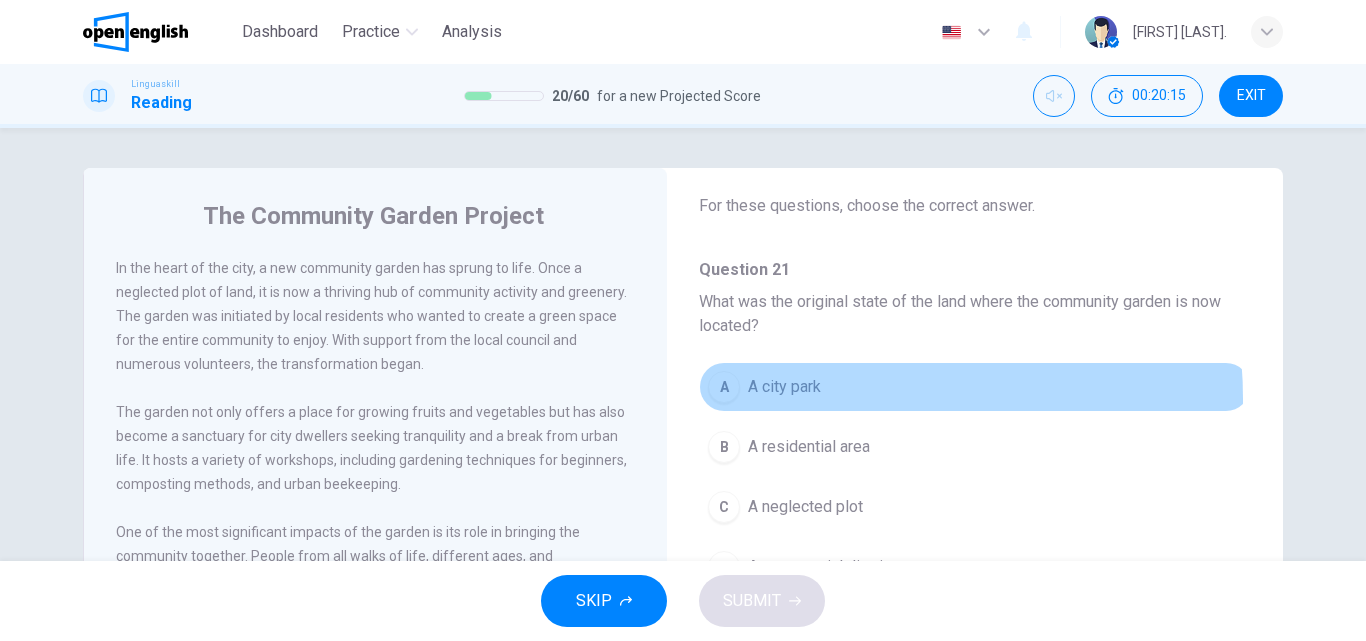 click on "A A city park" at bounding box center (975, 387) 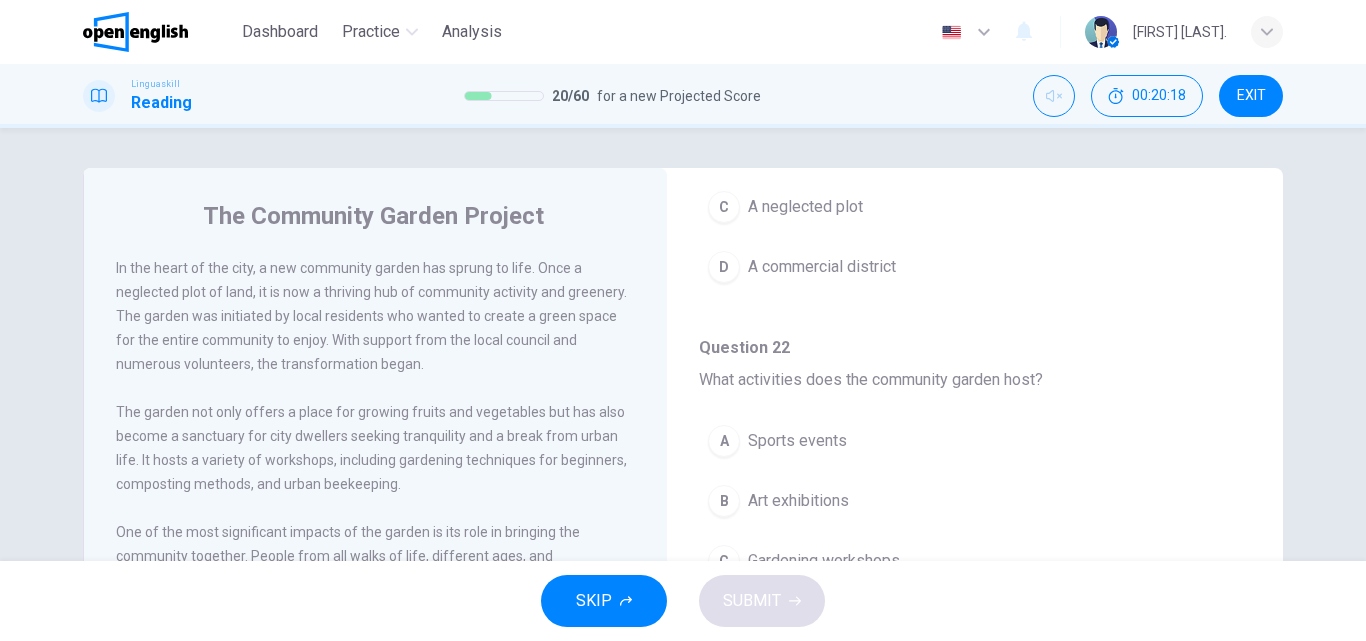 scroll, scrollTop: 570, scrollLeft: 0, axis: vertical 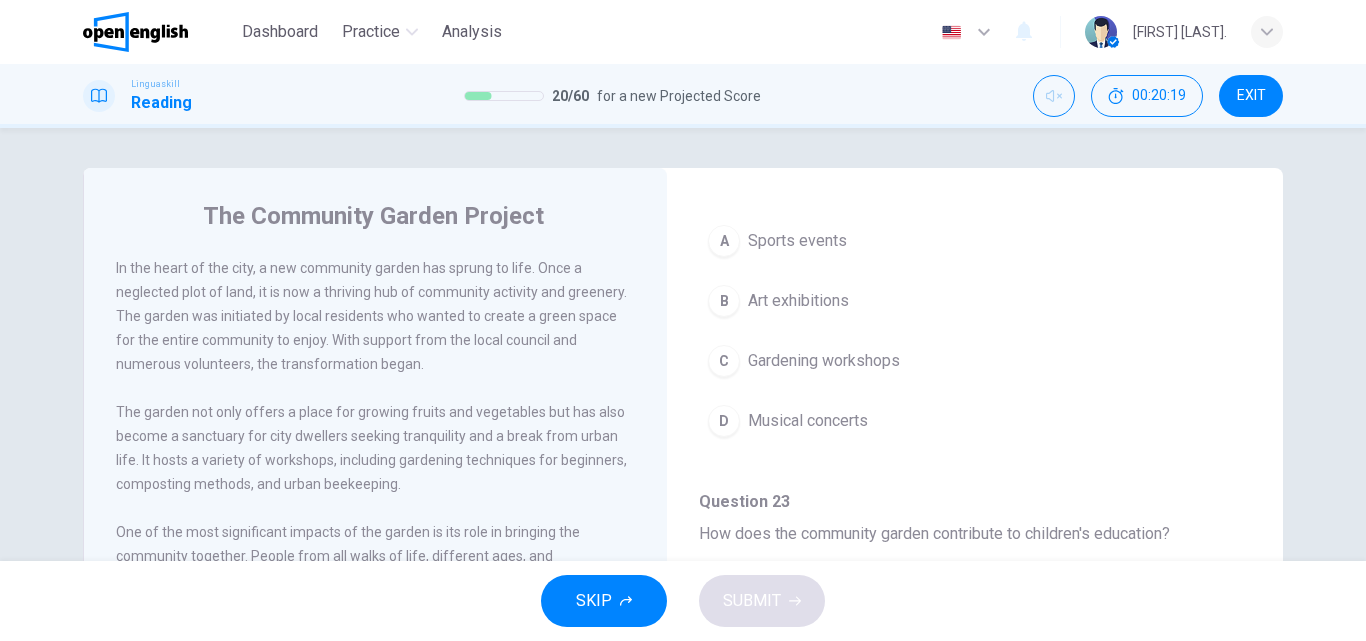 click on "Gardening workshops" at bounding box center (824, 361) 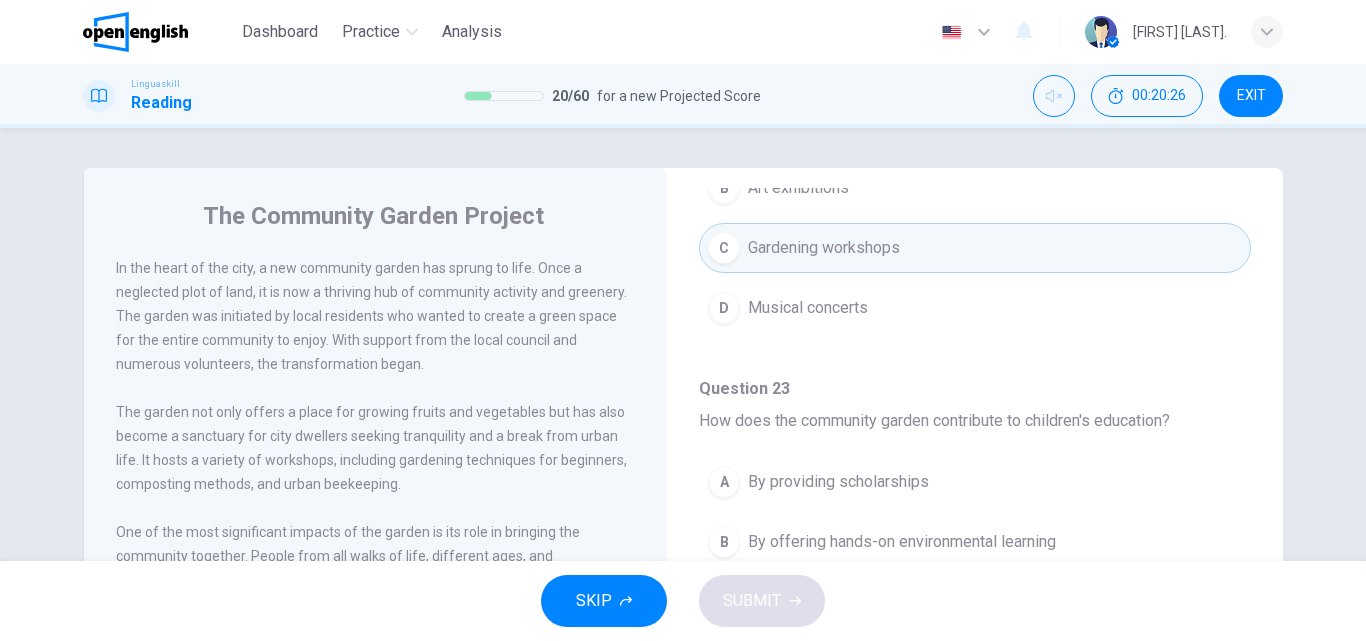 scroll, scrollTop: 770, scrollLeft: 0, axis: vertical 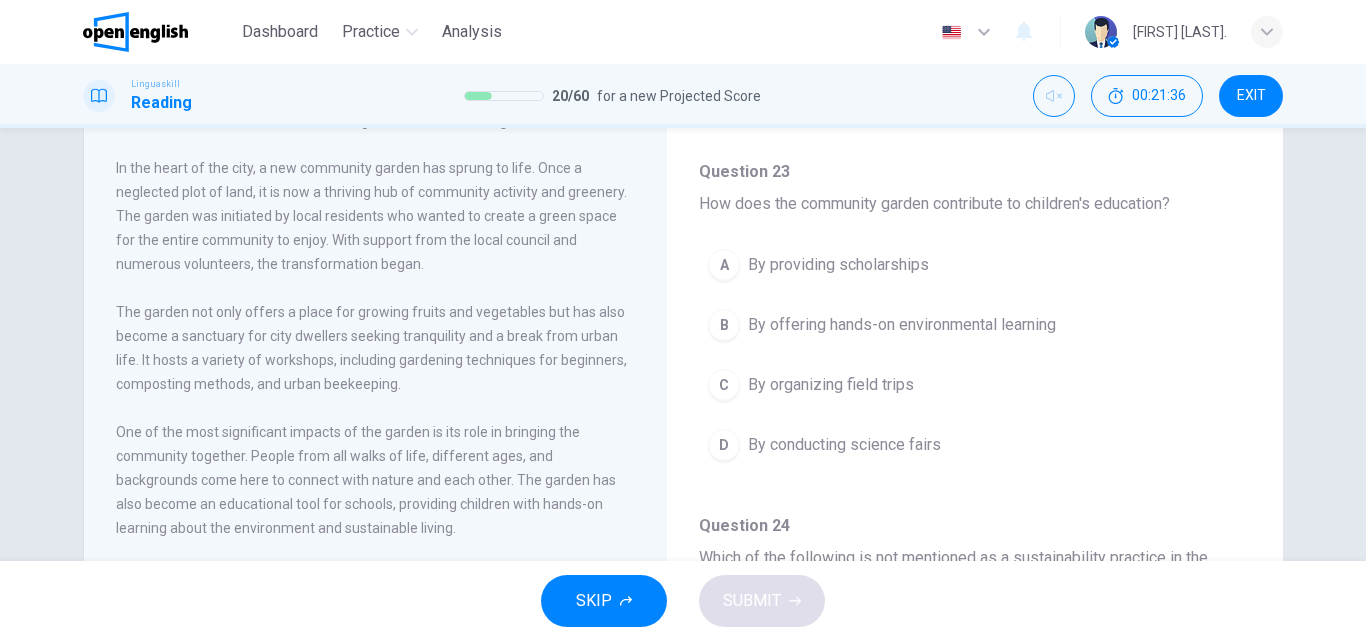 click on "By offering hands-on environmental learning" at bounding box center [902, 325] 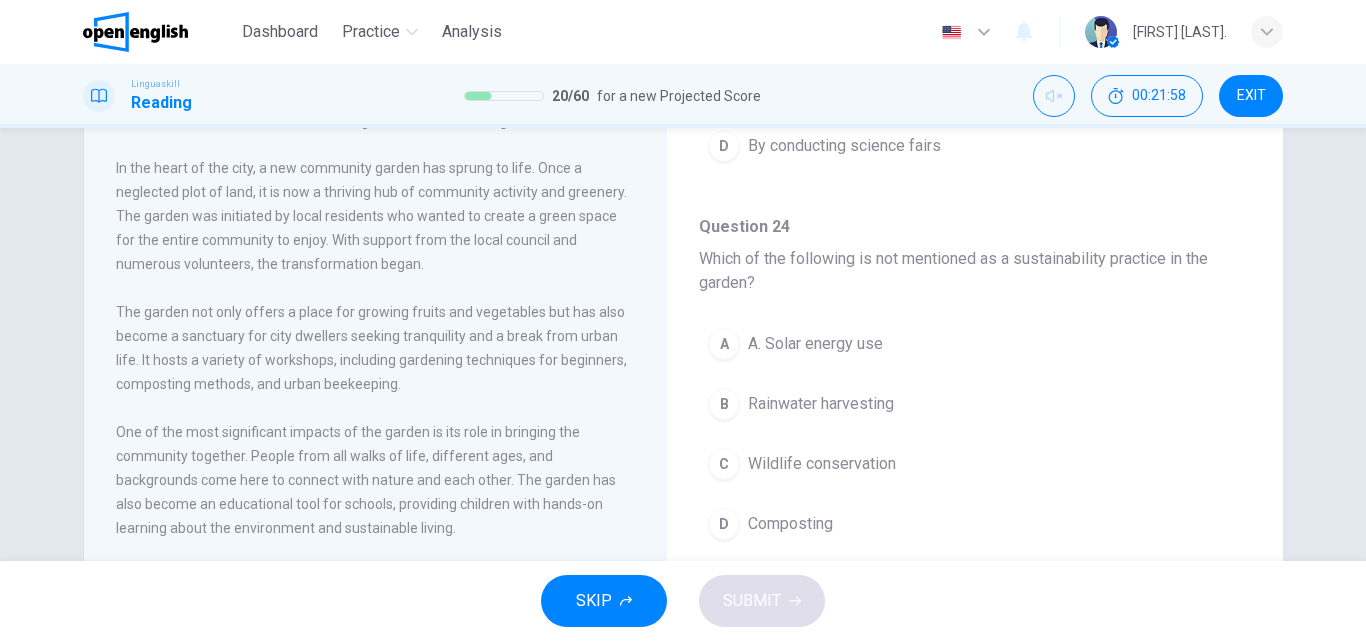 scroll, scrollTop: 1100, scrollLeft: 0, axis: vertical 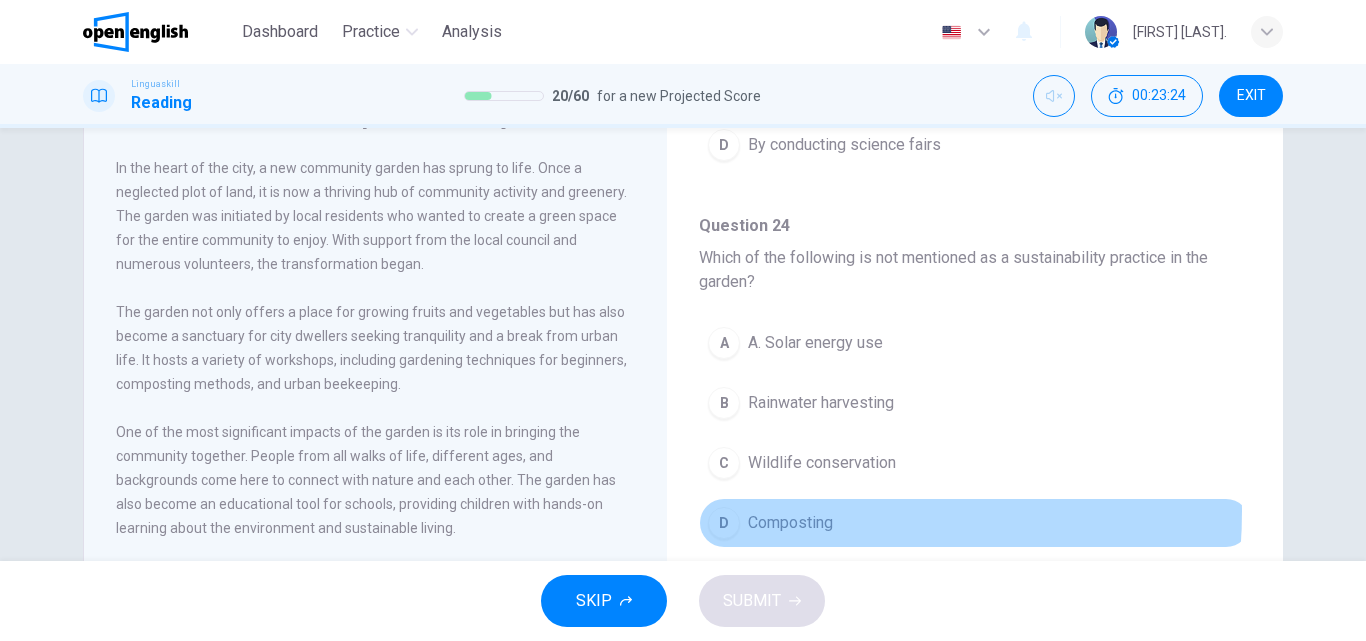 click on "Composting" at bounding box center [790, 523] 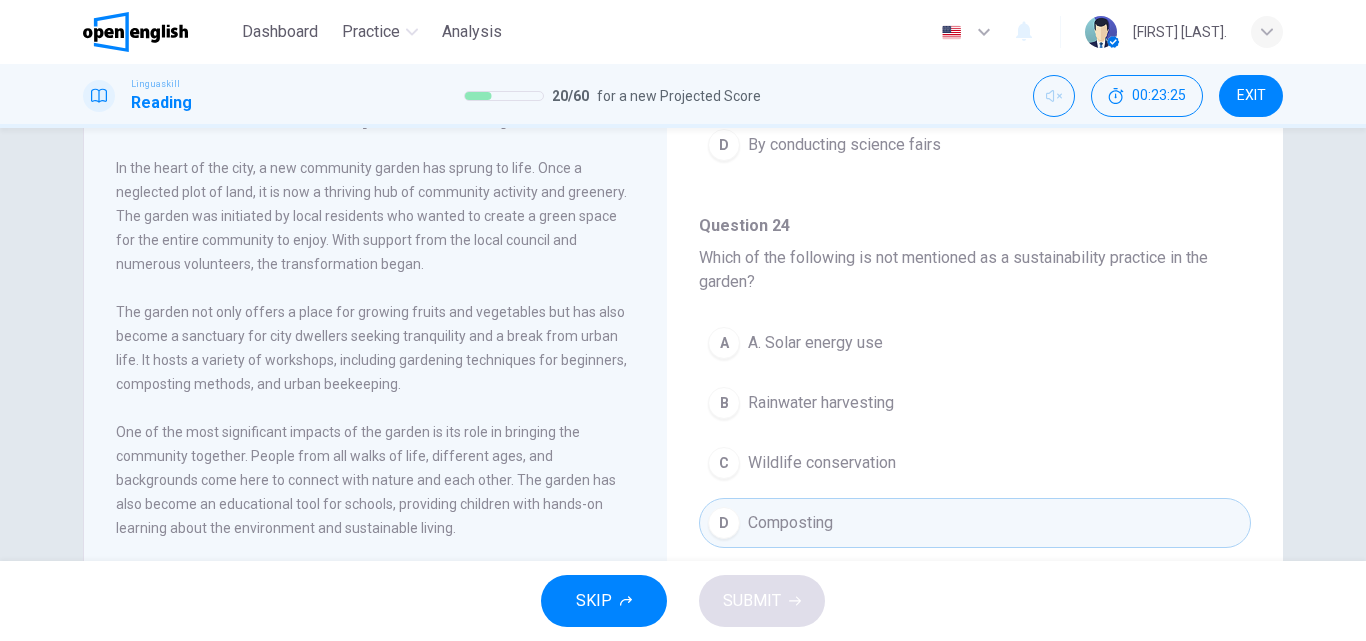 scroll, scrollTop: 1299, scrollLeft: 0, axis: vertical 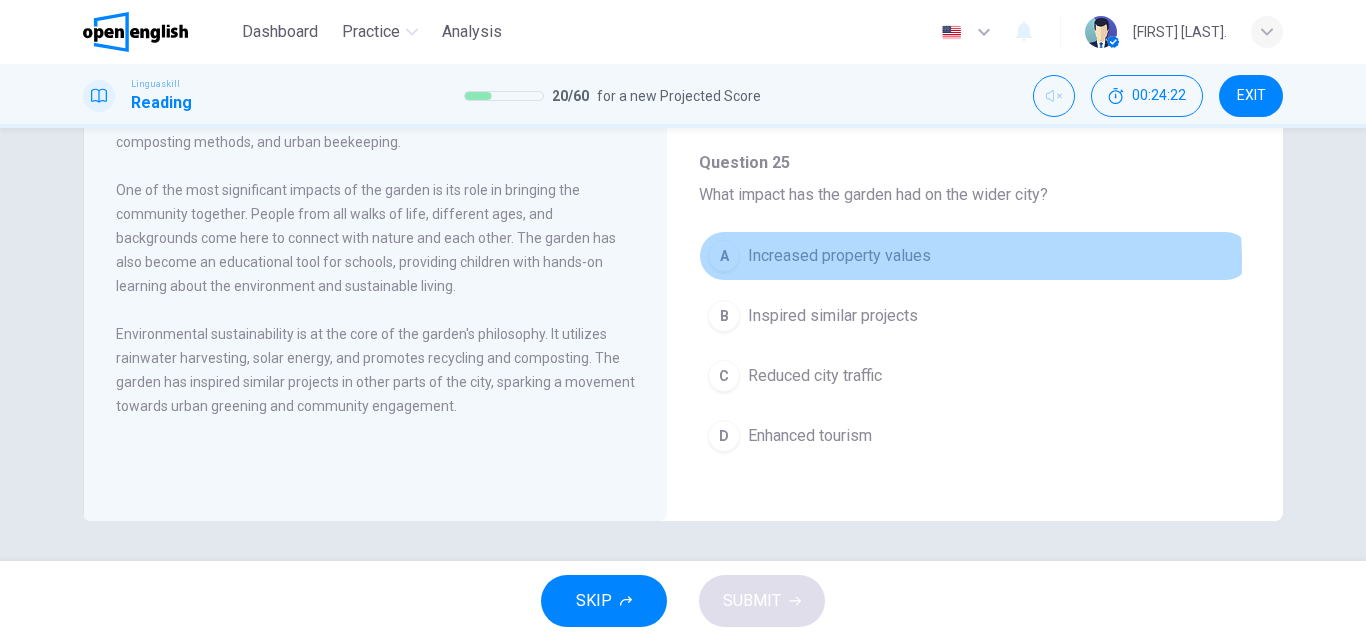 click on "Increased property values" at bounding box center [839, 256] 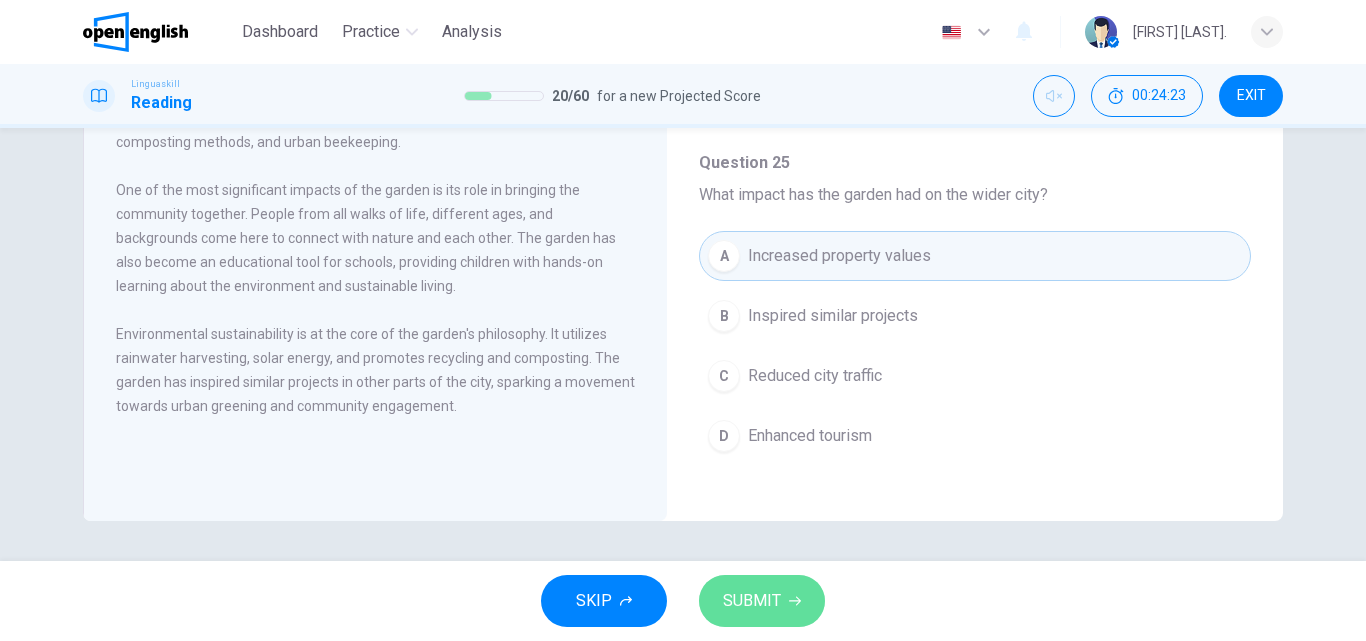 click on "SUBMIT" at bounding box center (762, 601) 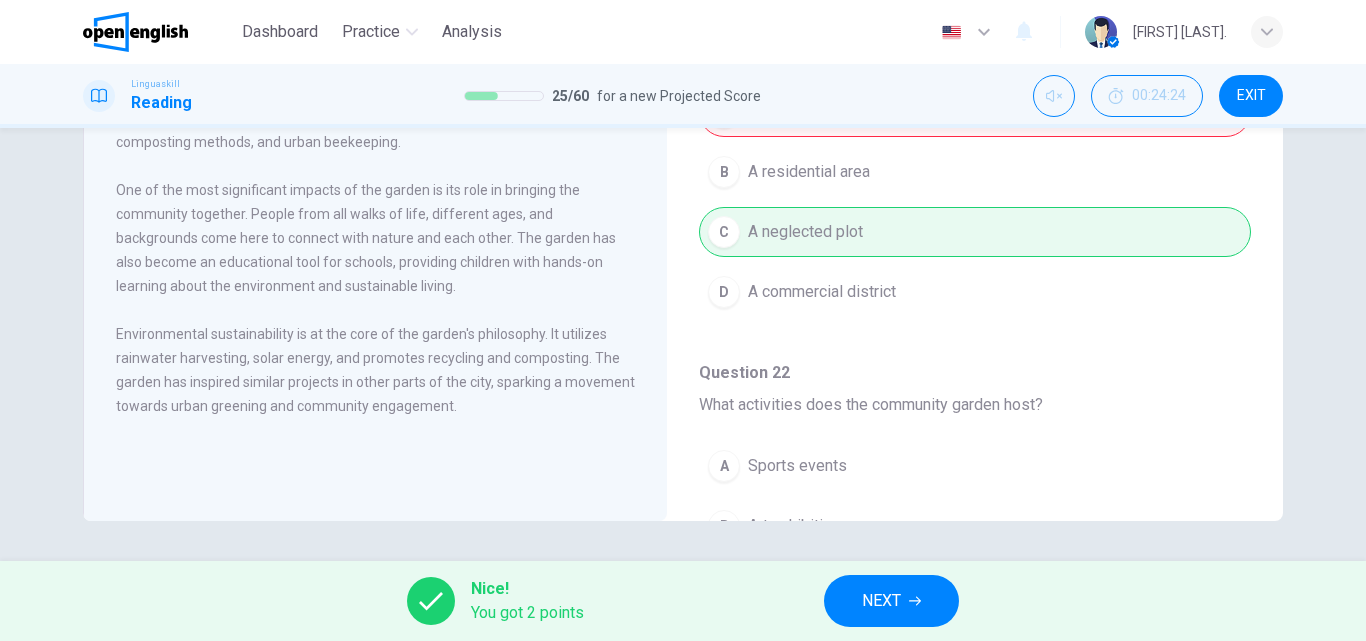 scroll, scrollTop: 0, scrollLeft: 0, axis: both 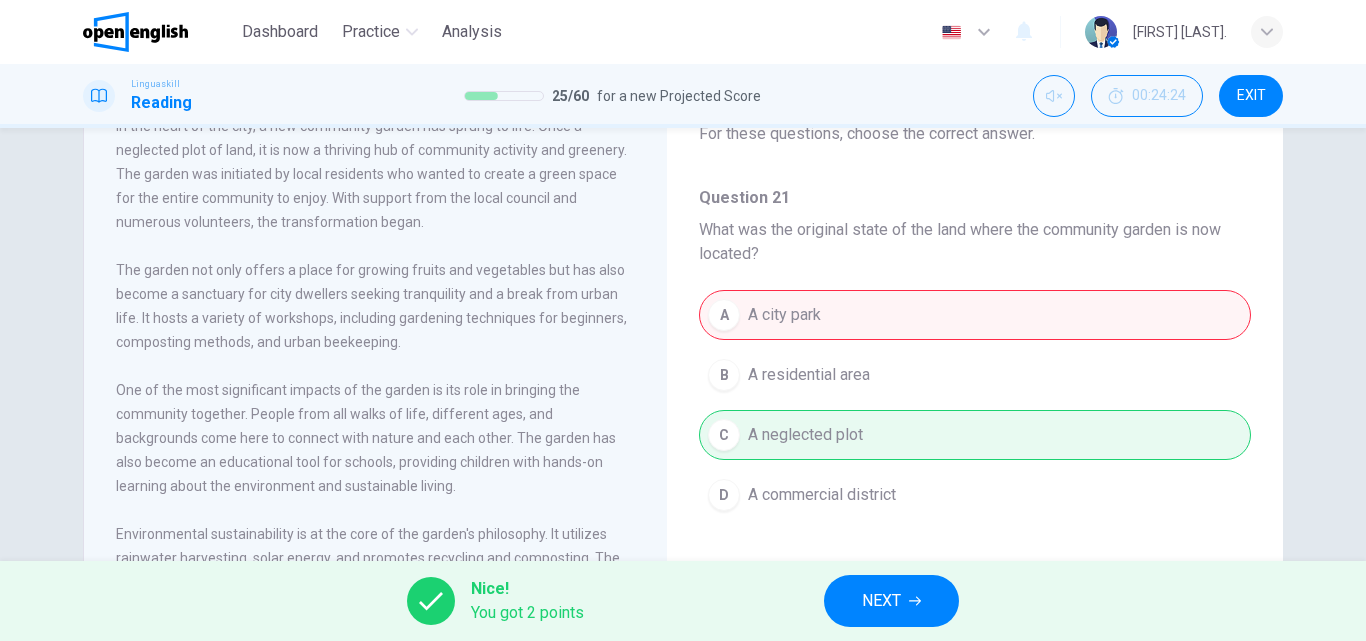 click on "A A [CITY] park B A residential area C A neglected plot D A commercial district" at bounding box center [975, 415] 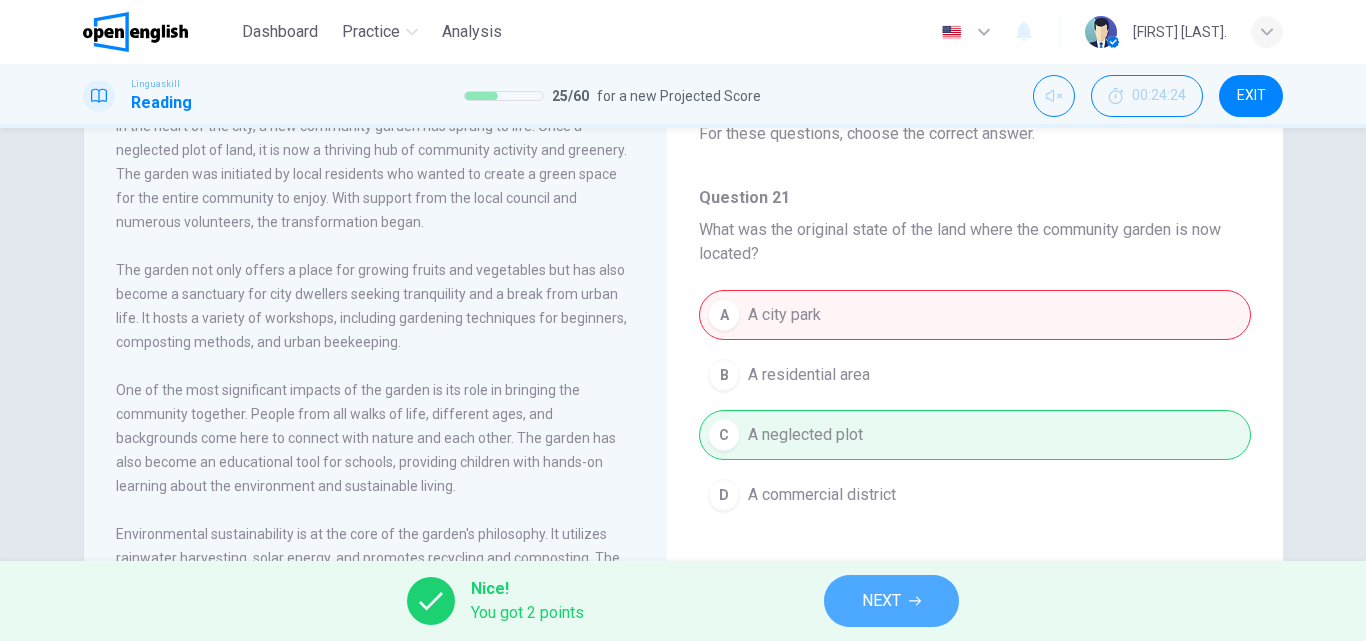 click on "NEXT" at bounding box center (881, 601) 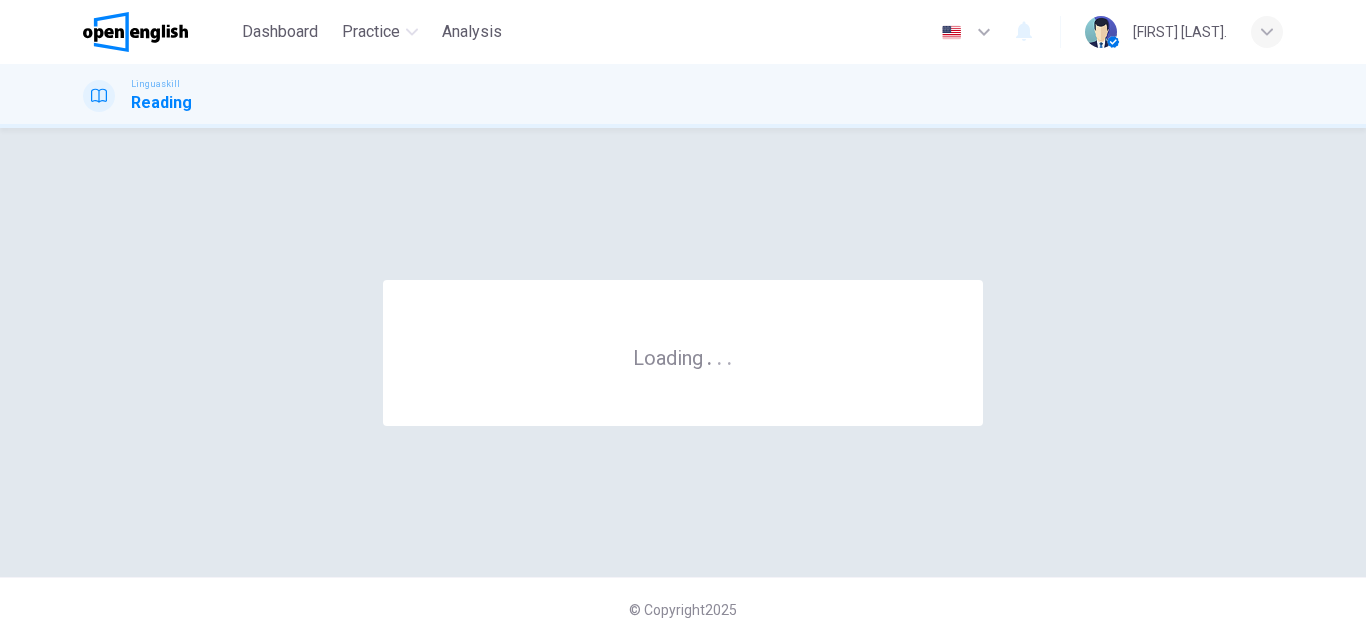 scroll, scrollTop: 0, scrollLeft: 0, axis: both 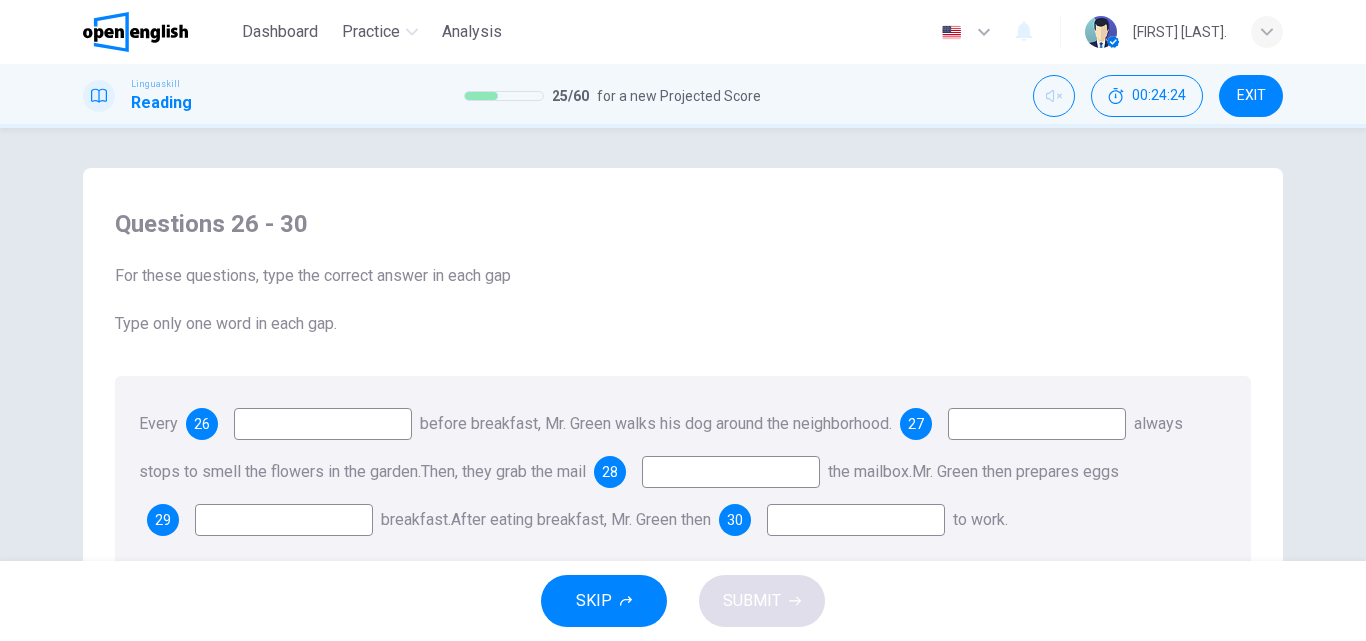 click at bounding box center [323, 424] 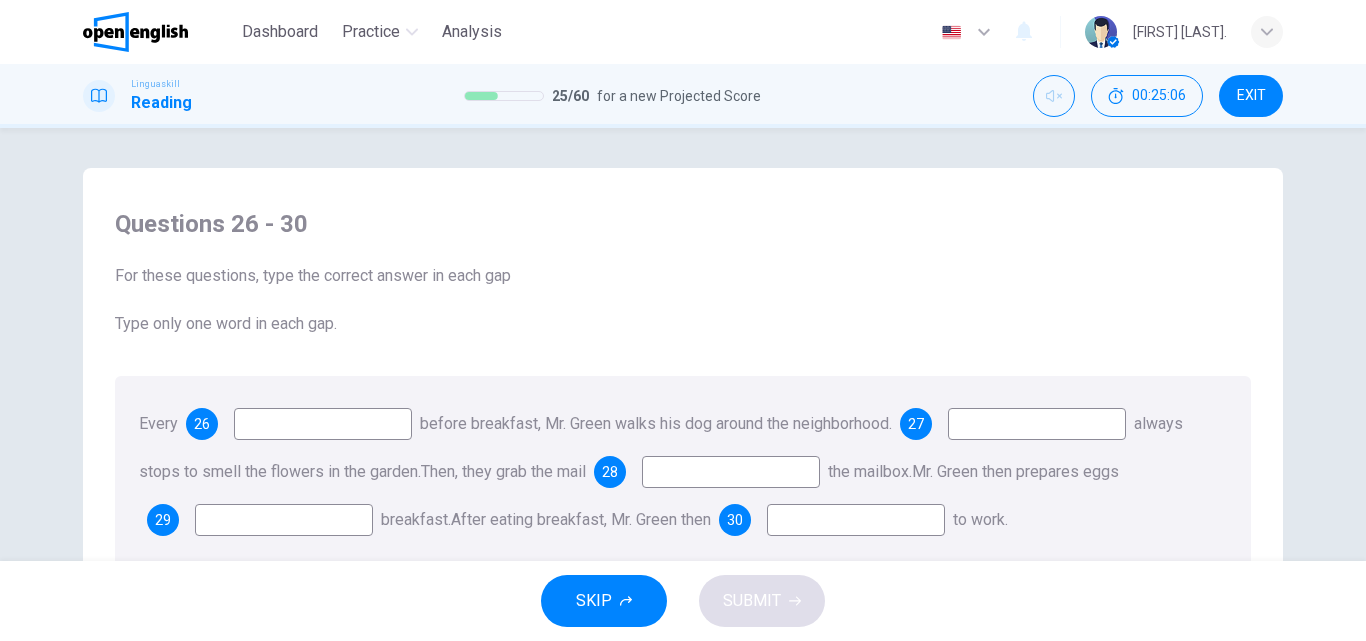 drag, startPoint x: 625, startPoint y: 605, endPoint x: 615, endPoint y: 590, distance: 18.027756 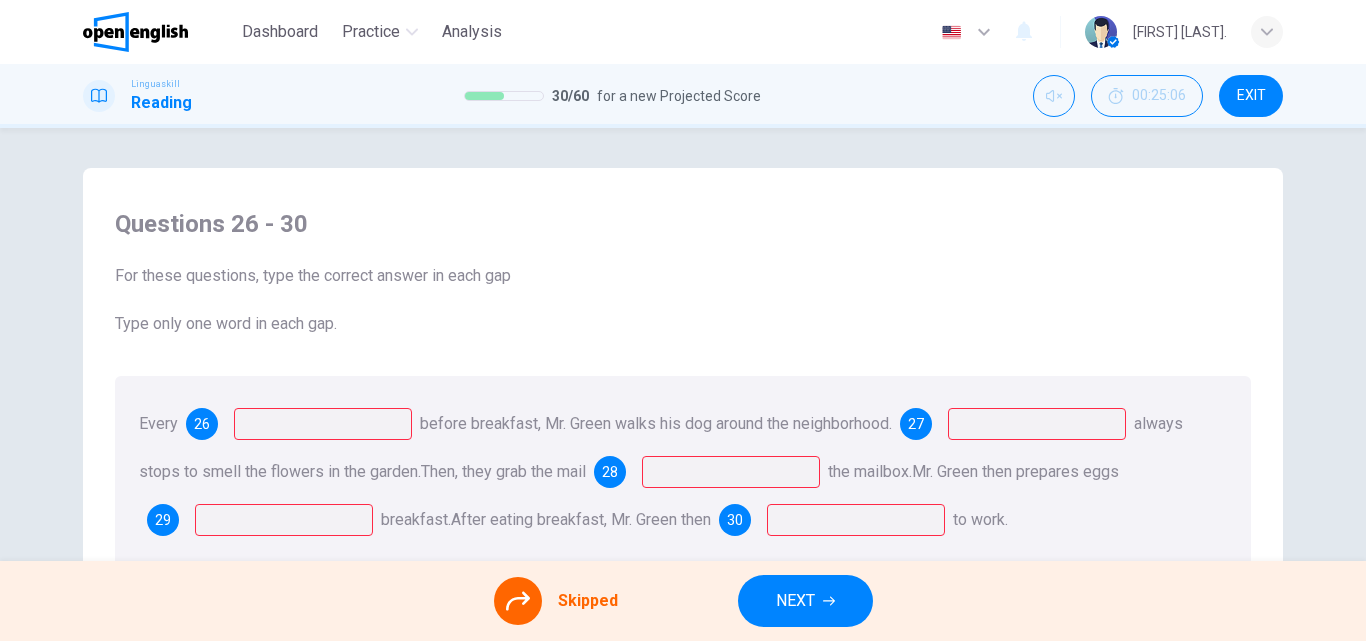 click on "NEXT" at bounding box center (805, 601) 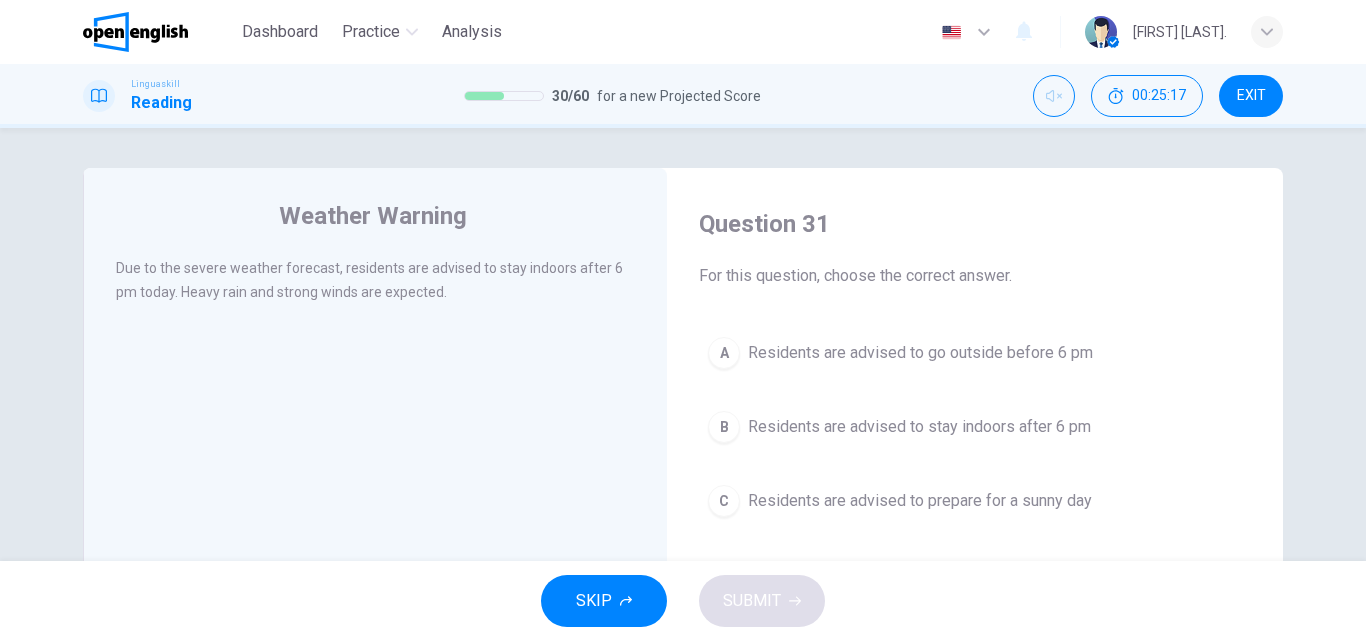 click on "Residents are advised to stay indoors after 6 pm" at bounding box center [919, 427] 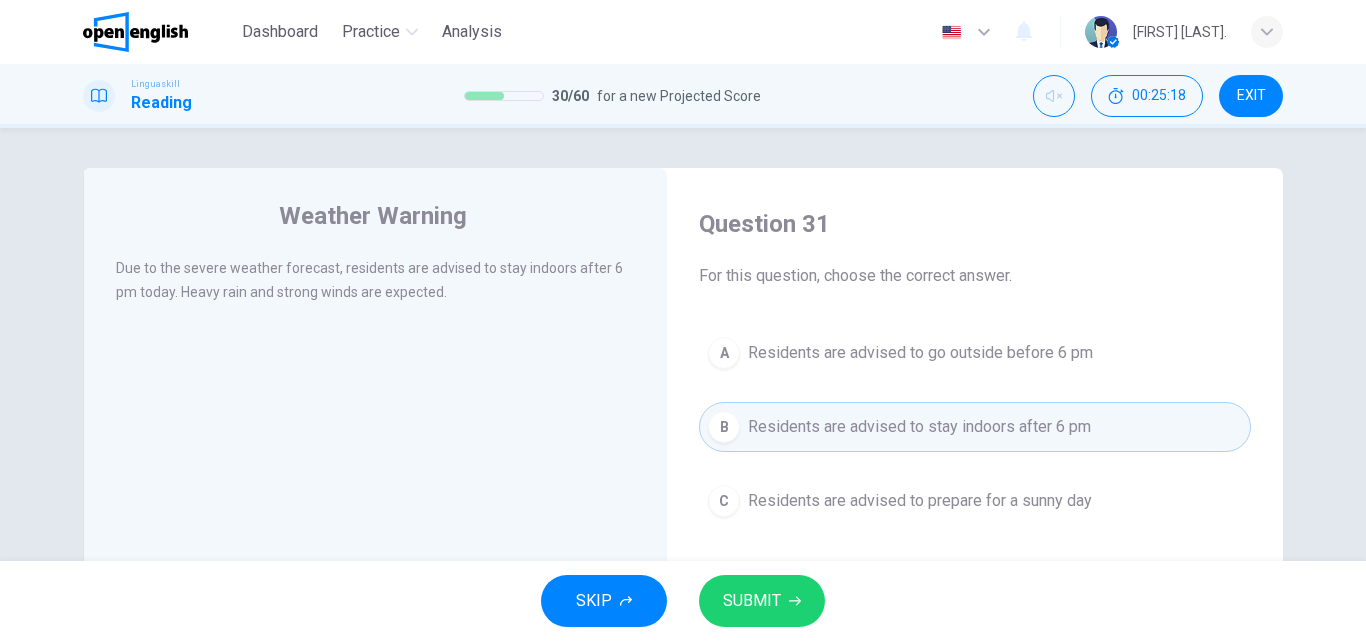click on "SUBMIT" at bounding box center [762, 601] 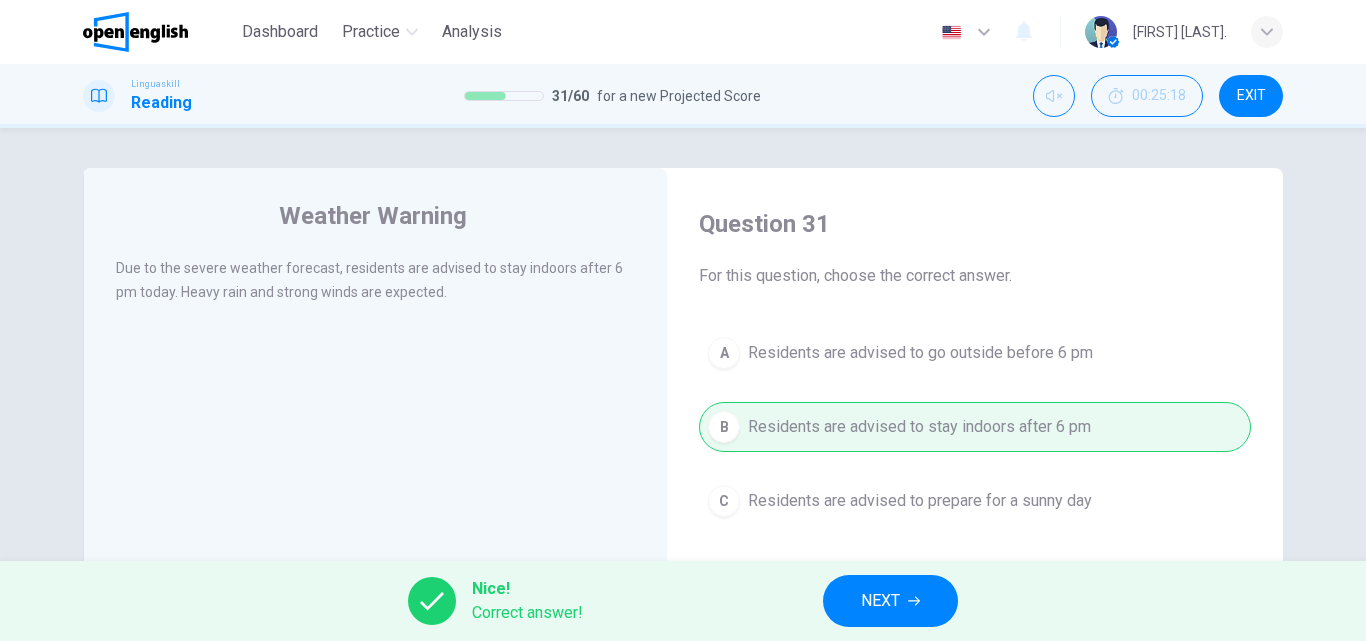 click on "NEXT" at bounding box center (880, 601) 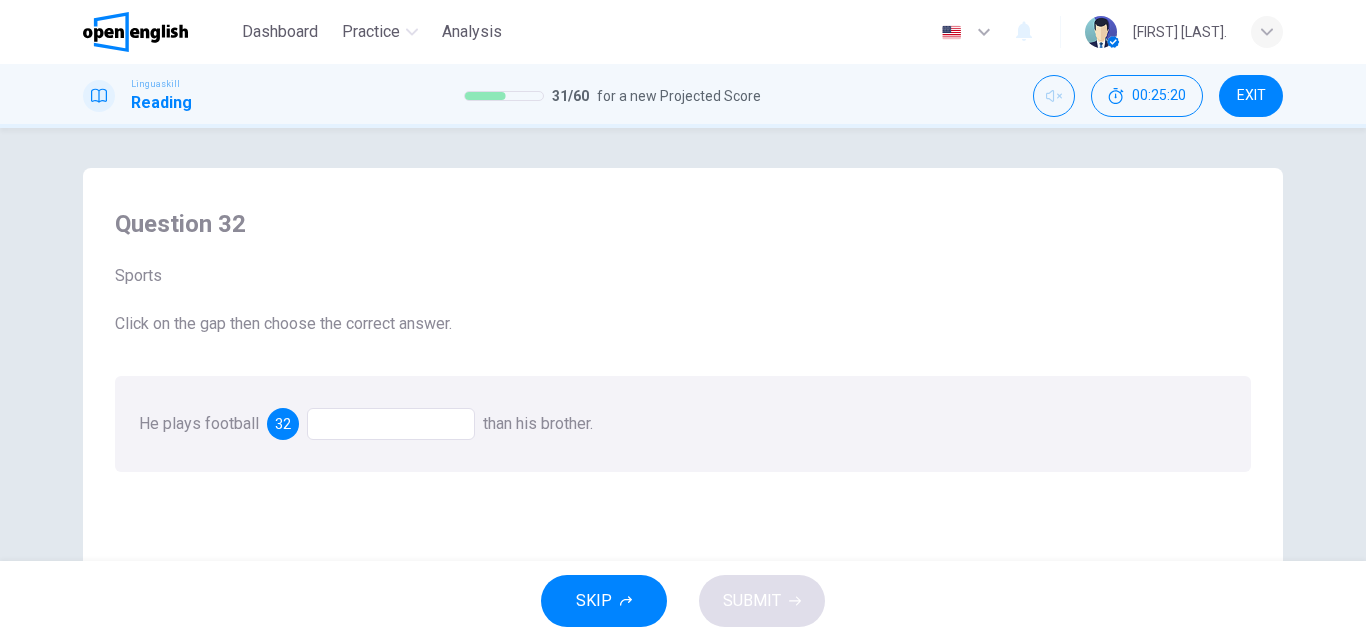 click at bounding box center [391, 424] 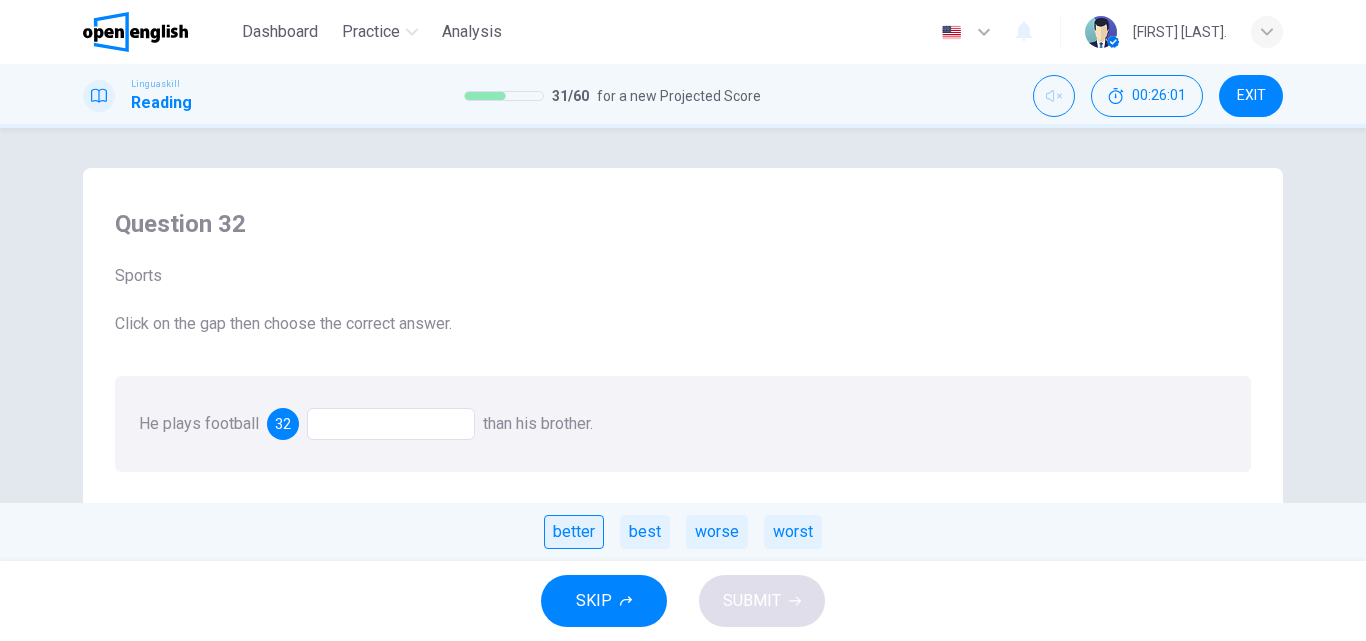 click on "better" at bounding box center (574, 532) 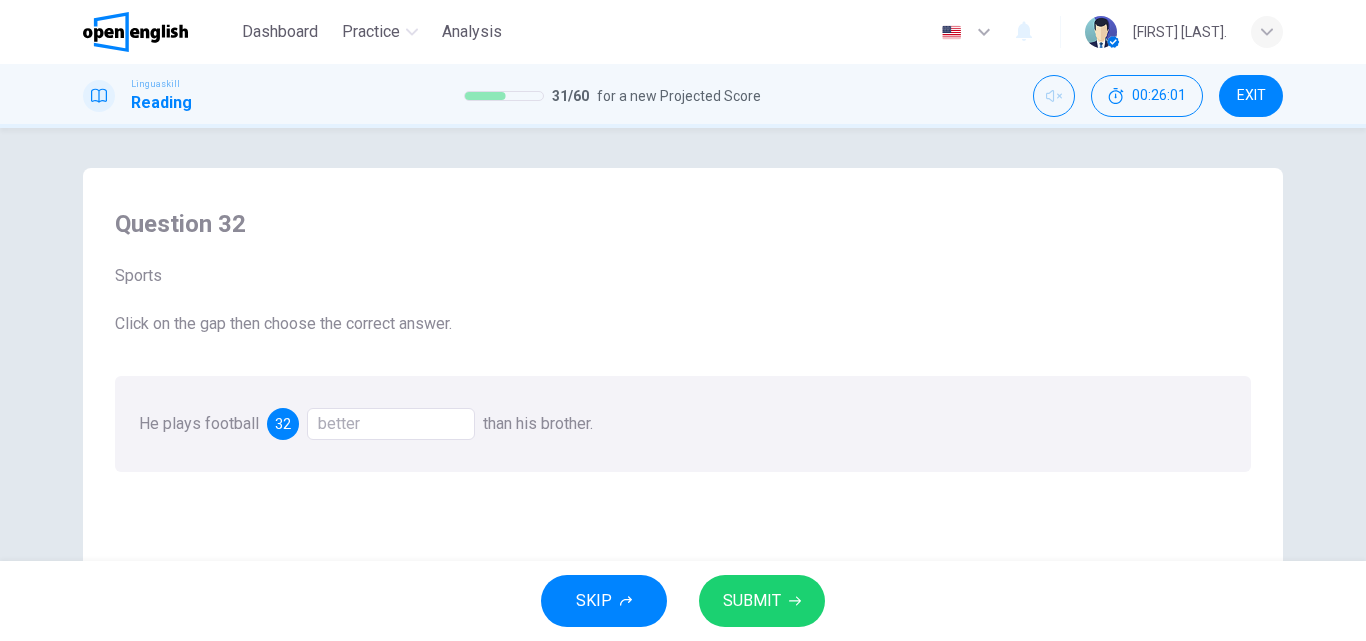 click on "SUBMIT" at bounding box center [752, 601] 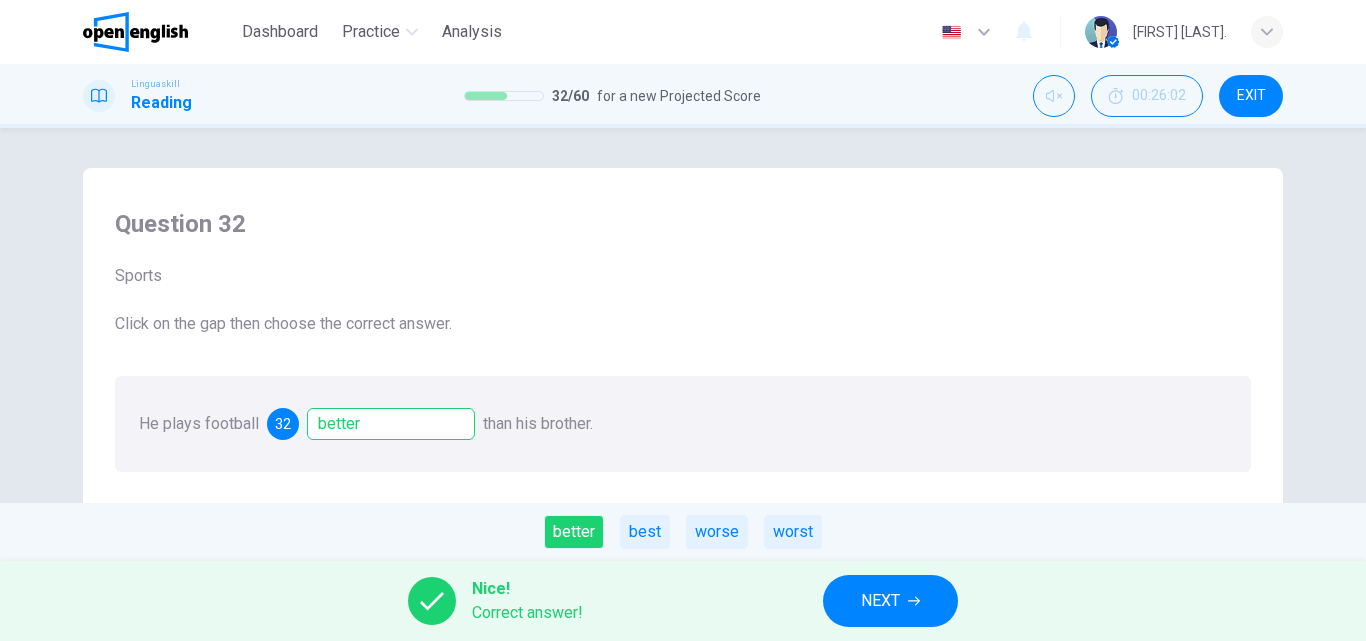 click on "NEXT" at bounding box center [890, 601] 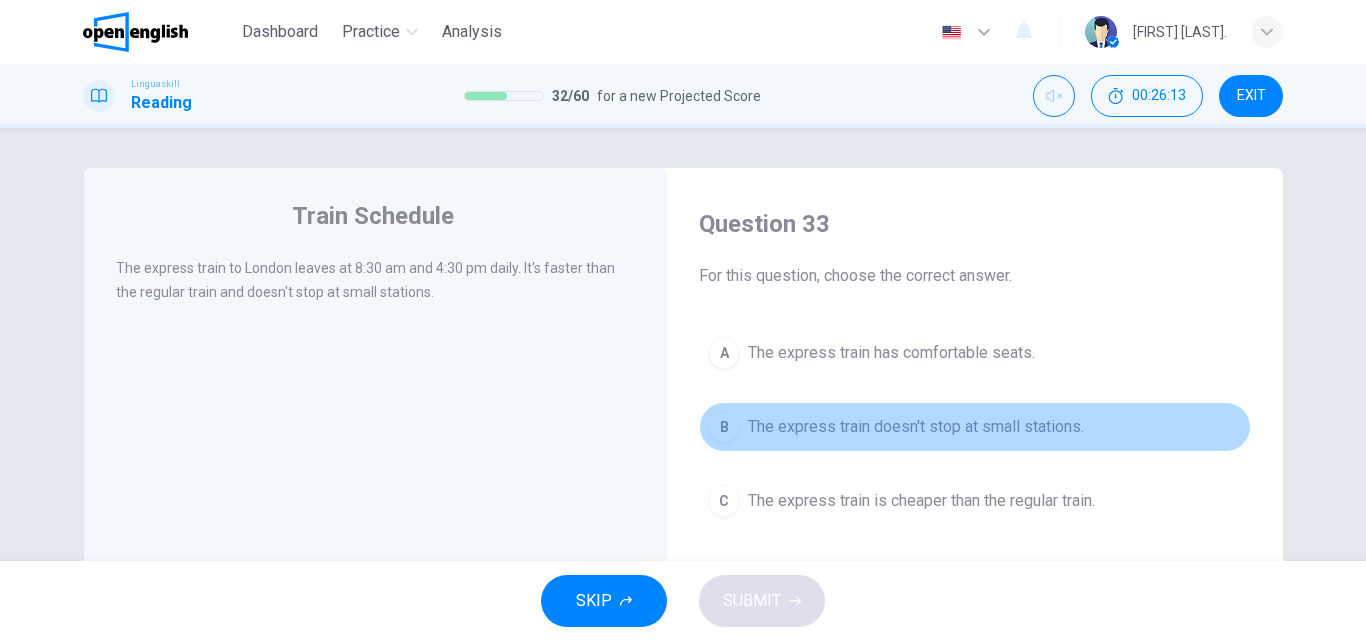 click on "B The express train doesn't stop at small stations." at bounding box center [975, 427] 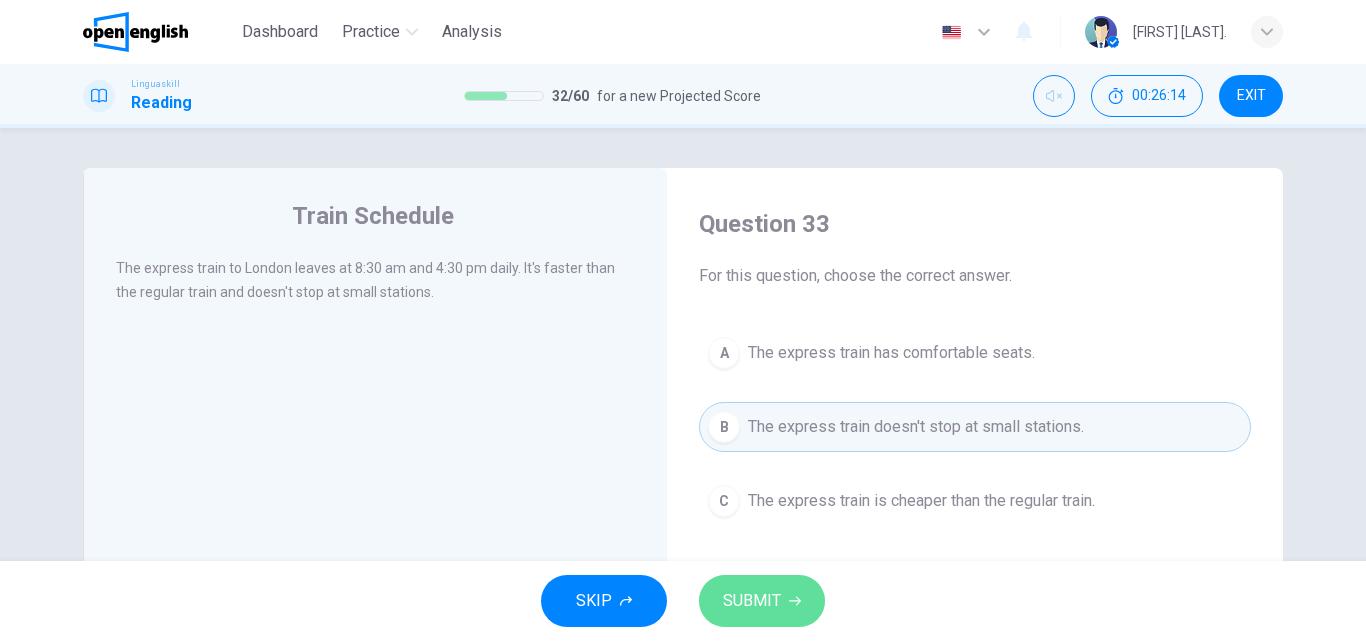 click on "SUBMIT" at bounding box center (762, 601) 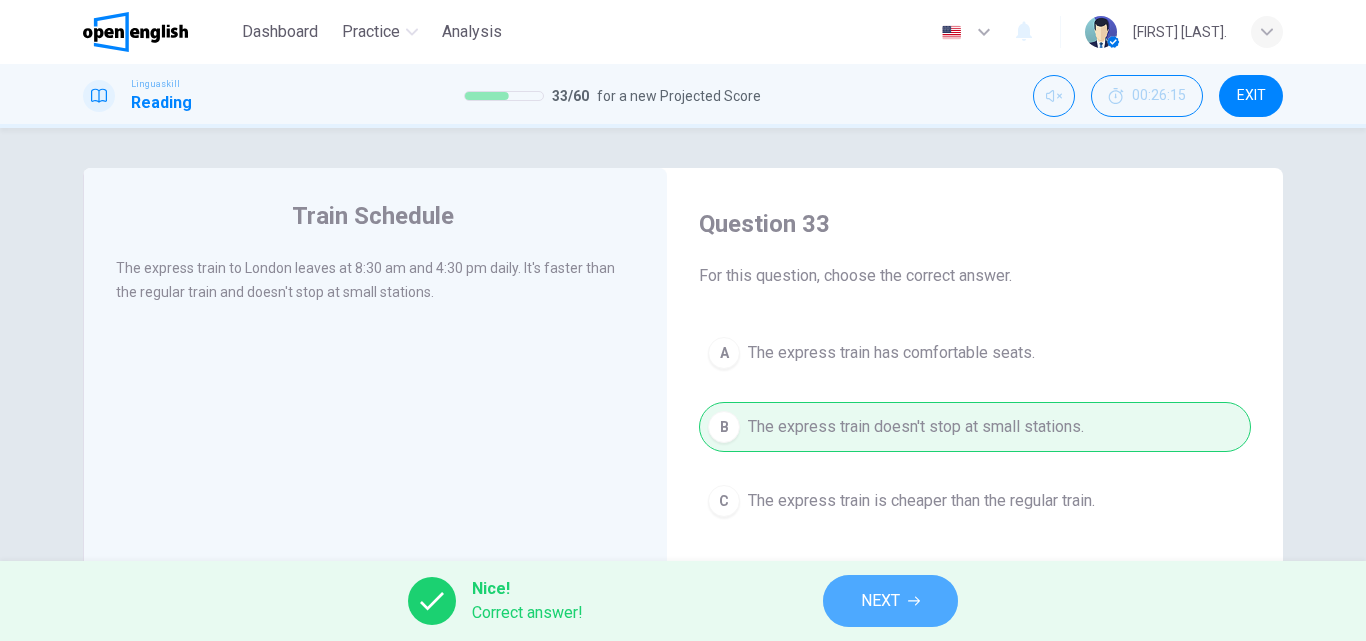 click on "NEXT" at bounding box center [890, 601] 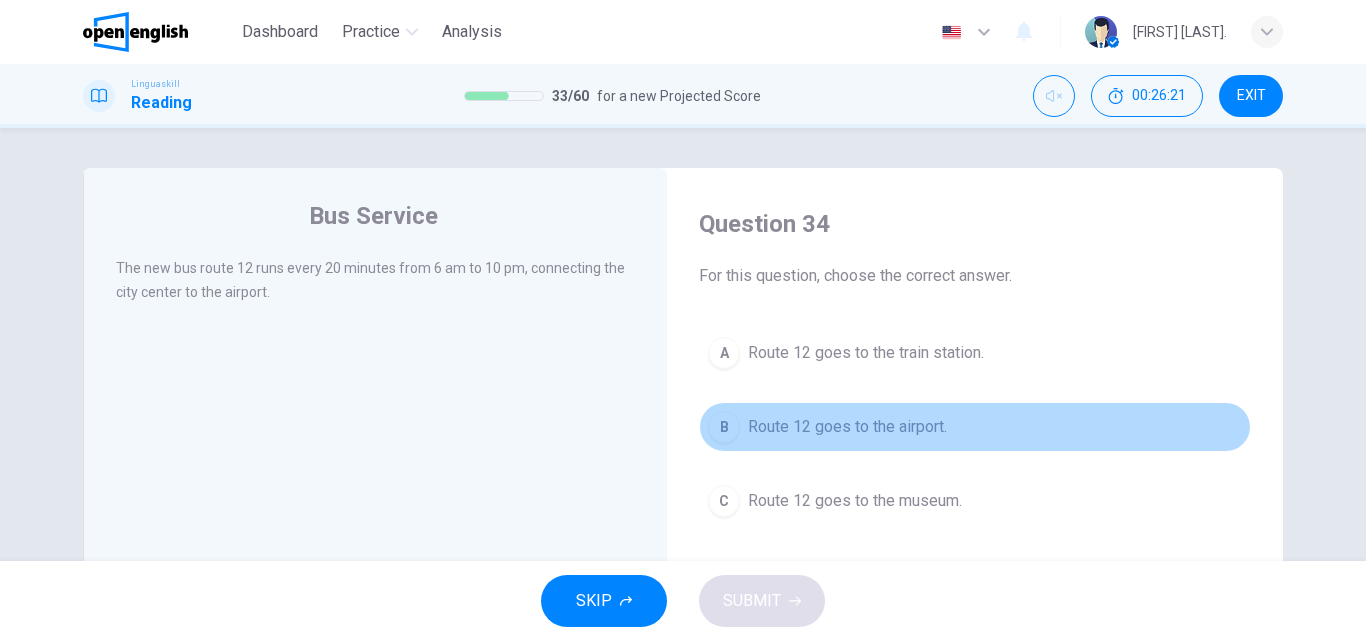 click on "Route 12 goes to the airport." at bounding box center (847, 427) 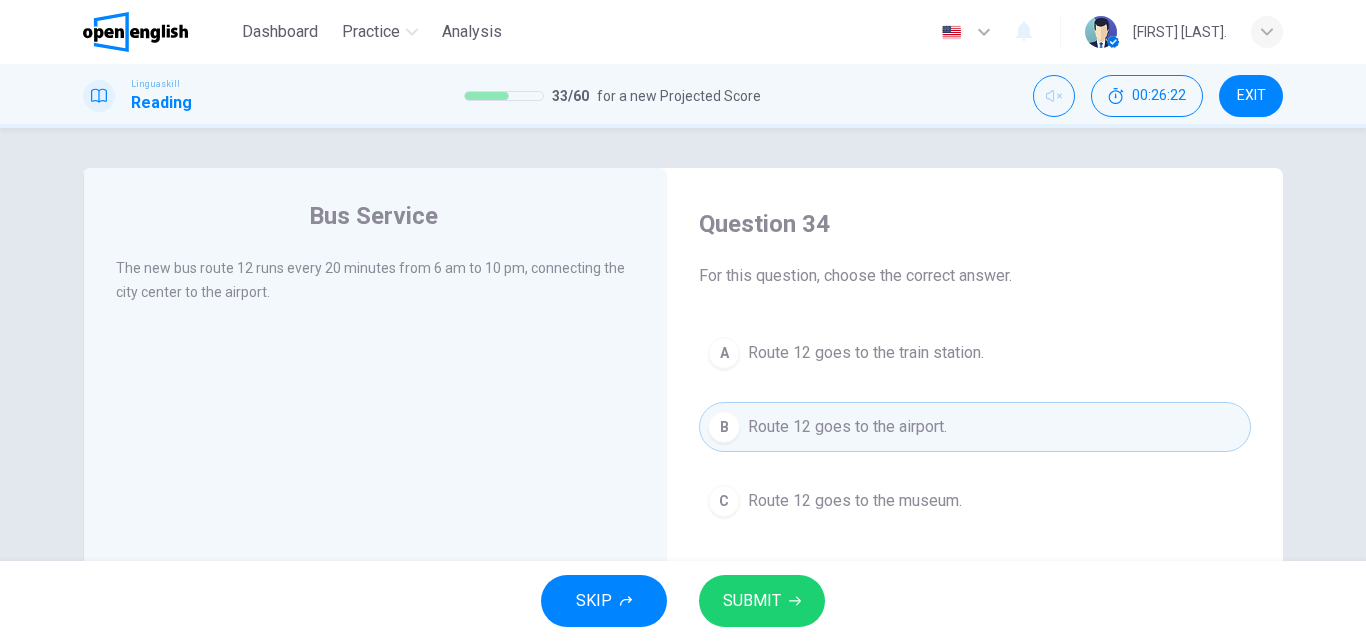 click on "SUBMIT" at bounding box center (752, 601) 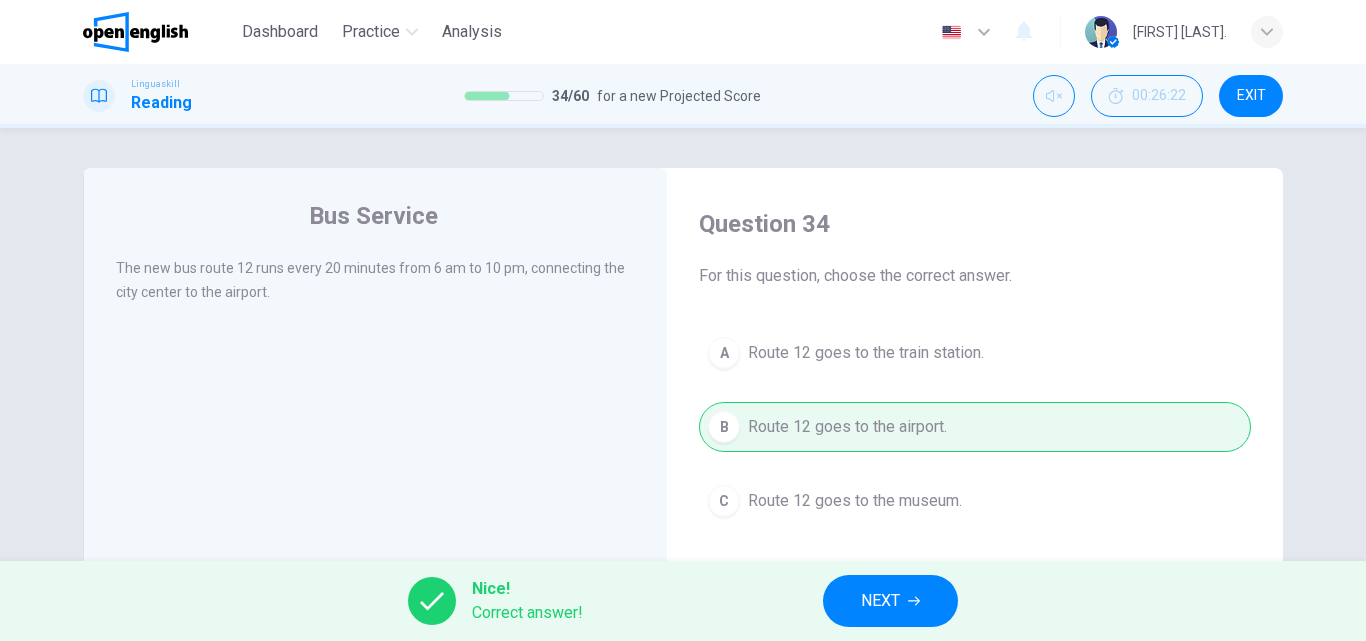 click on "NEXT" at bounding box center (880, 601) 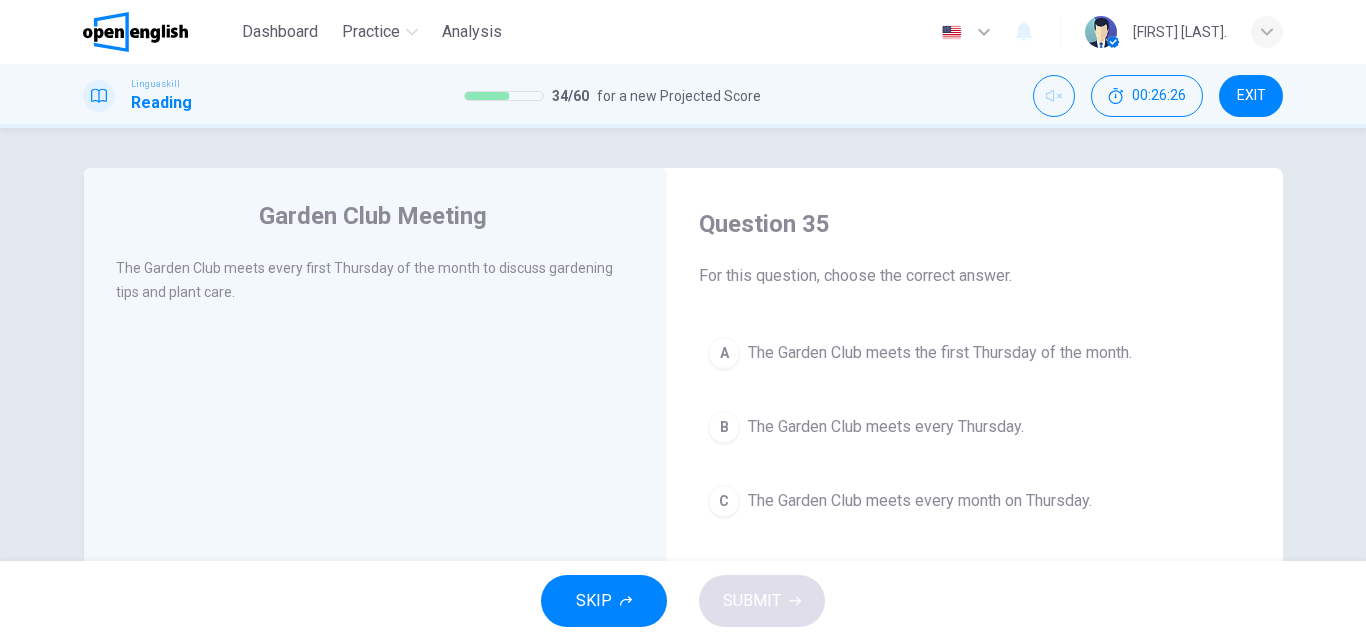 click on "The Garden Club meets the first Thursday of the month." at bounding box center (940, 353) 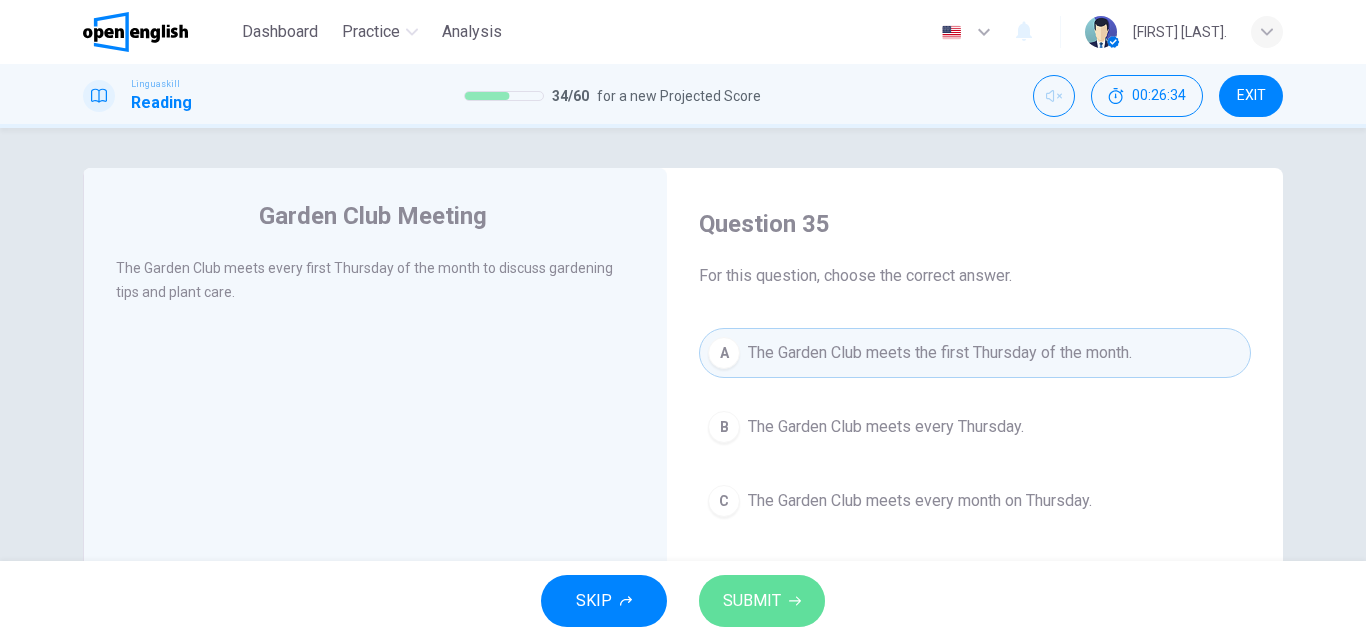 click on "SUBMIT" at bounding box center [762, 601] 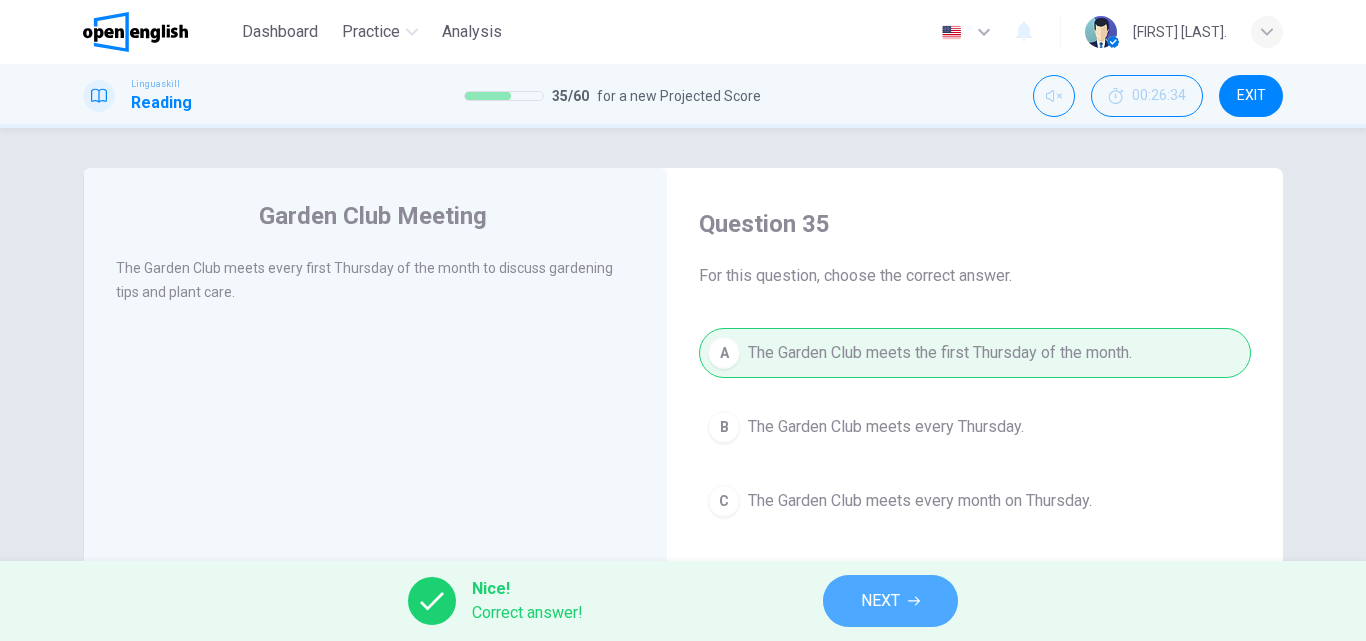 click on "NEXT" at bounding box center [880, 601] 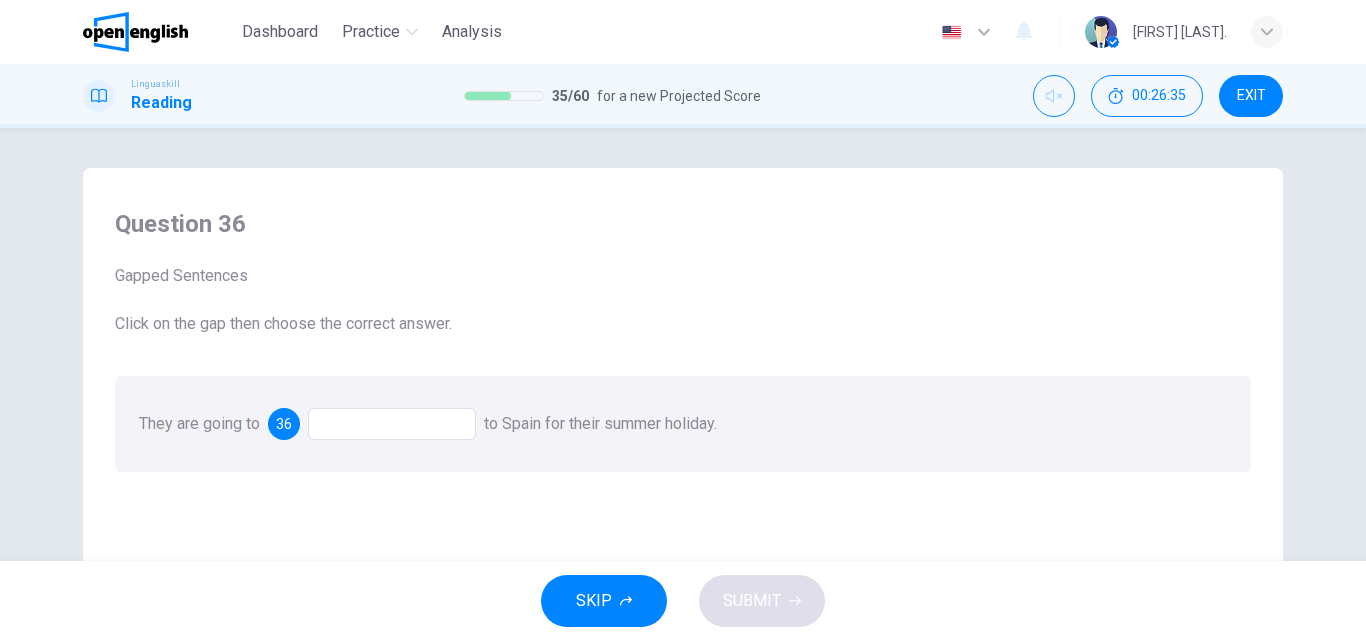 click at bounding box center (392, 424) 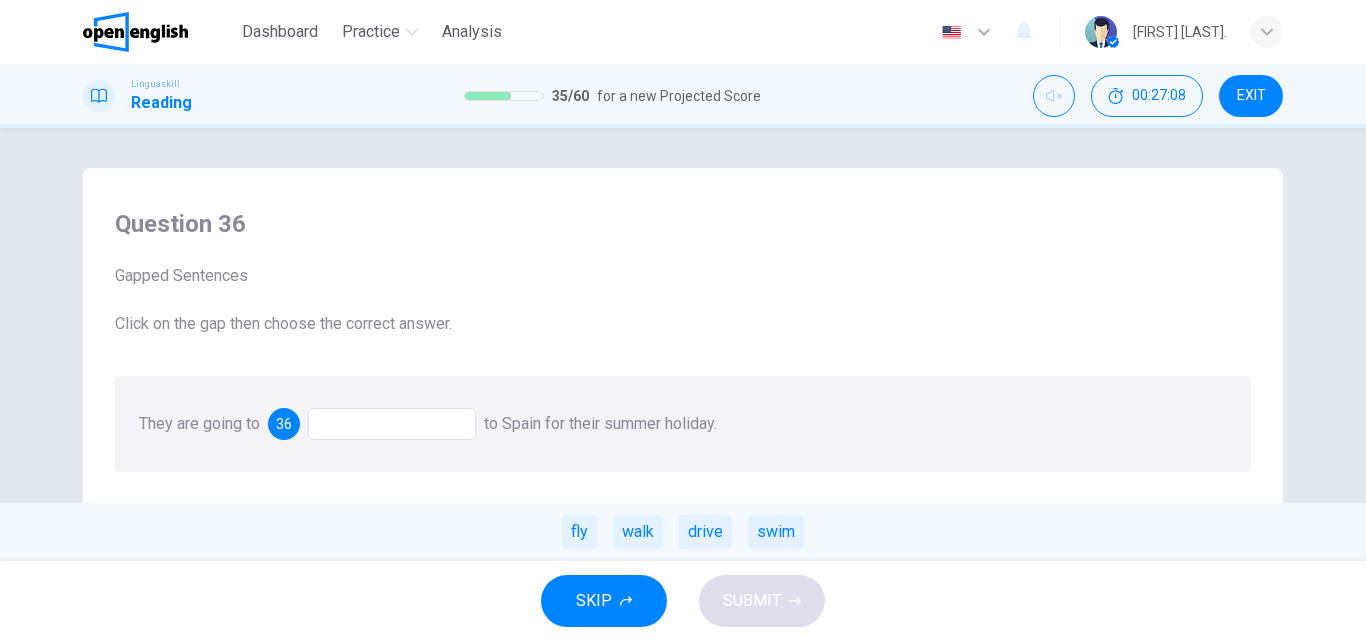 click on "fly walk drive swim" at bounding box center [683, 532] 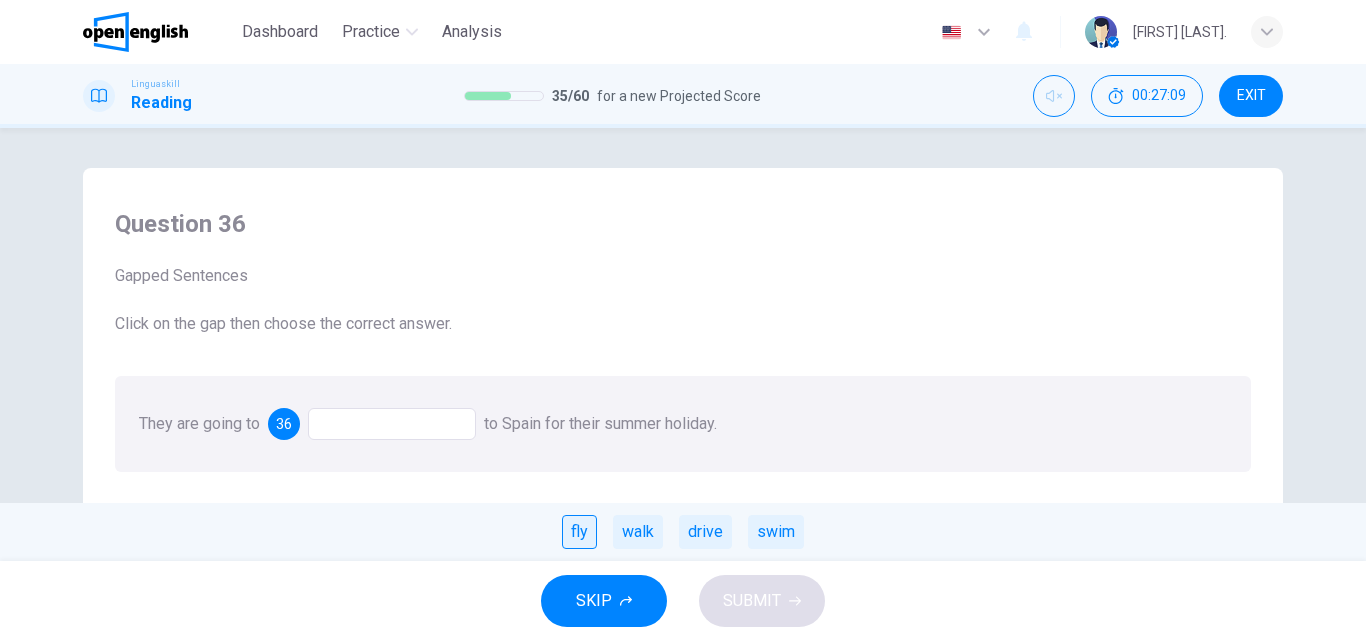 click on "fly" at bounding box center [579, 532] 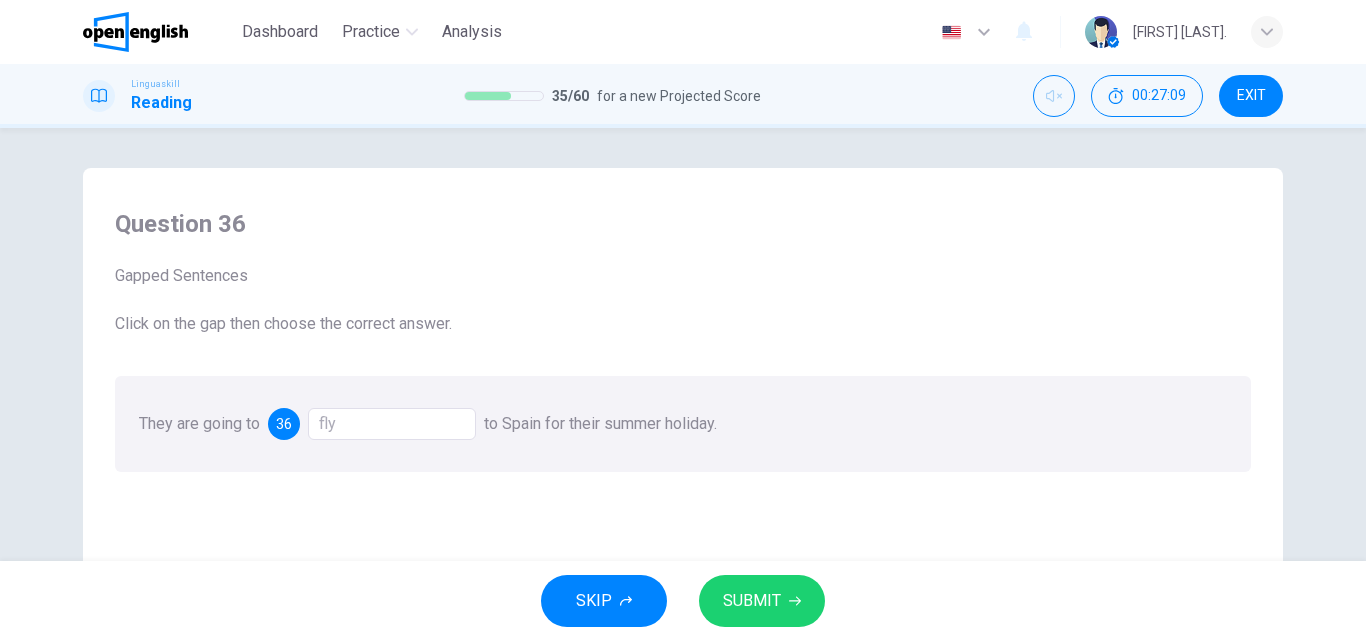 click on "SUBMIT" at bounding box center [752, 601] 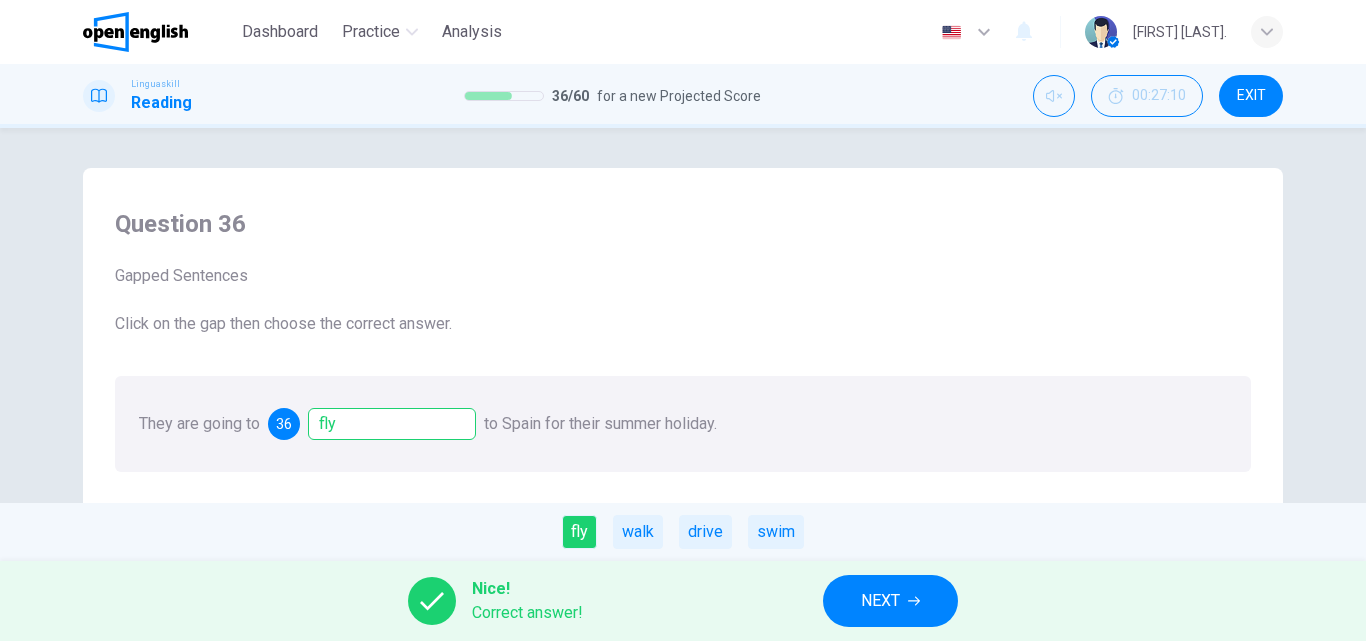 click on "NEXT" at bounding box center (880, 601) 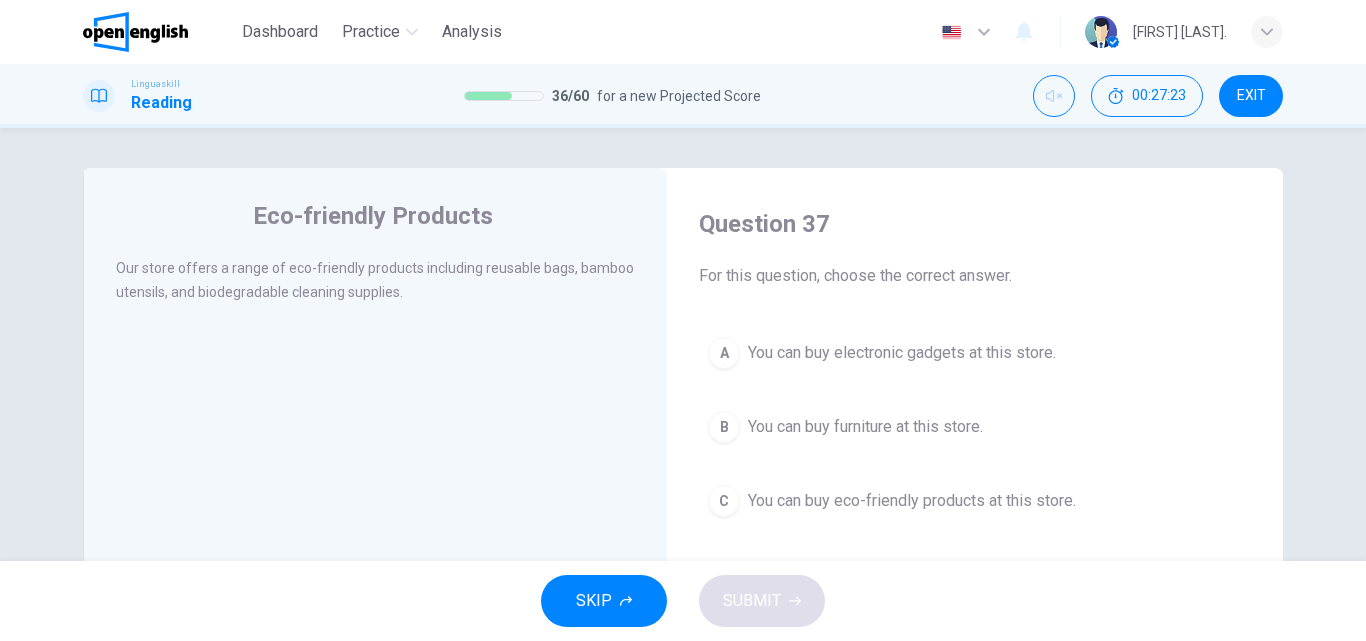 click on "You can buy eco-friendly products at this store." at bounding box center [912, 501] 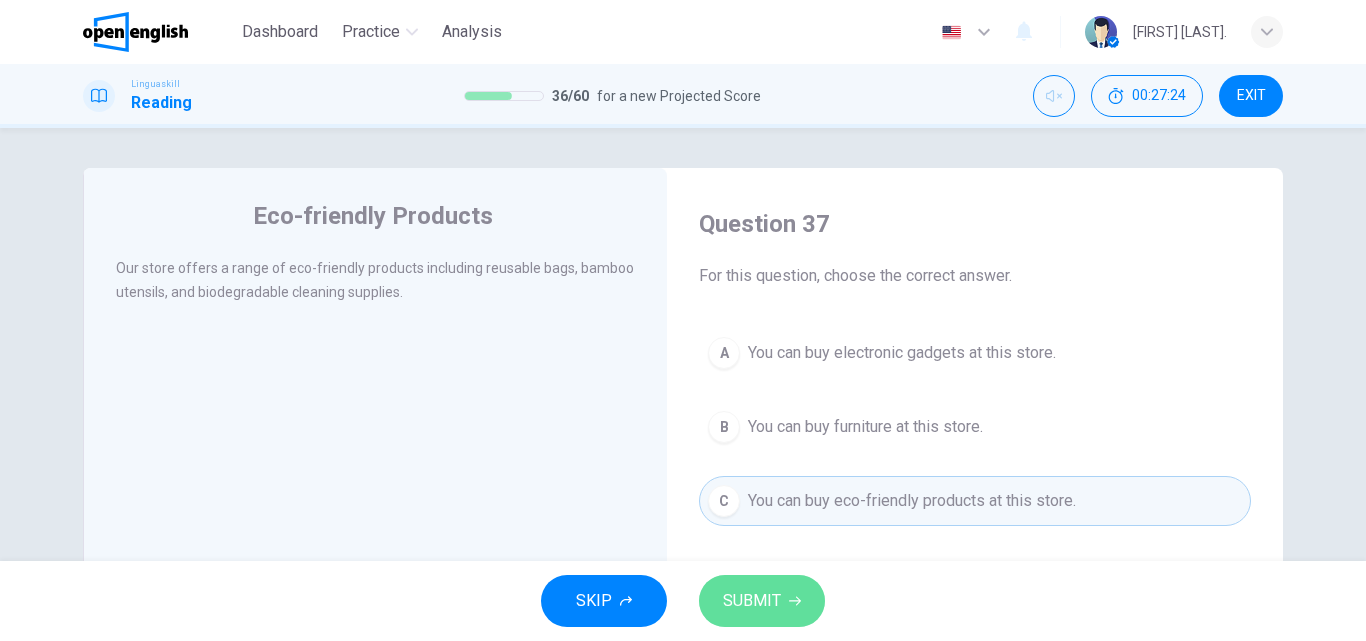 click on "SUBMIT" at bounding box center (762, 601) 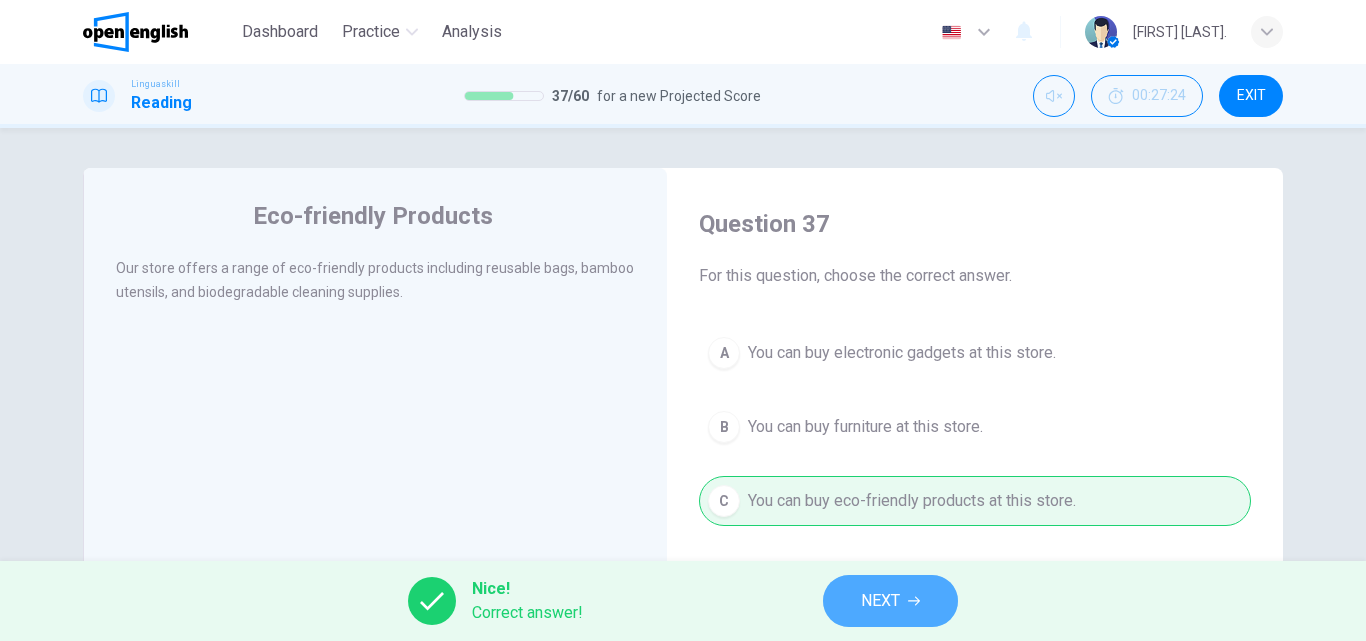 click on "NEXT" at bounding box center (880, 601) 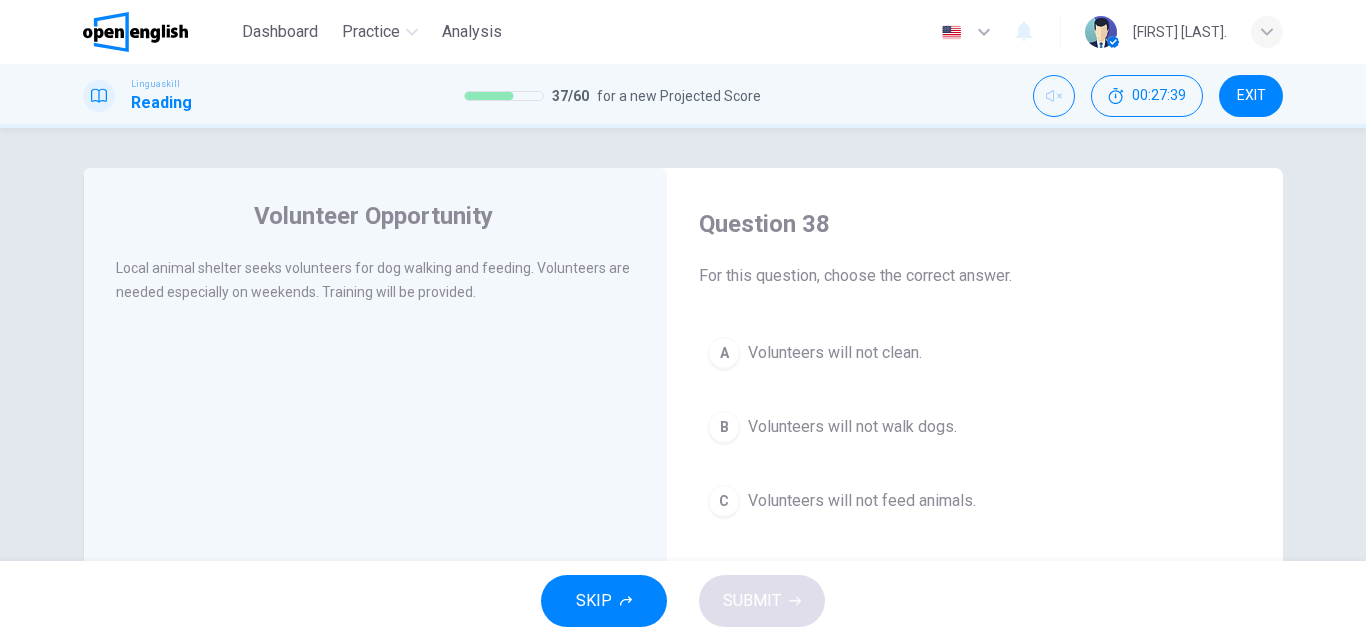 click on "Volunteers will not feed animals." at bounding box center (862, 501) 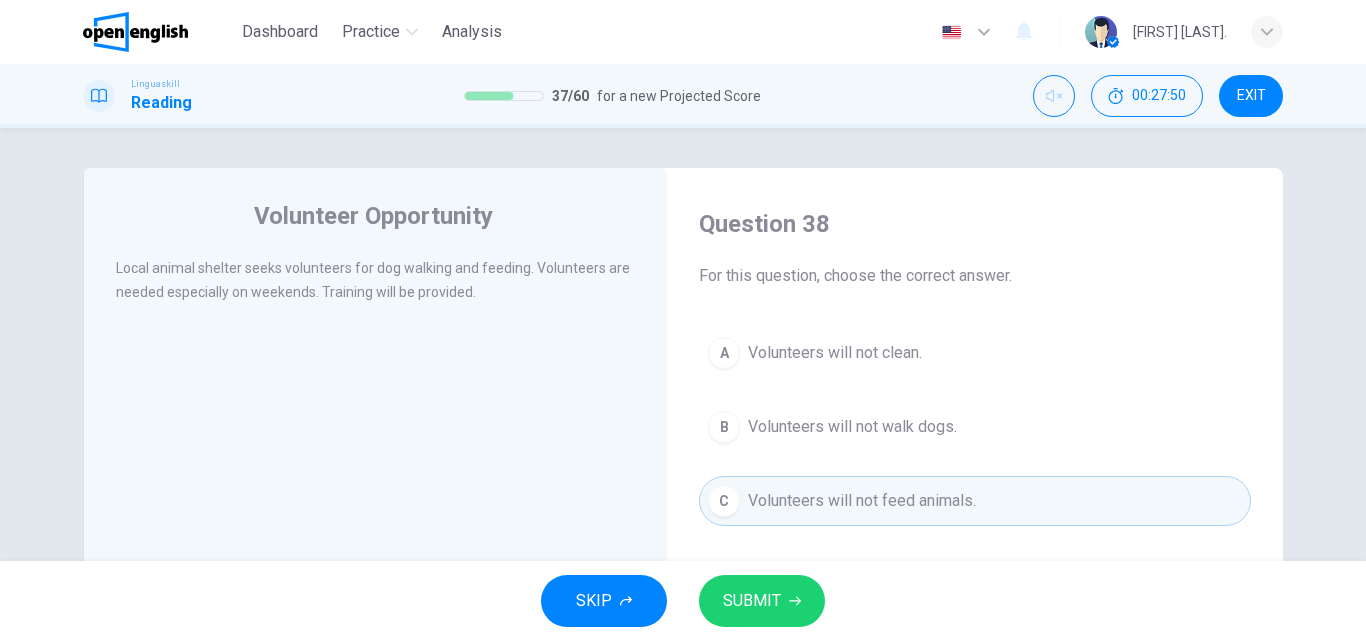 click on "SUBMIT" at bounding box center [762, 601] 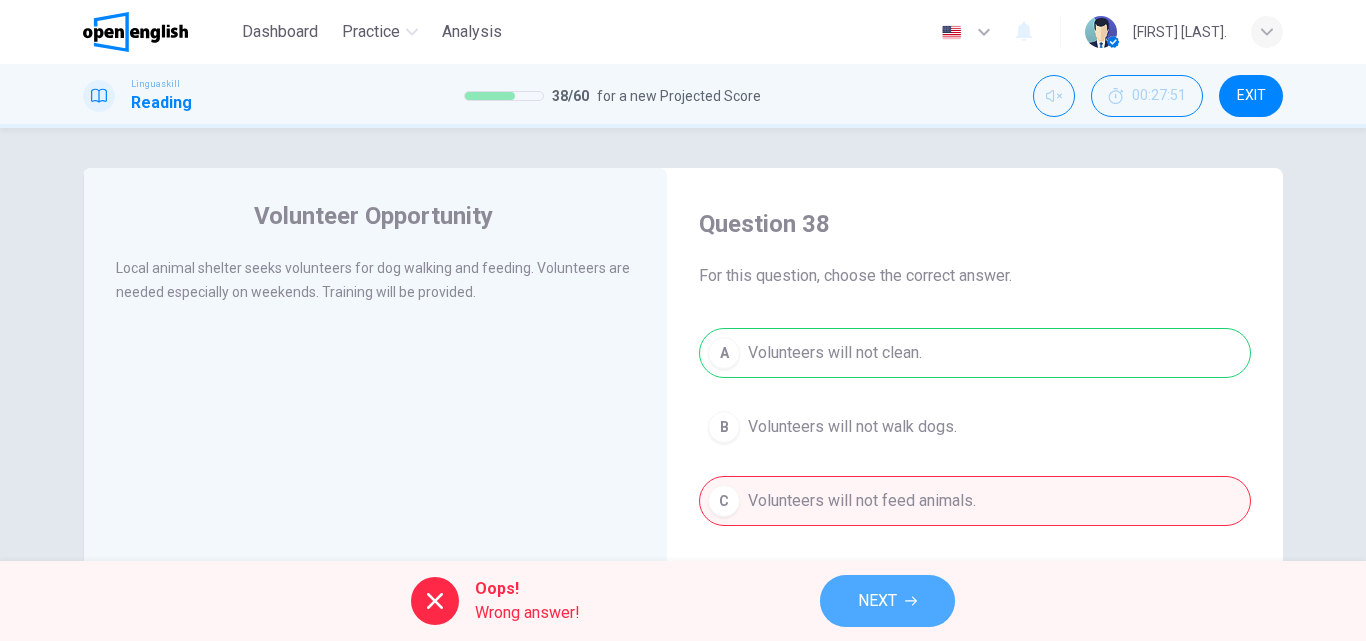 click on "NEXT" at bounding box center [887, 601] 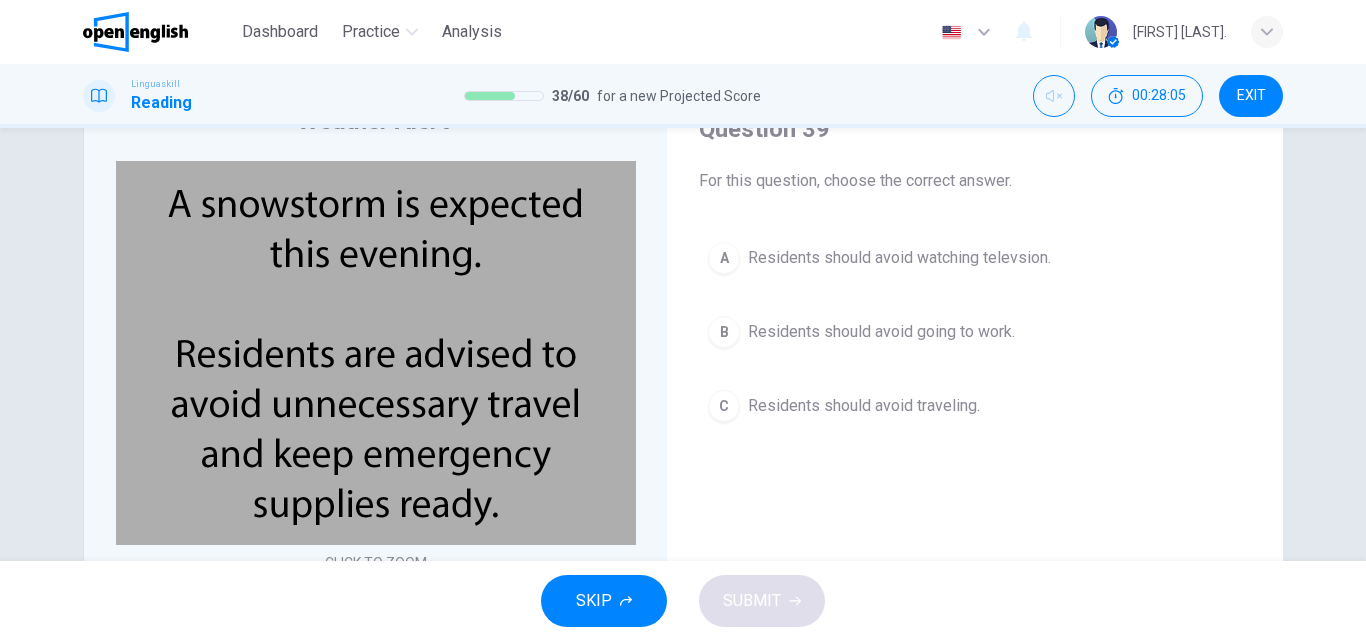 scroll, scrollTop: 100, scrollLeft: 0, axis: vertical 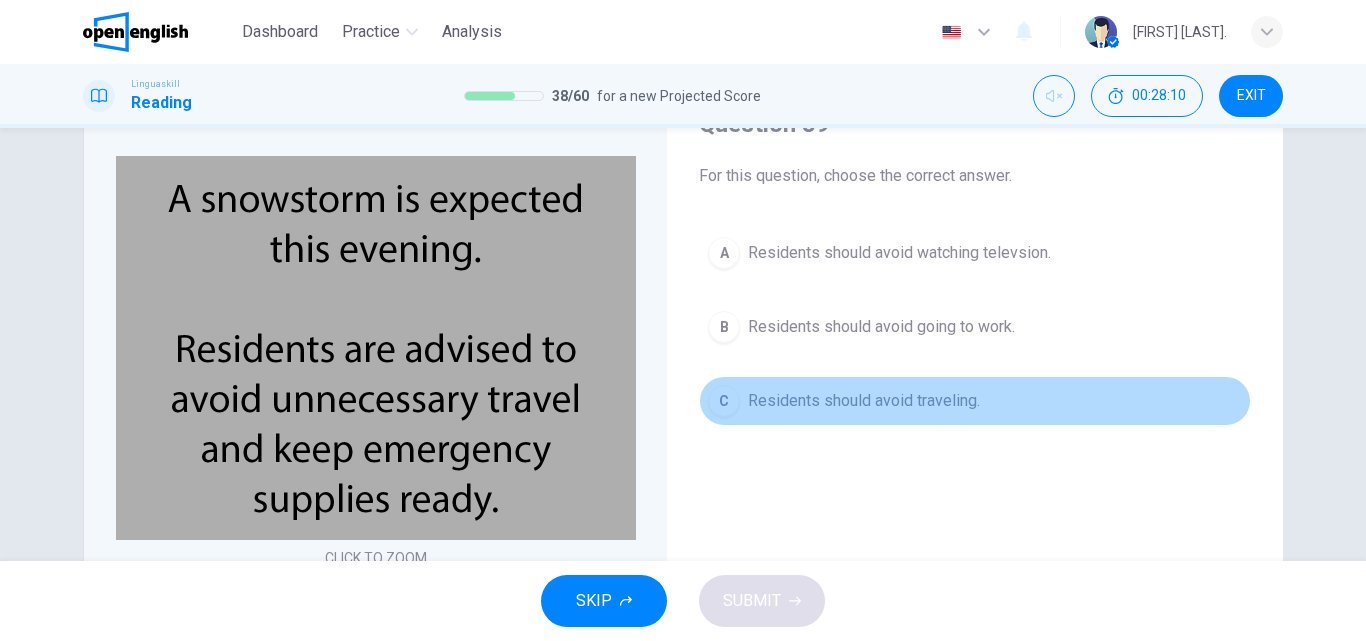 click on "Residents should avoid traveling." at bounding box center (864, 401) 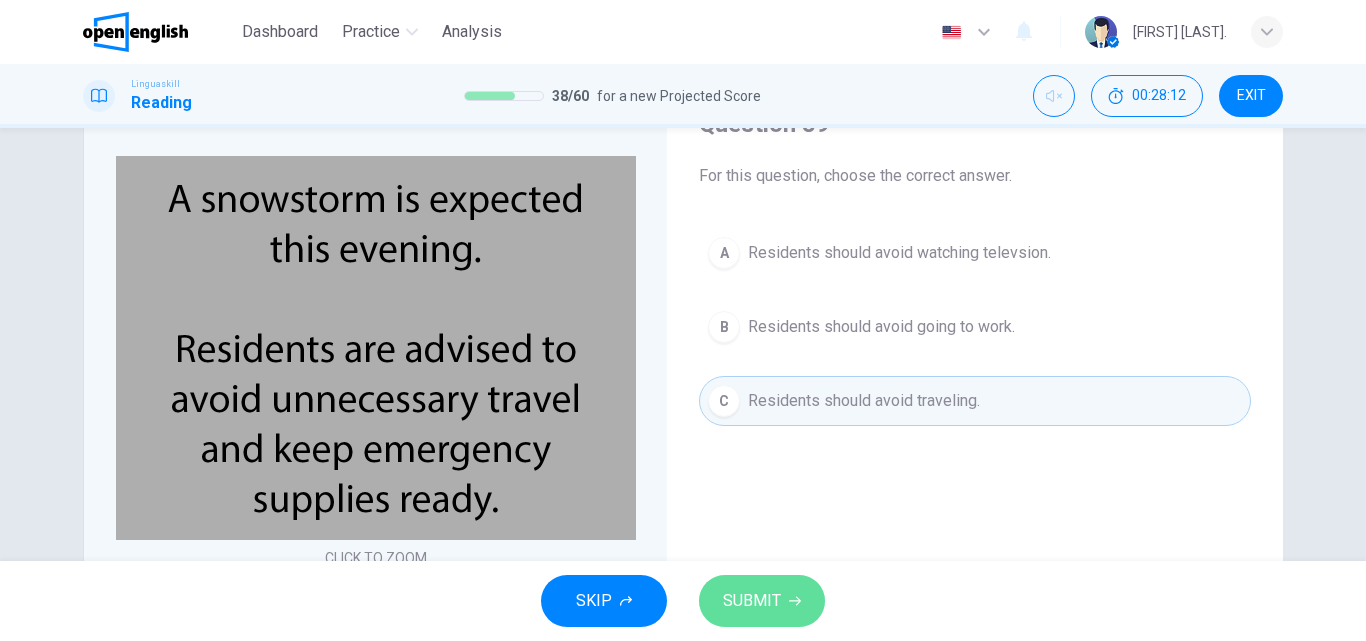 click on "SUBMIT" at bounding box center [762, 601] 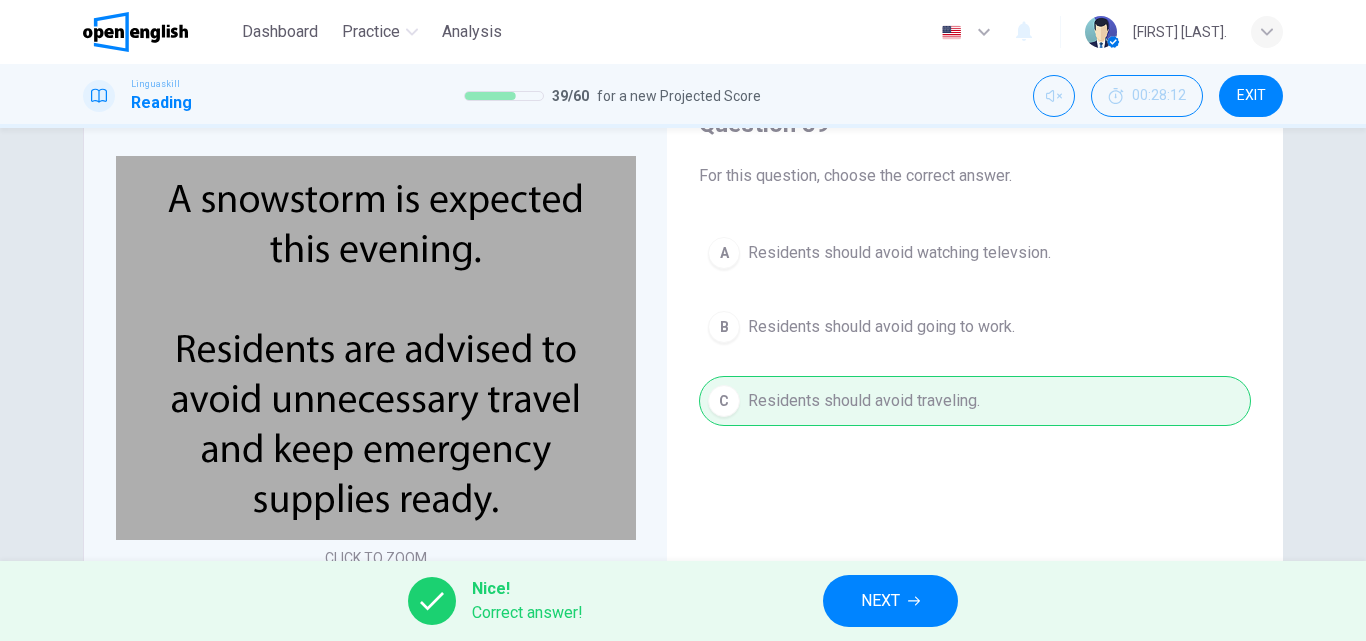 click on "NEXT" at bounding box center [890, 601] 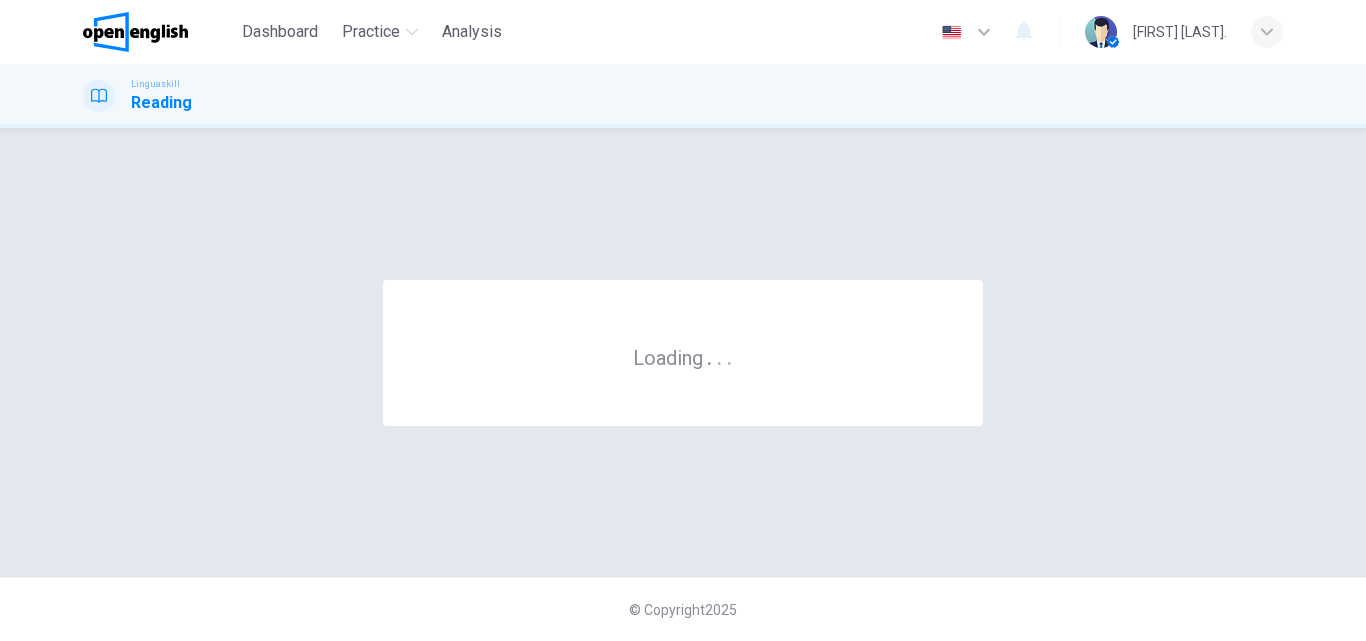 scroll, scrollTop: 0, scrollLeft: 0, axis: both 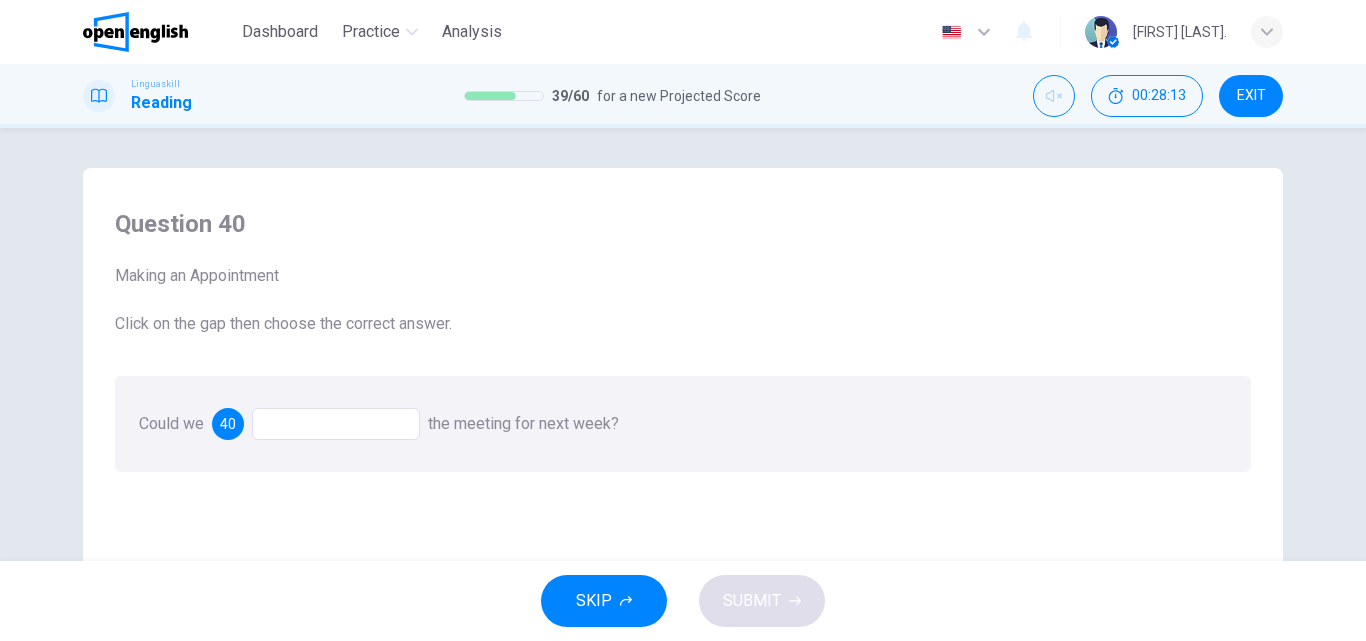 click at bounding box center [336, 424] 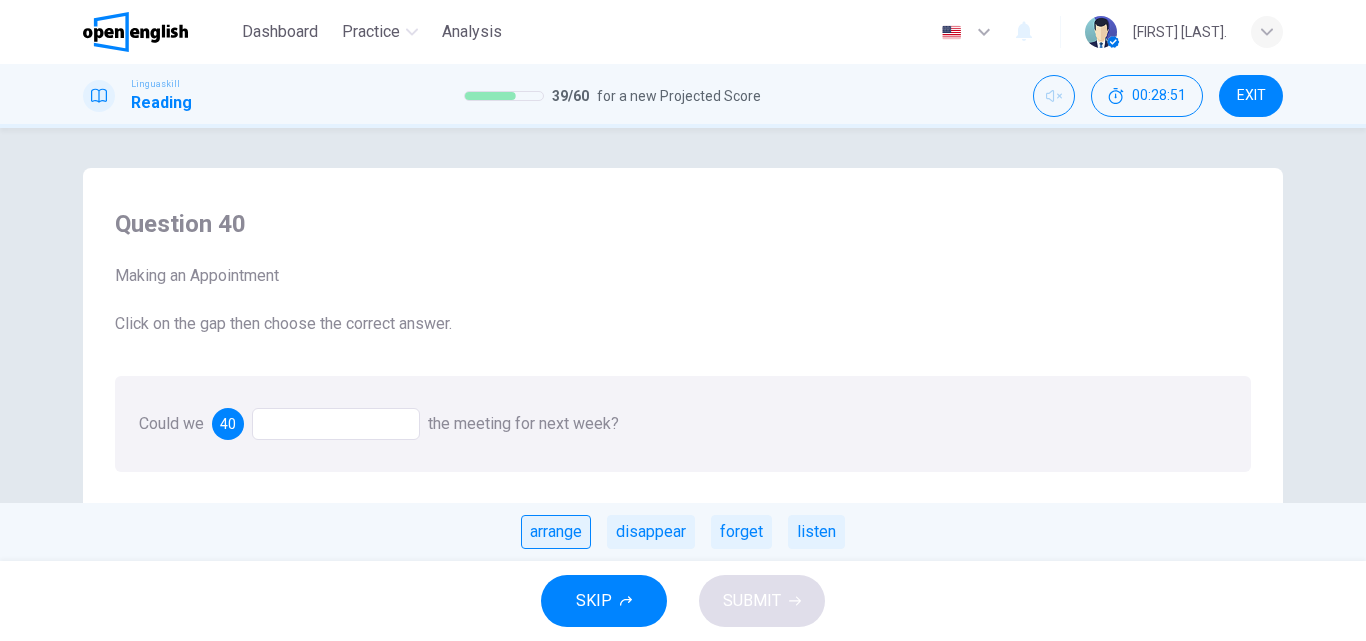 click on "arrange" at bounding box center (556, 532) 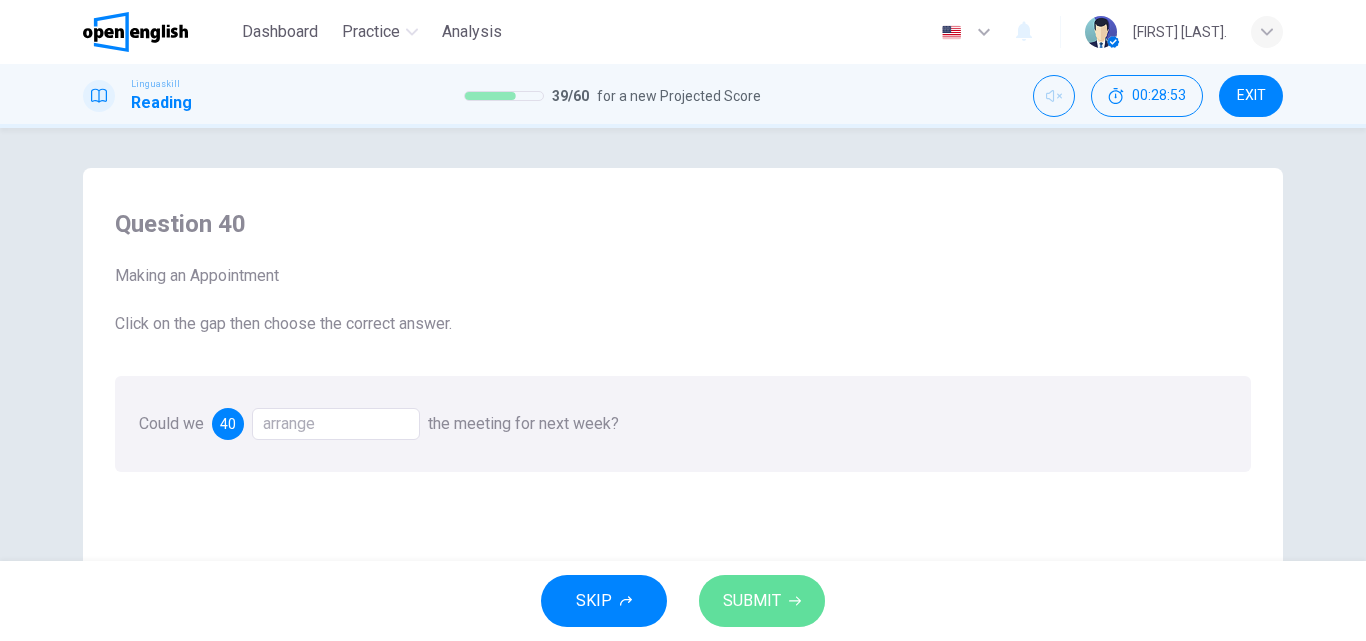 click on "SUBMIT" at bounding box center (752, 601) 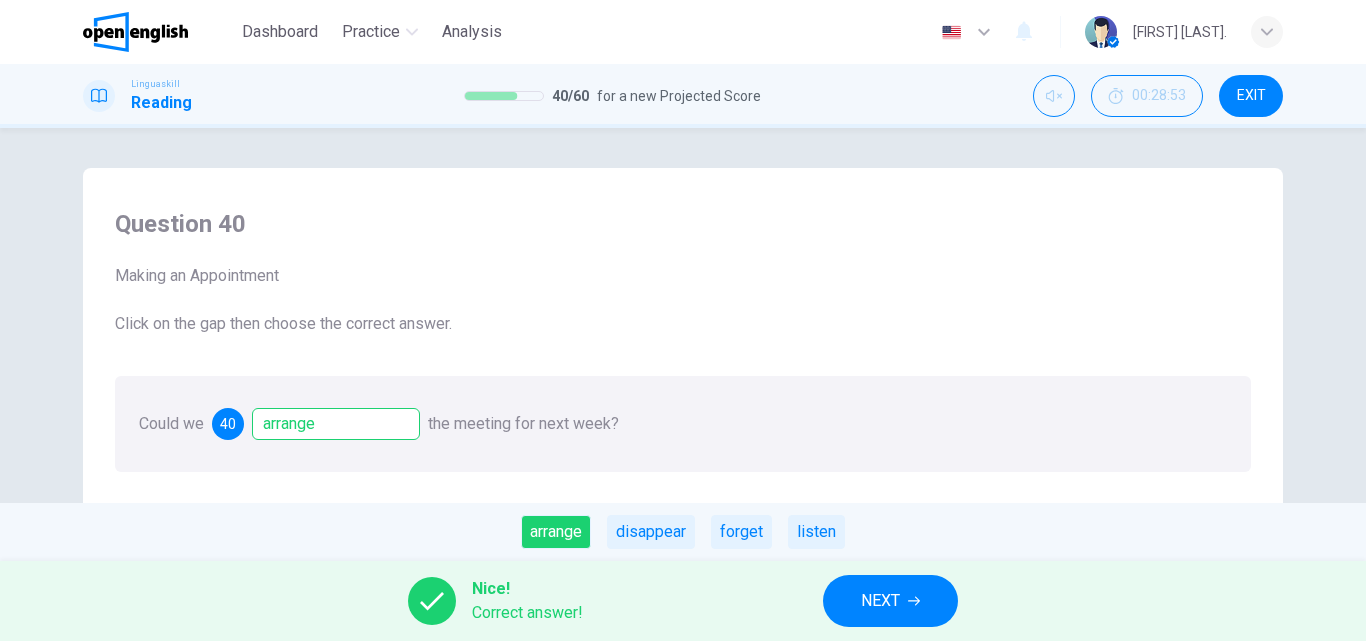 click on "NEXT" at bounding box center (890, 601) 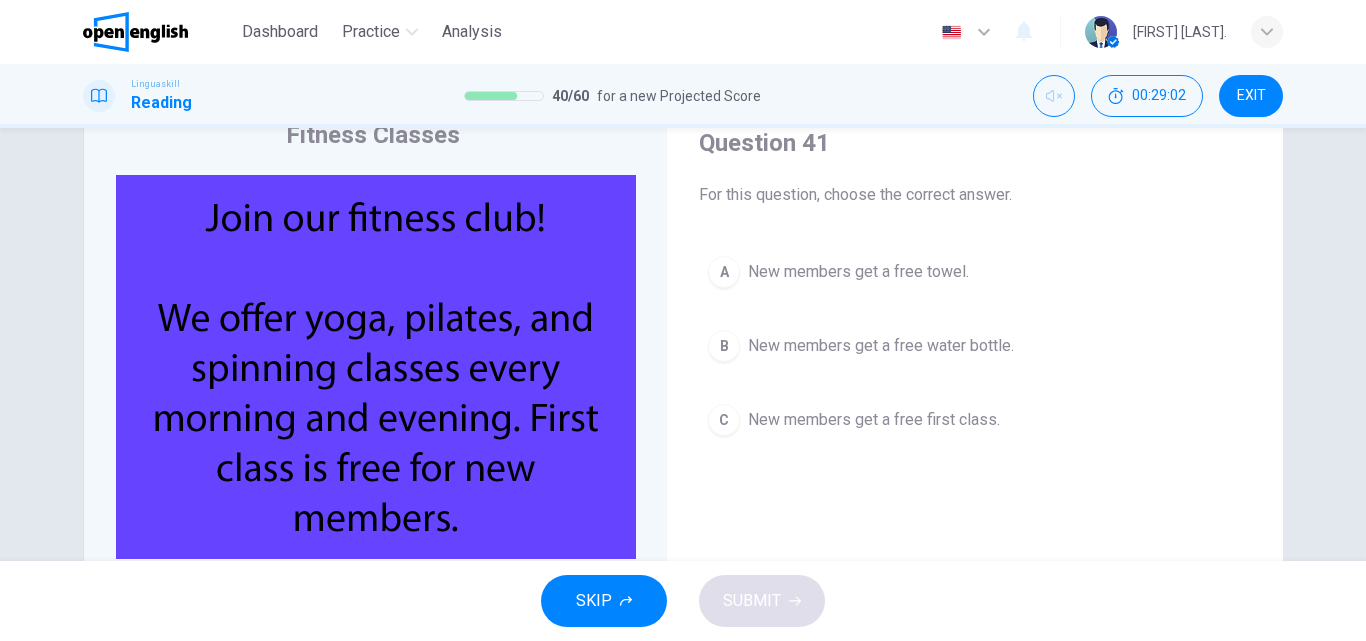 scroll, scrollTop: 100, scrollLeft: 0, axis: vertical 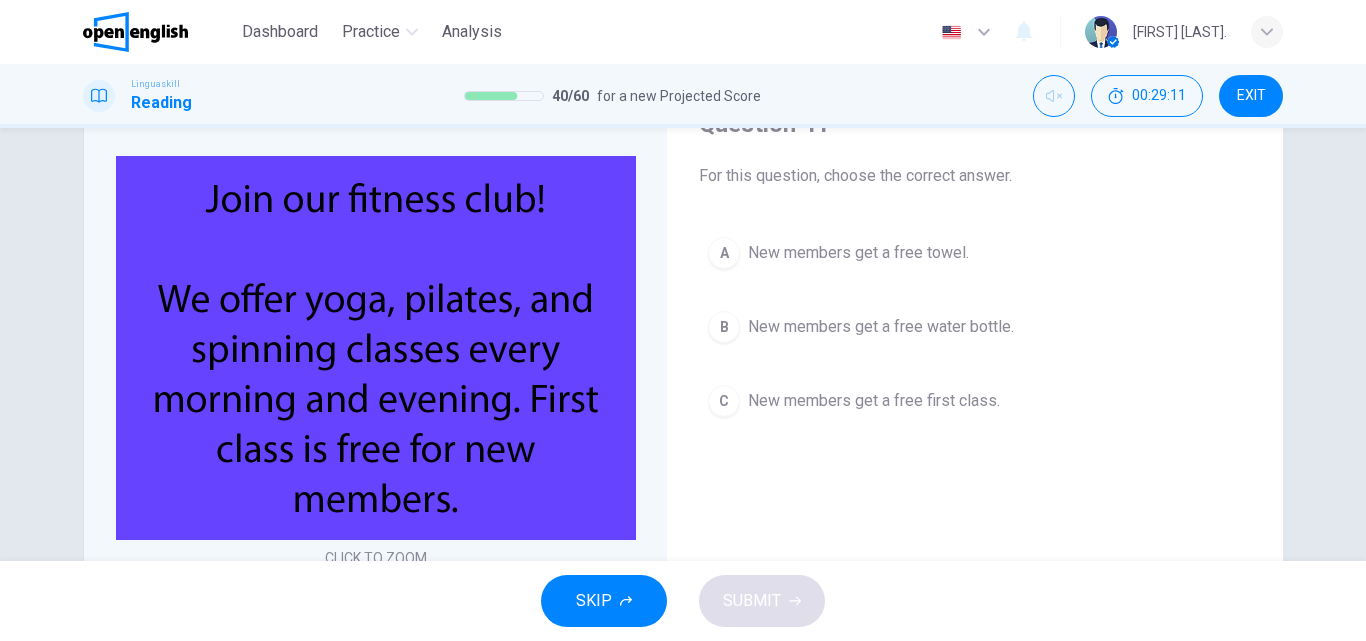 click on "B New members get a free water bottle." at bounding box center (975, 327) 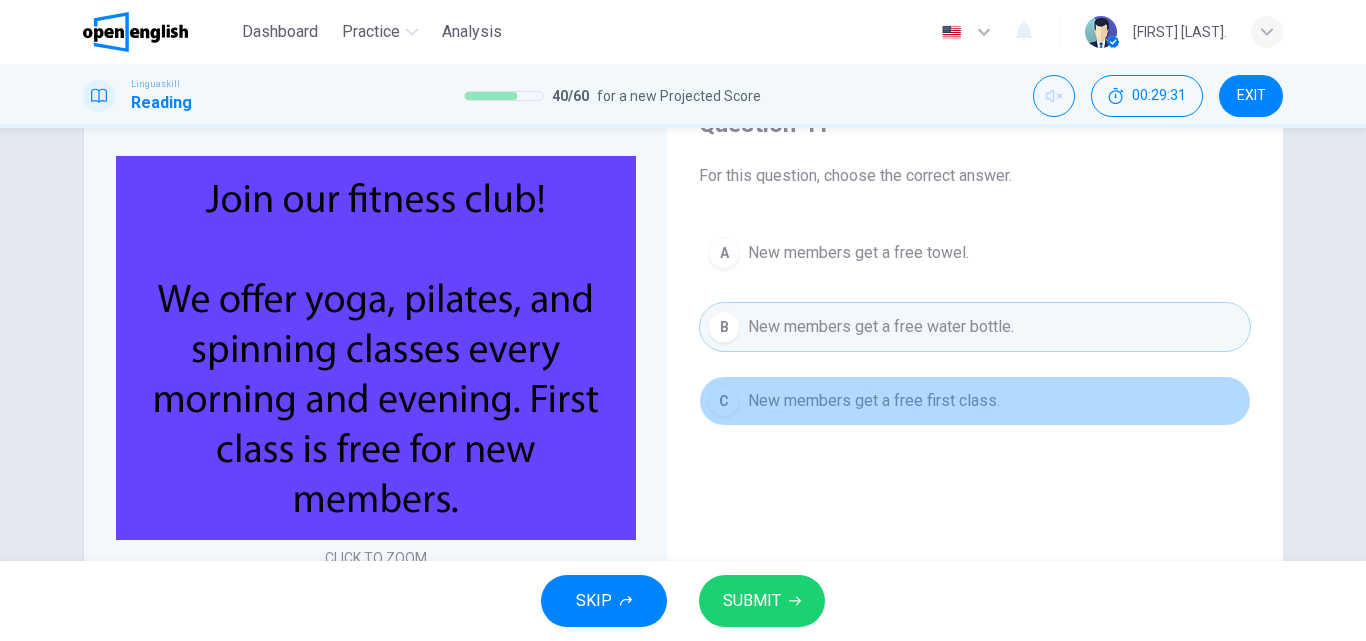 drag, startPoint x: 823, startPoint y: 399, endPoint x: 811, endPoint y: 414, distance: 19.209373 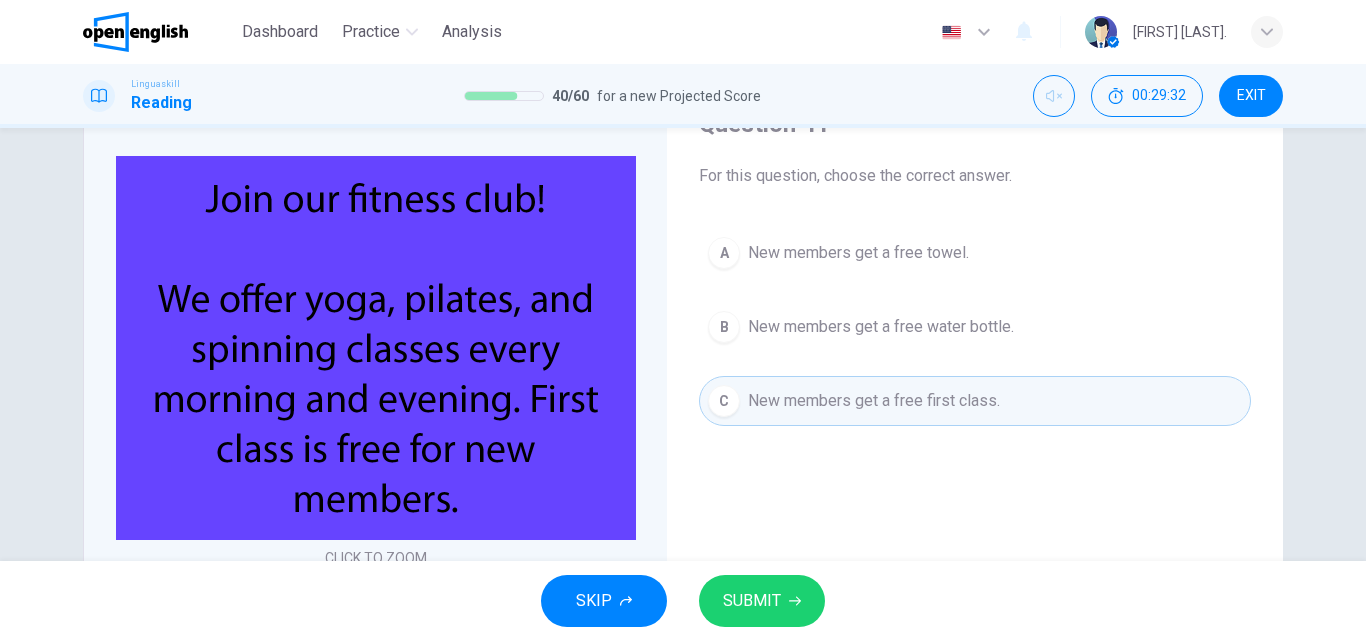 click on "SUBMIT" at bounding box center [752, 601] 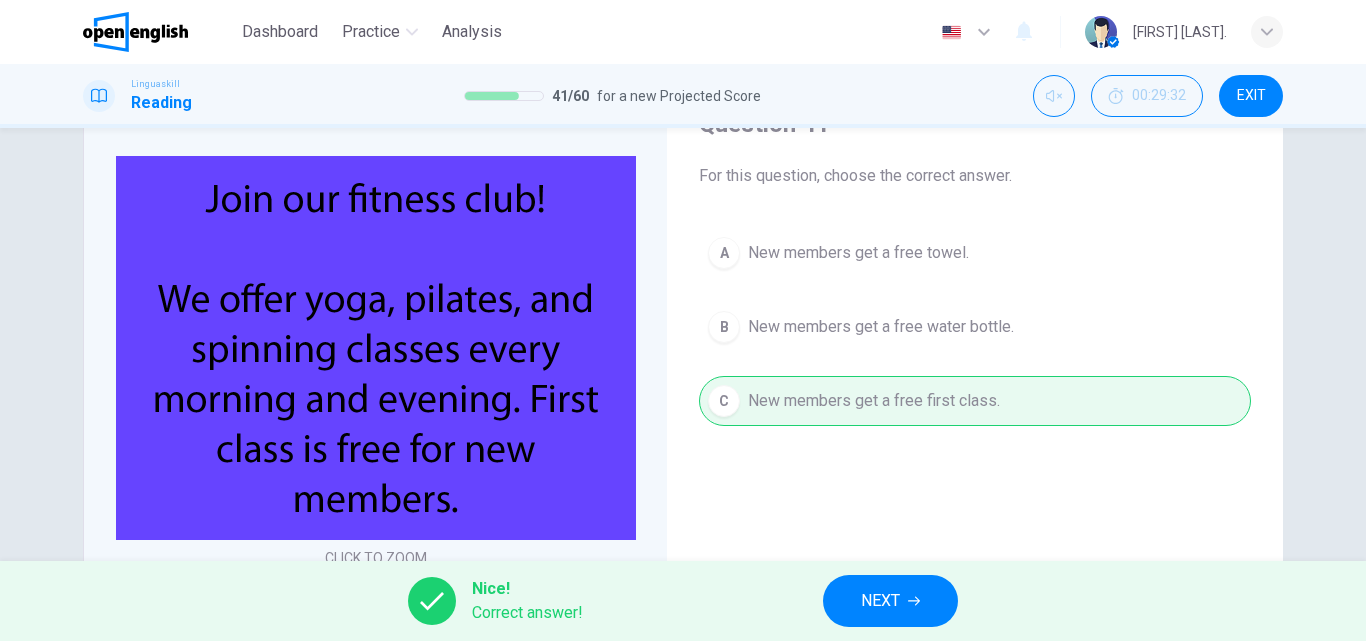 click on "NEXT" at bounding box center [880, 601] 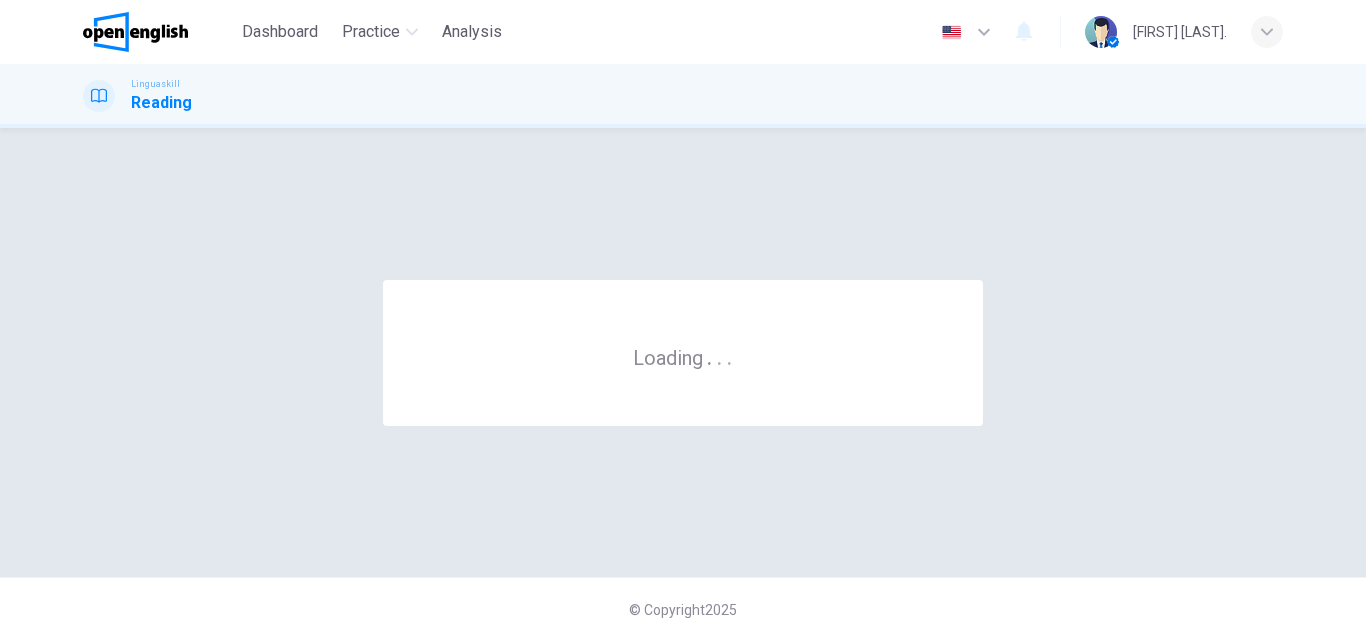 scroll, scrollTop: 0, scrollLeft: 0, axis: both 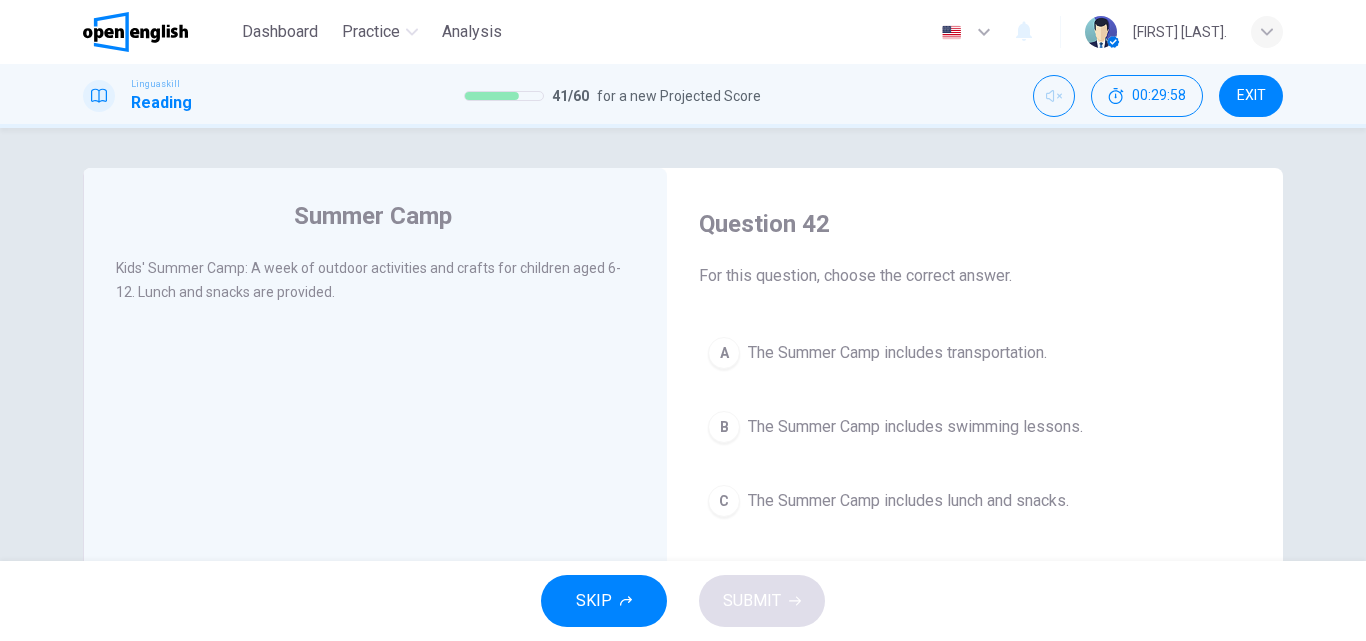 click on "C The Summer Camp includes lunch and snacks." at bounding box center [975, 501] 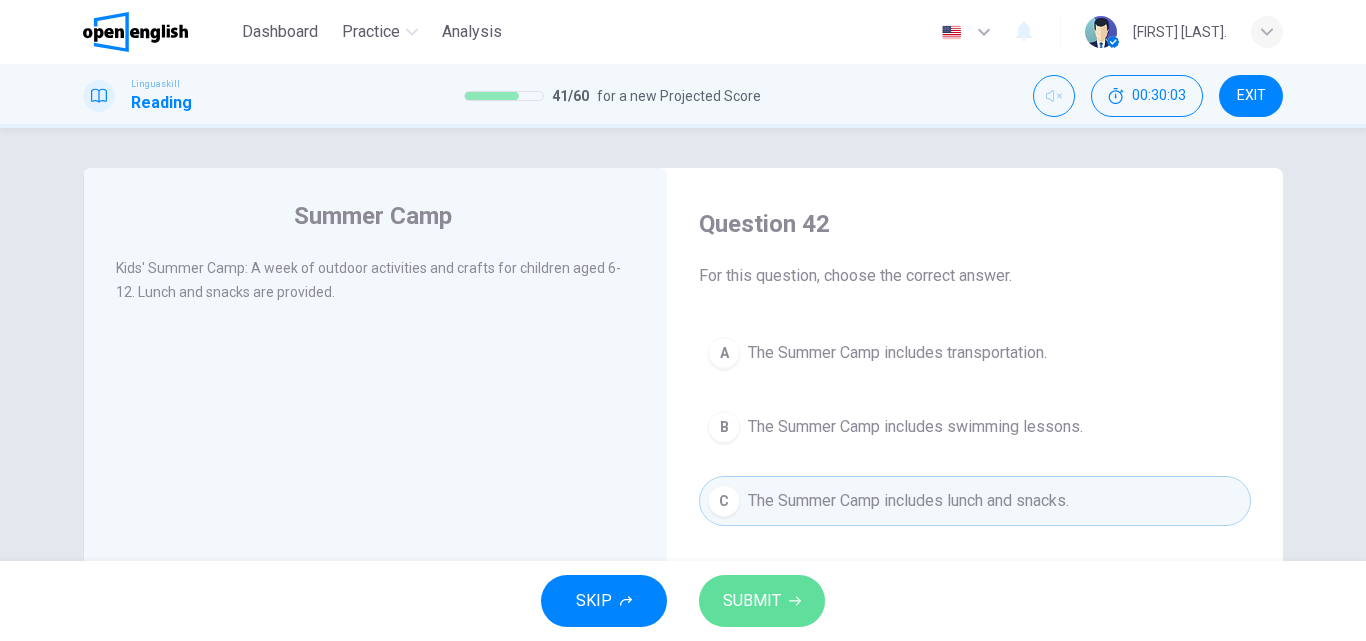 click on "SUBMIT" at bounding box center [752, 601] 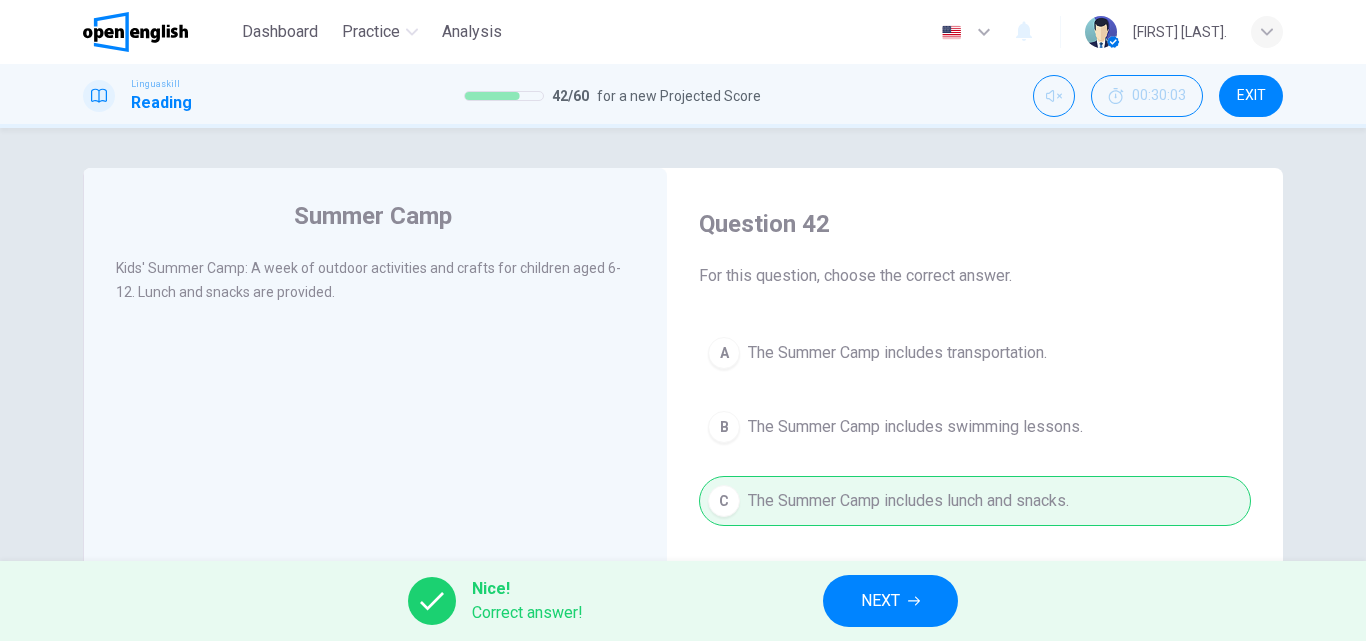 click on "NEXT" at bounding box center (880, 601) 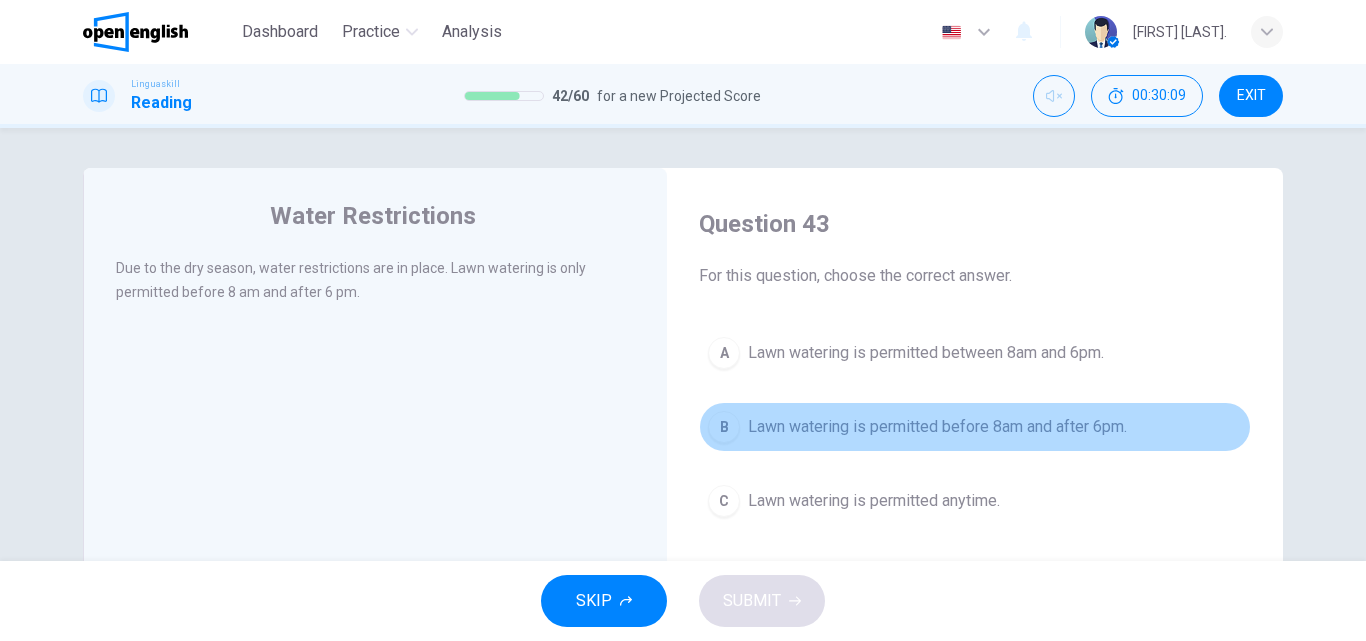 click on "Lawn watering is permitted before 8am and after 6pm." at bounding box center (937, 427) 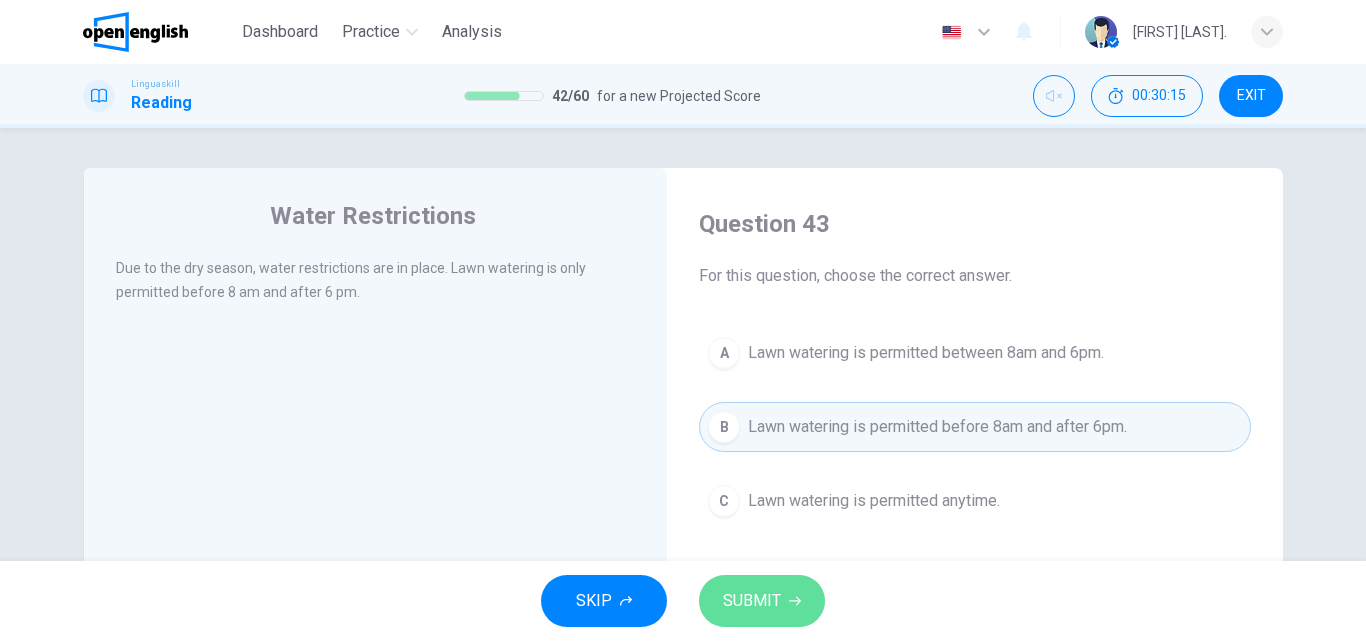 click on "SUBMIT" at bounding box center (752, 601) 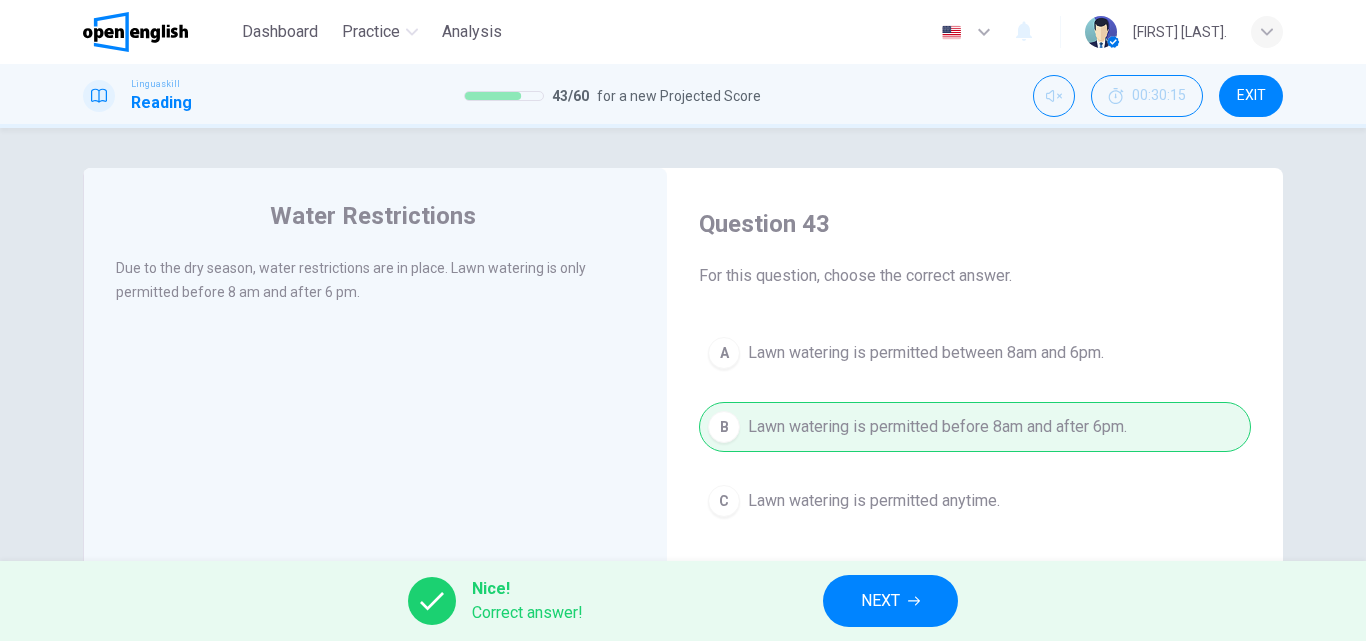 click on "NEXT" at bounding box center (890, 601) 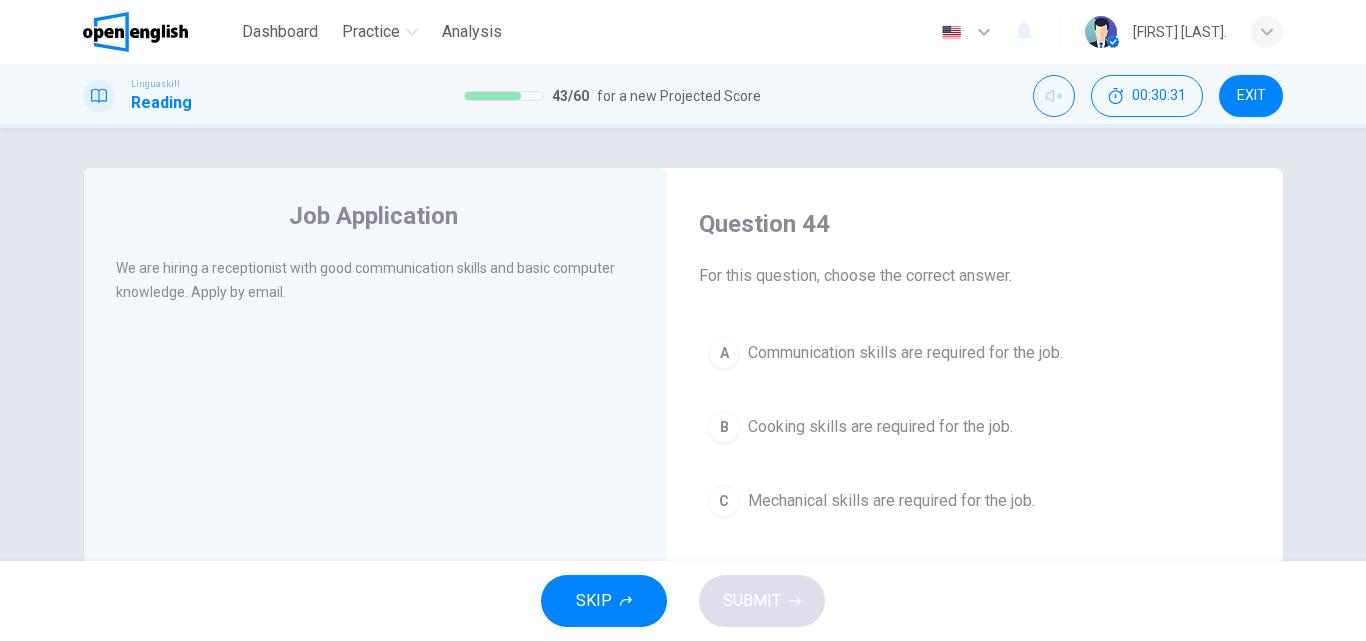 drag, startPoint x: 853, startPoint y: 358, endPoint x: 858, endPoint y: 369, distance: 12.083046 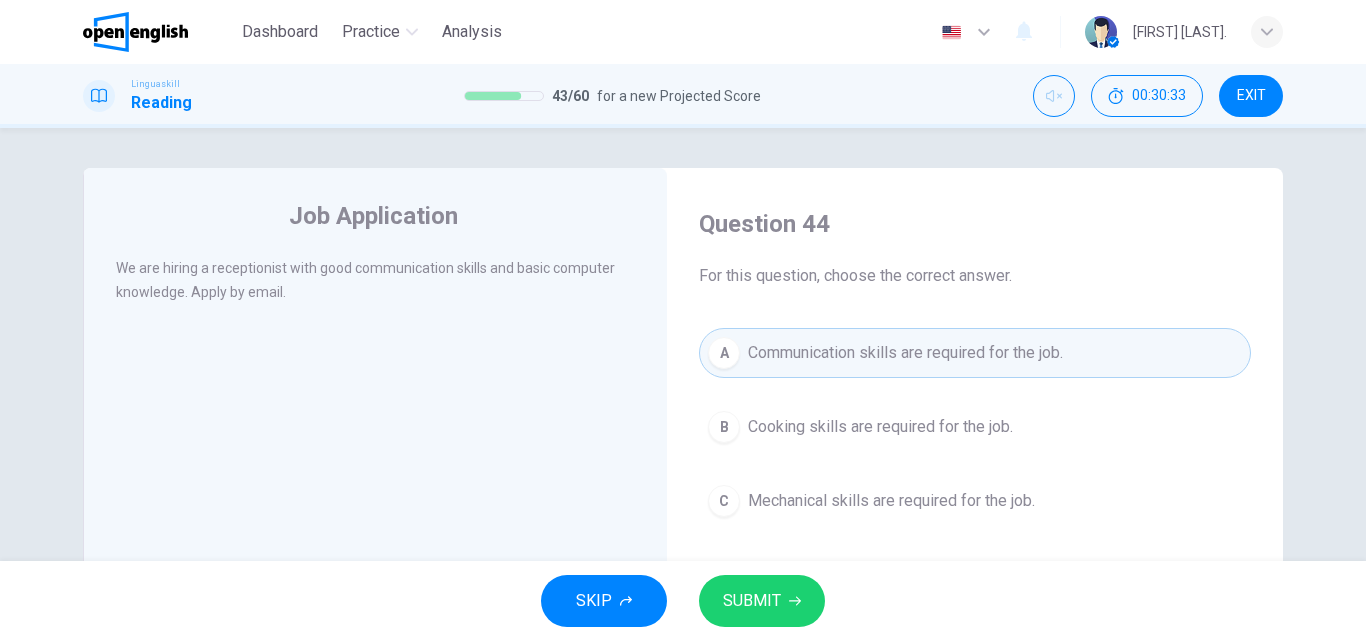 click on "SUBMIT" at bounding box center (762, 601) 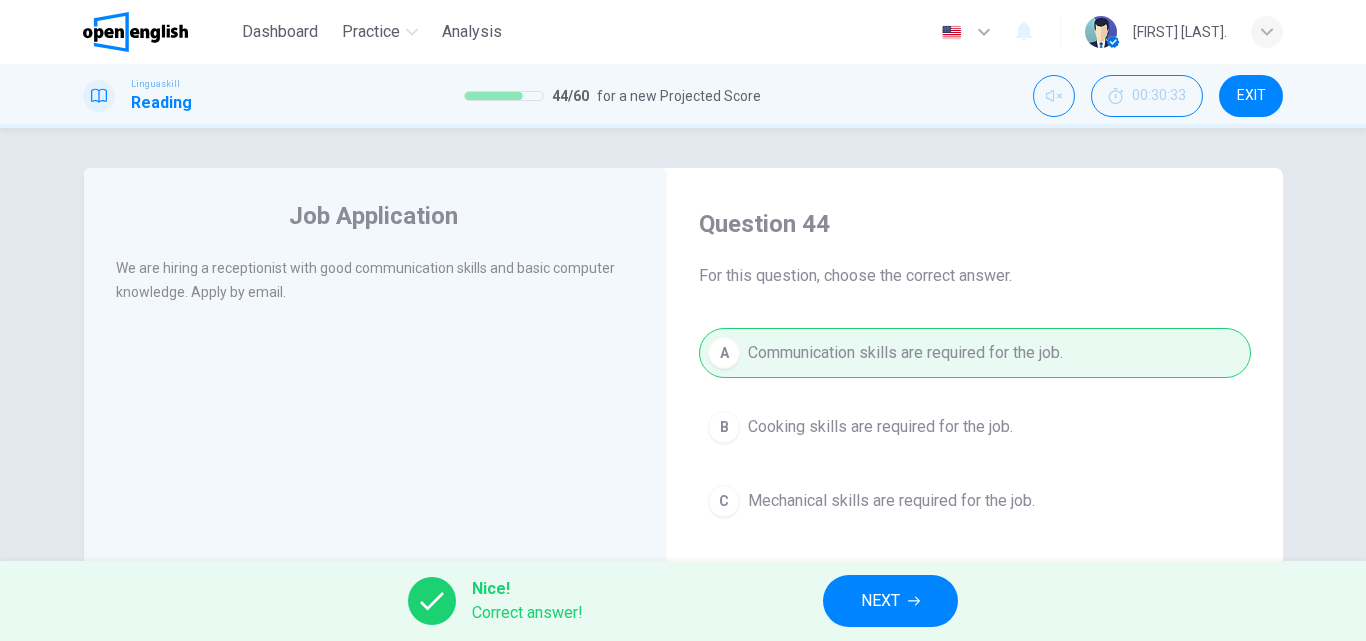 click on "NEXT" at bounding box center [890, 601] 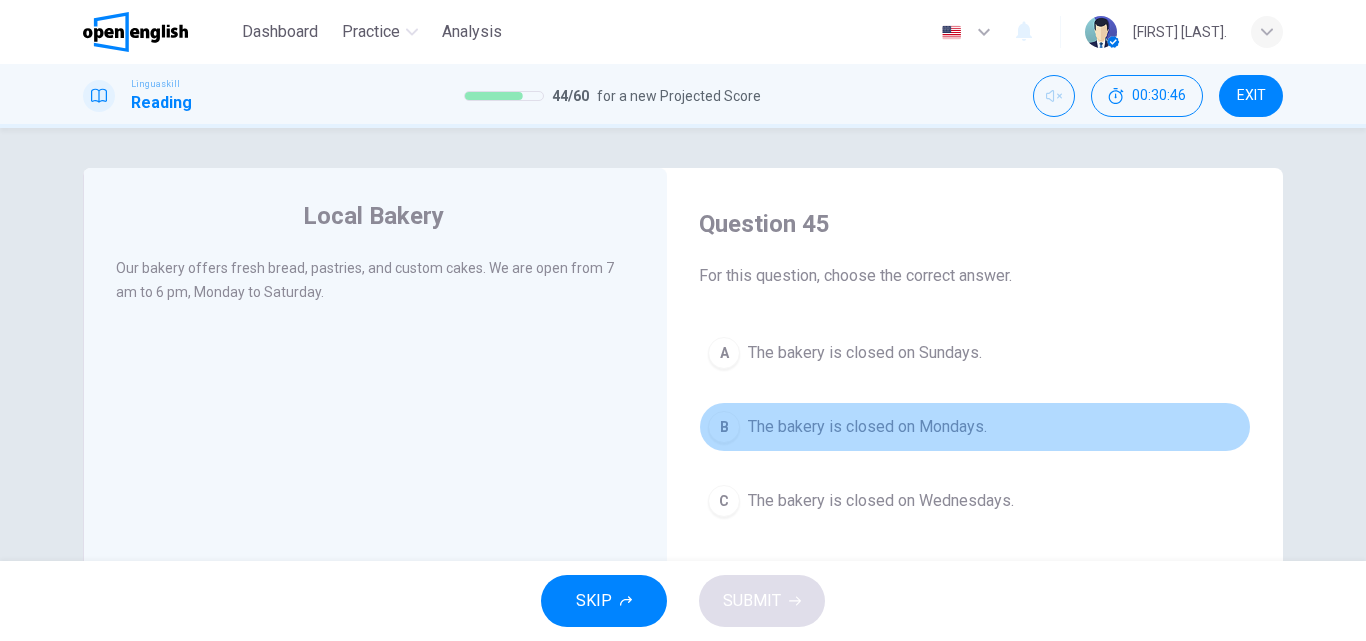 click on "The bakery is closed on Mondays." at bounding box center (867, 427) 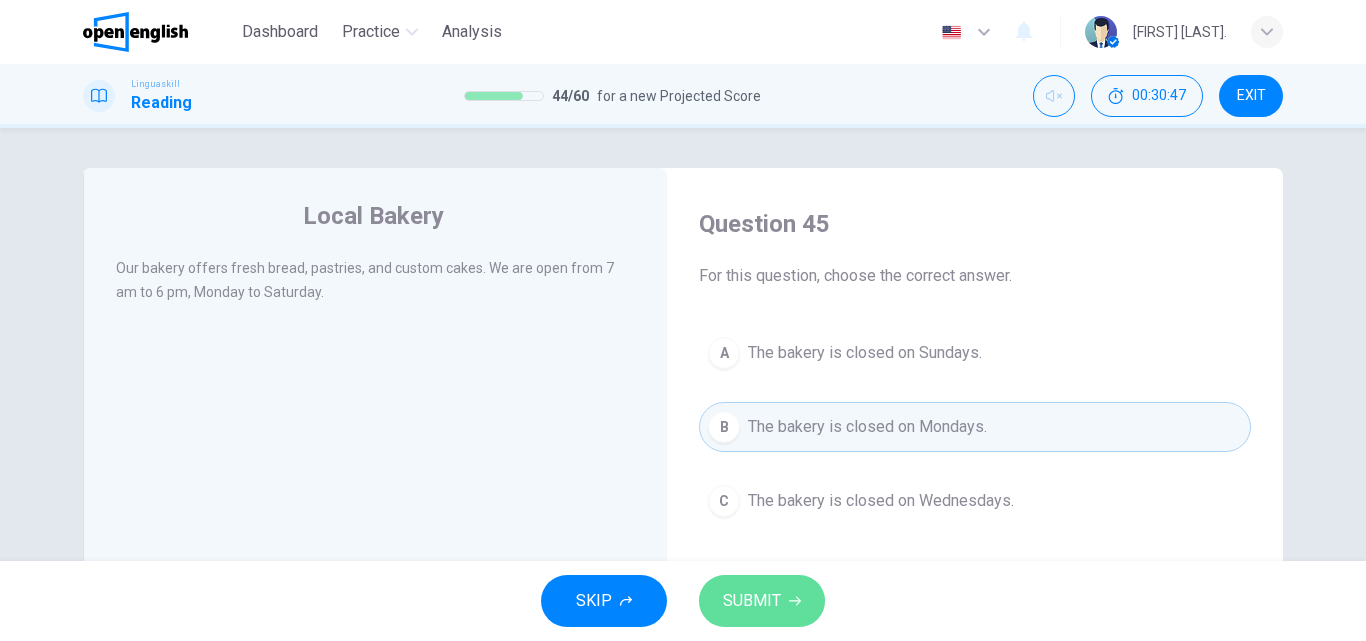 click on "SUBMIT" at bounding box center (762, 601) 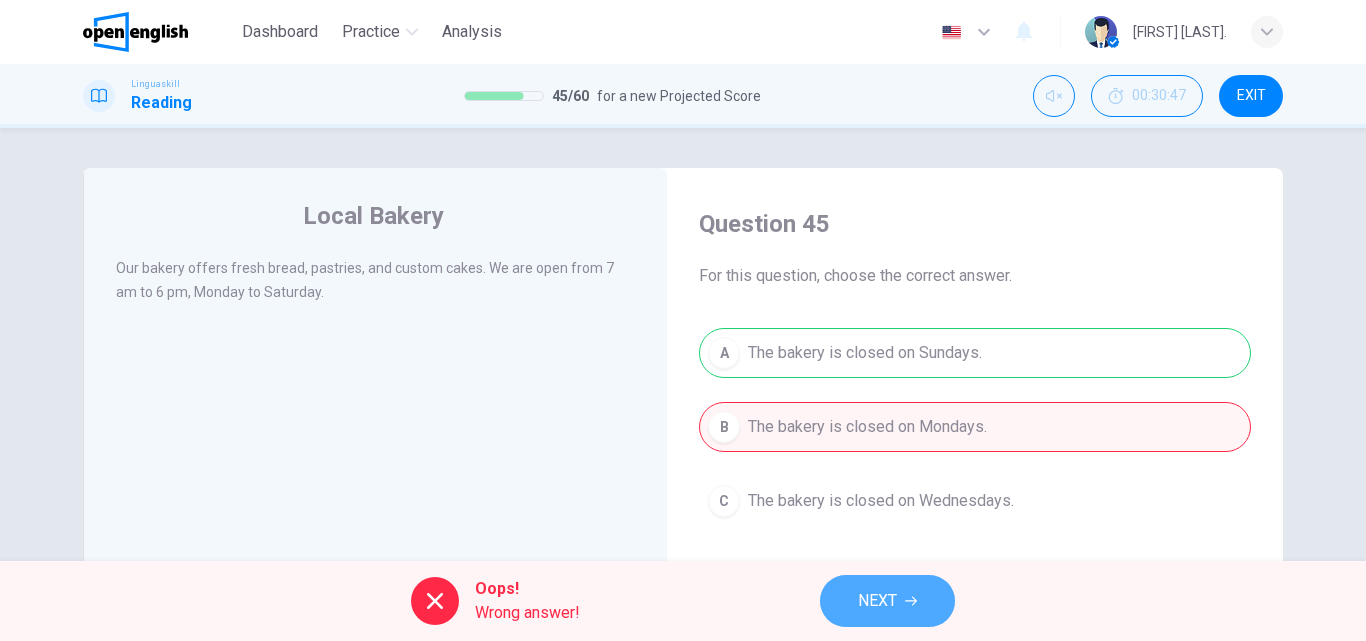 click on "NEXT" at bounding box center (887, 601) 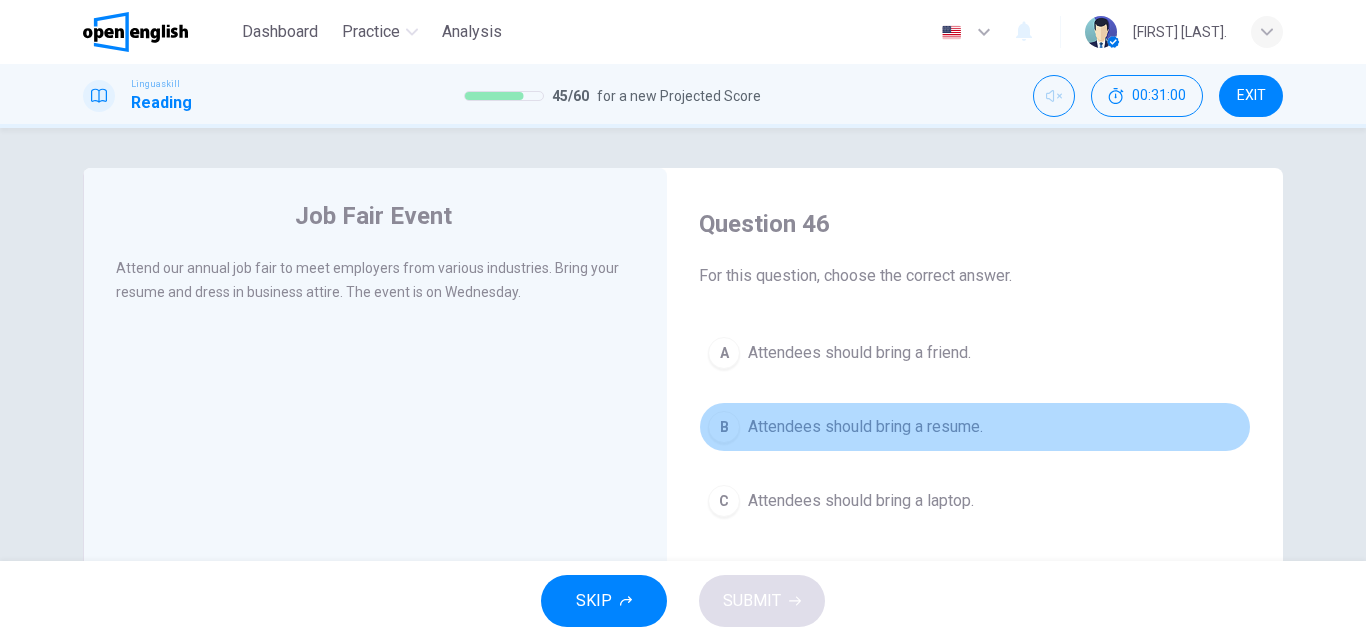 click on "Attendees should bring a resume." at bounding box center (865, 427) 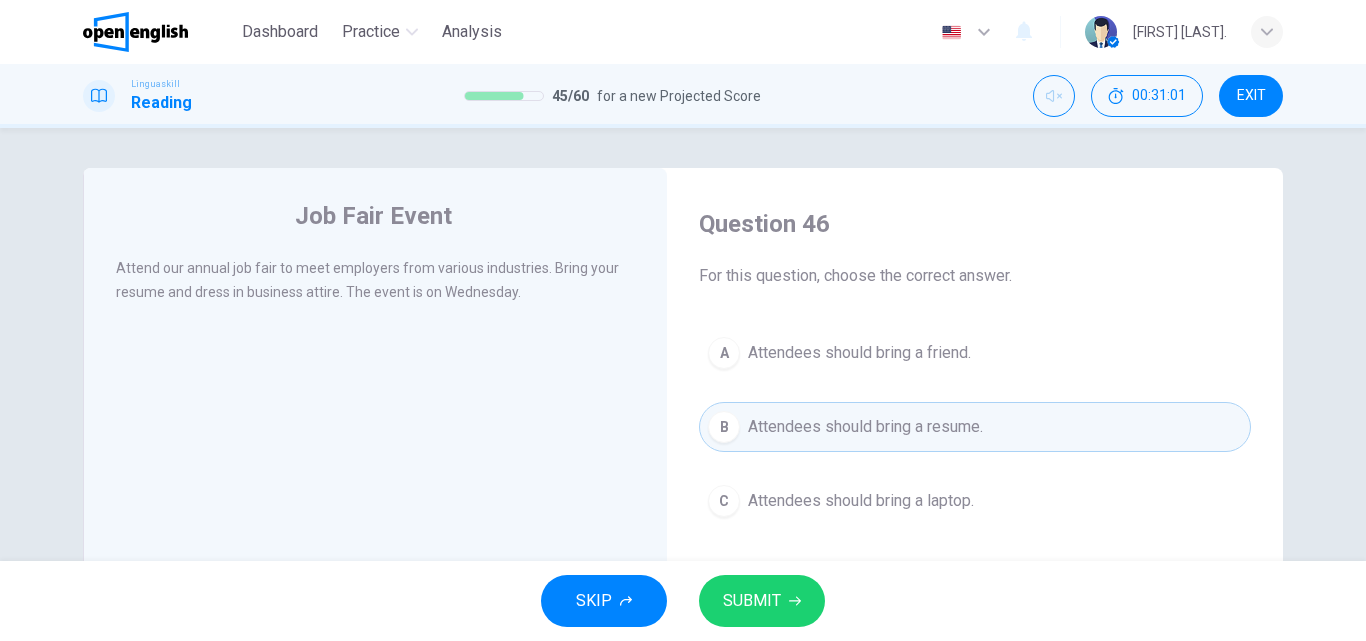 click on "SUBMIT" at bounding box center [752, 601] 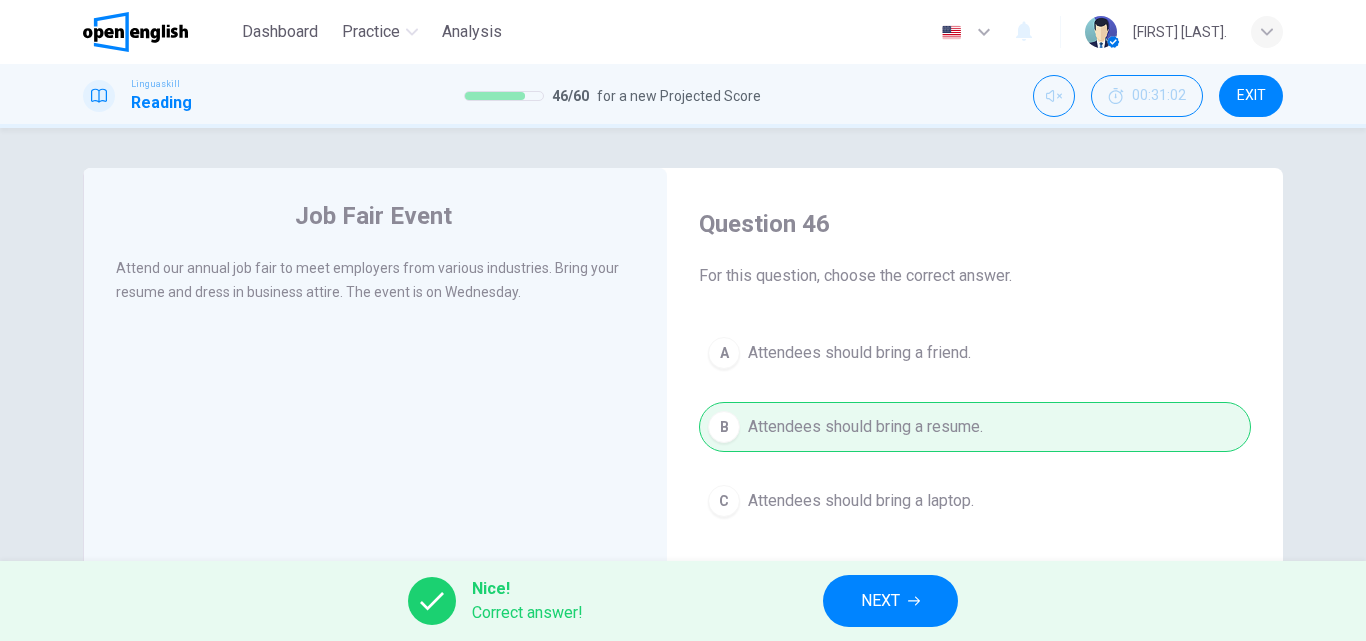 click on "NEXT" at bounding box center [890, 601] 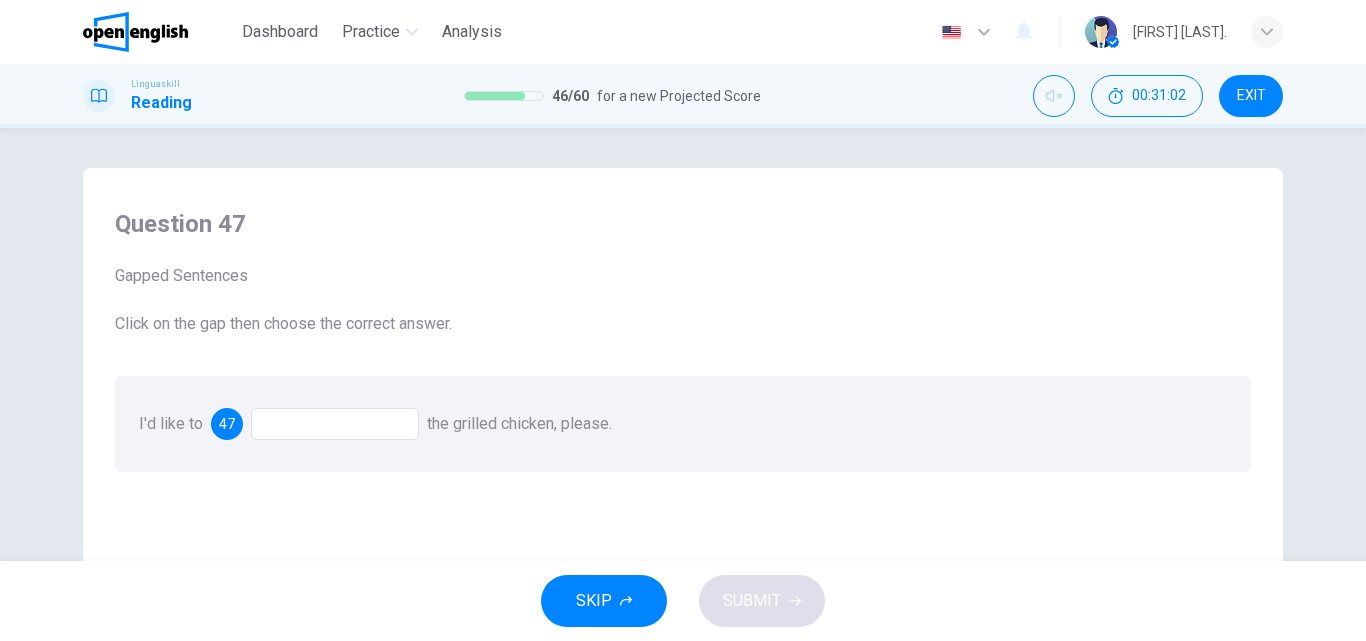 click at bounding box center (335, 424) 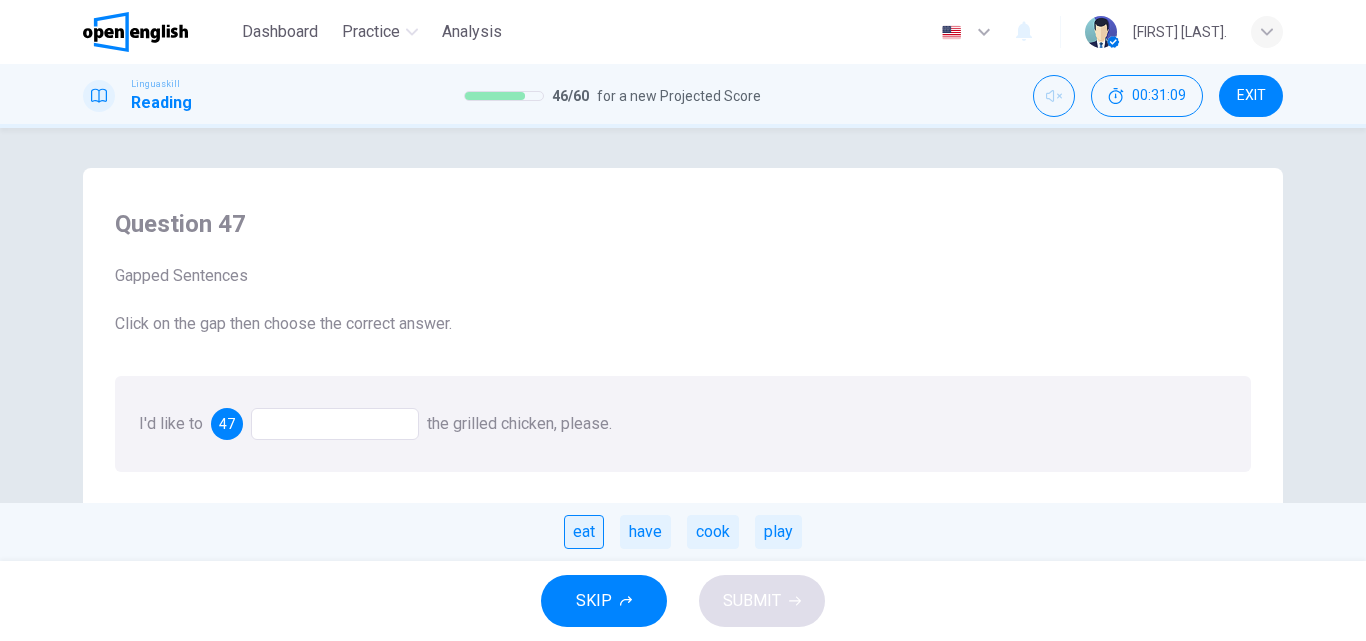 click on "eat" at bounding box center (584, 532) 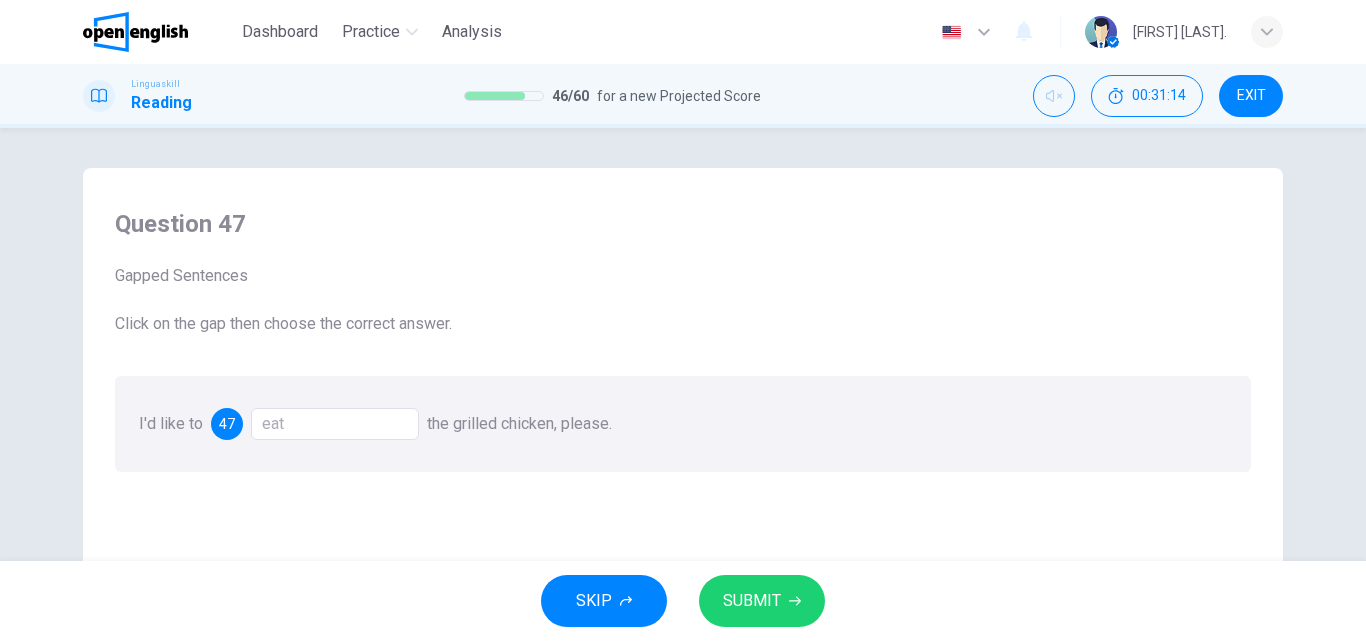 click on "eat" at bounding box center (335, 424) 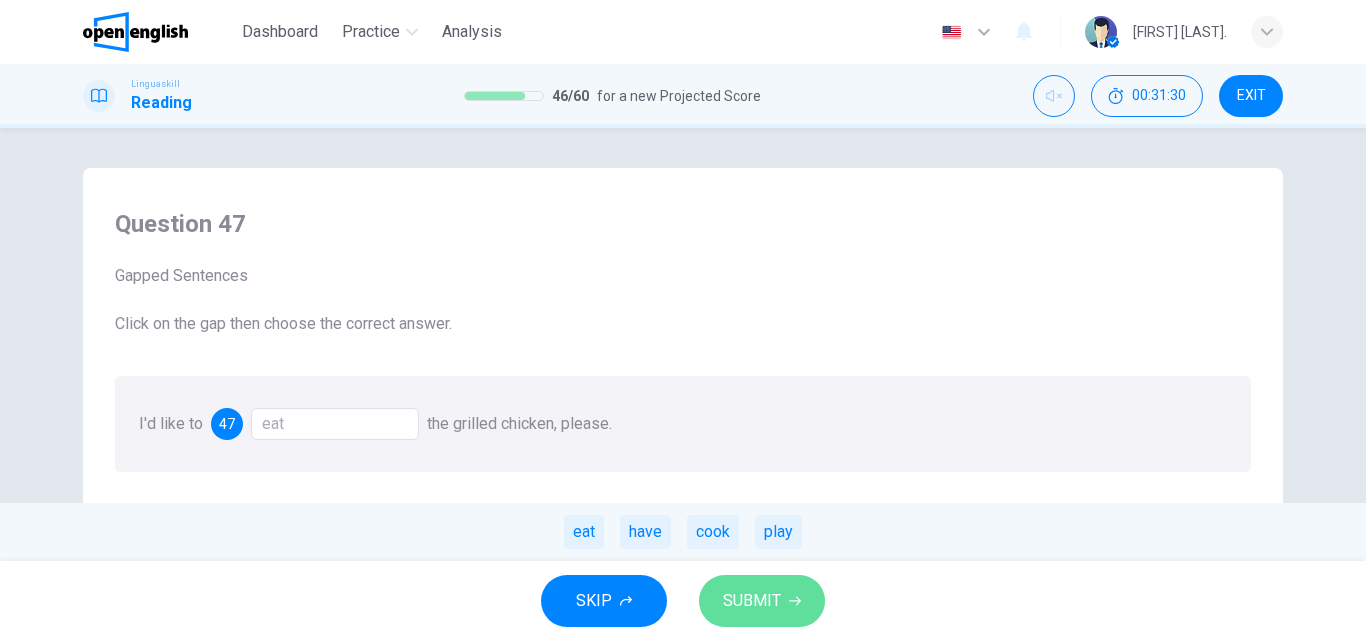 click on "SUBMIT" at bounding box center (752, 601) 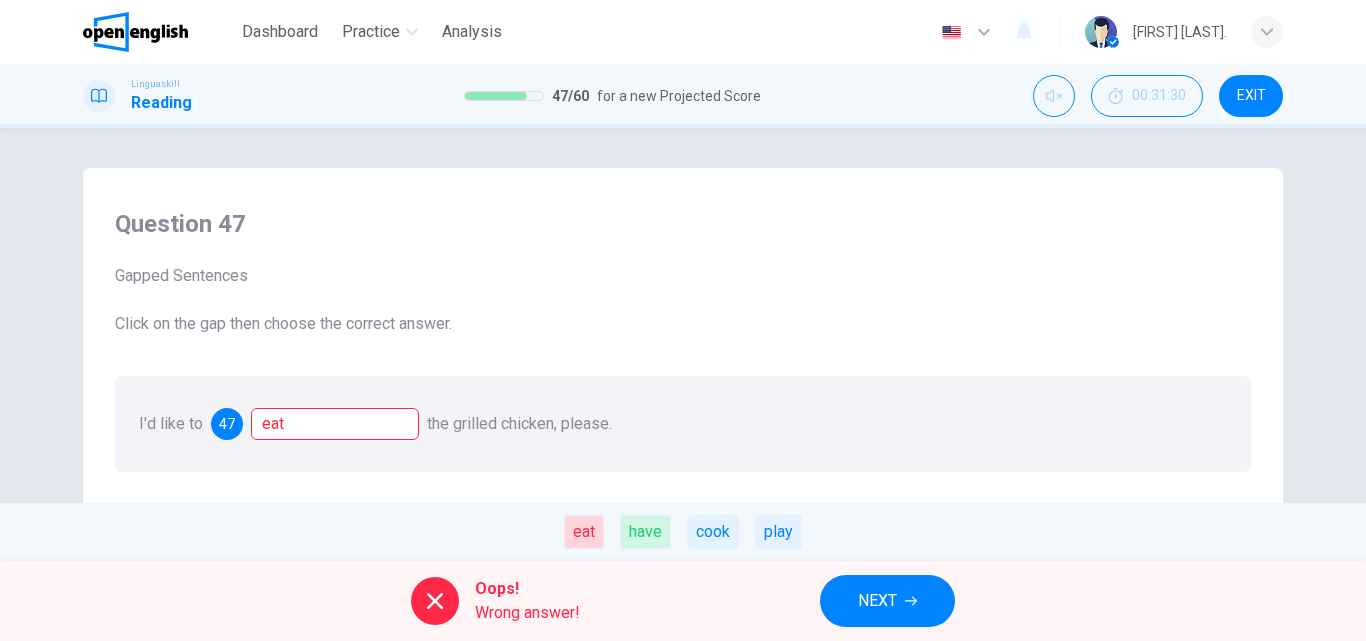 click on "NEXT" at bounding box center (877, 601) 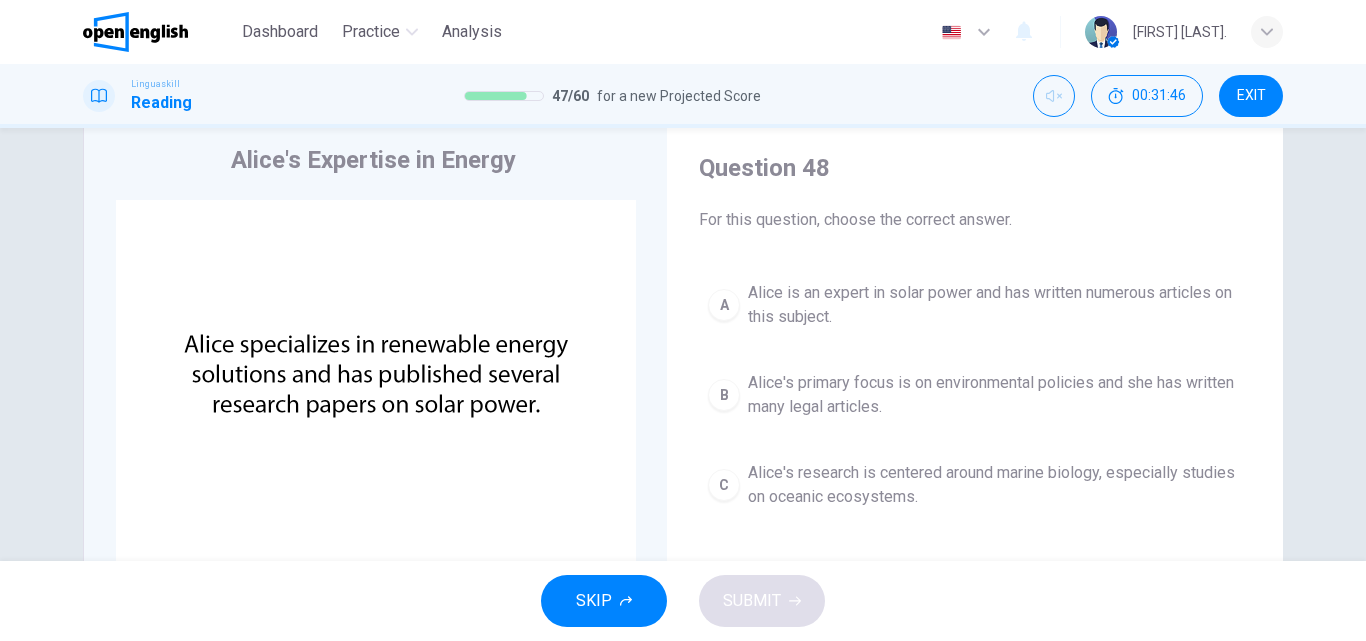 scroll, scrollTop: 100, scrollLeft: 0, axis: vertical 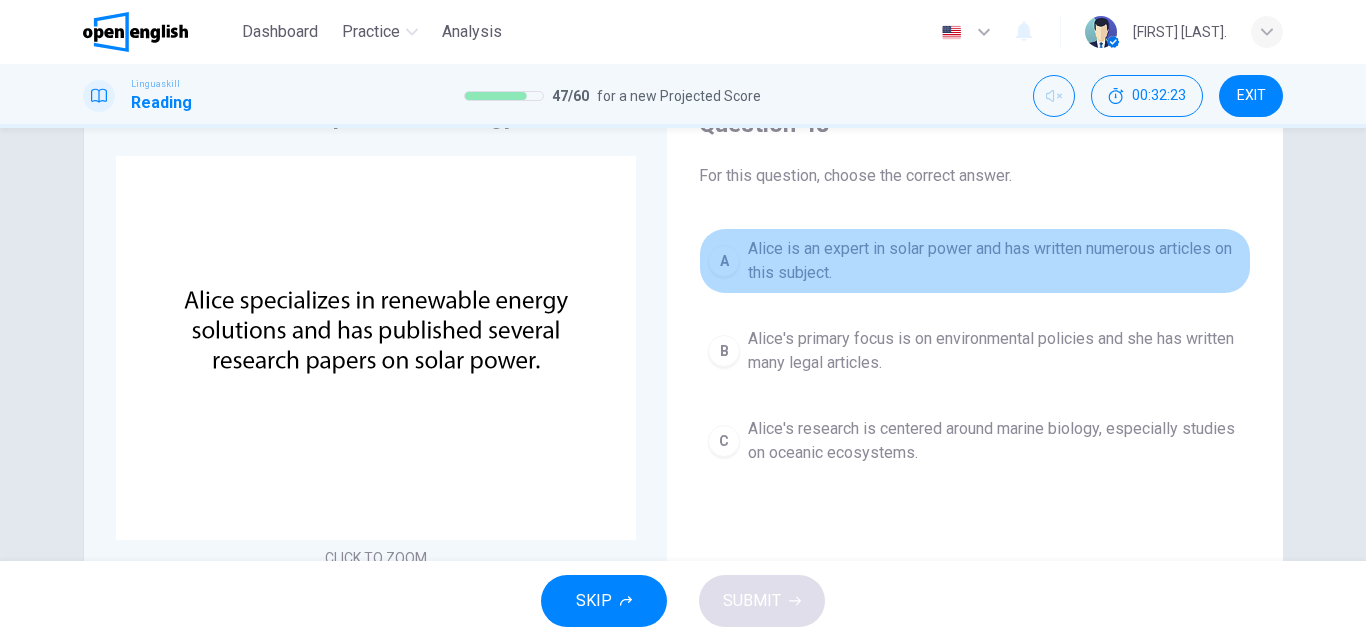 click on "Alice is an expert in solar power and has written numerous articles on this subject." at bounding box center (995, 261) 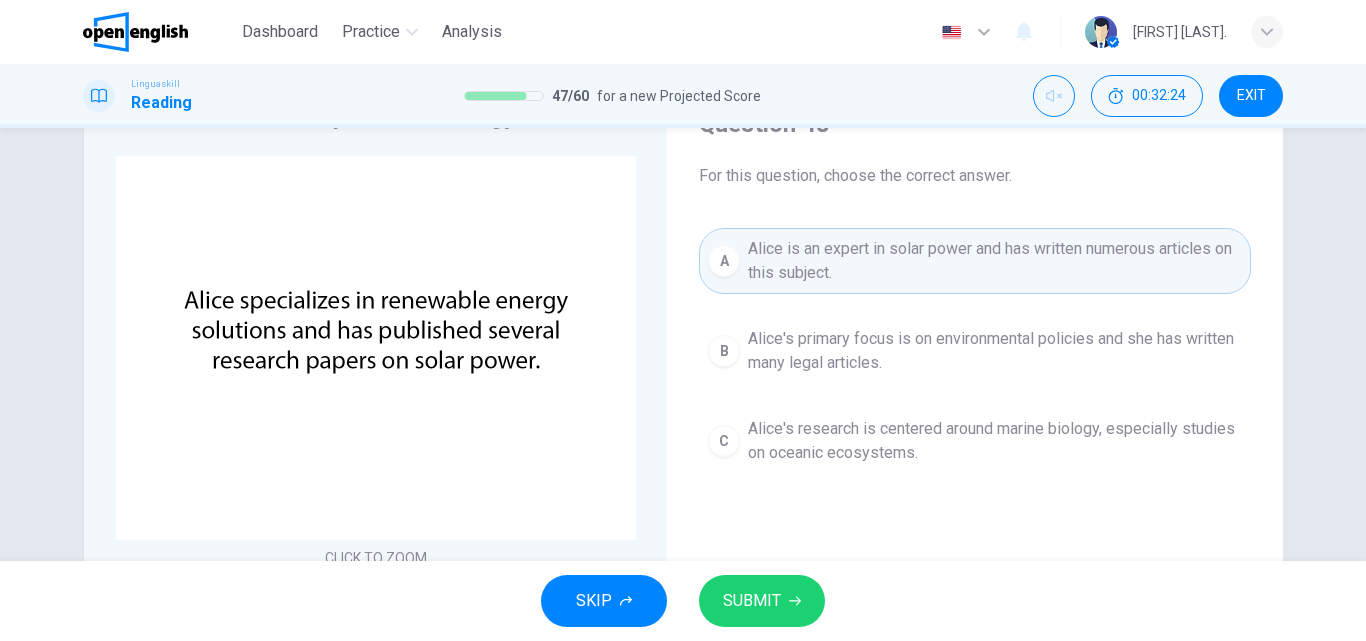 click on "SUBMIT" at bounding box center [762, 601] 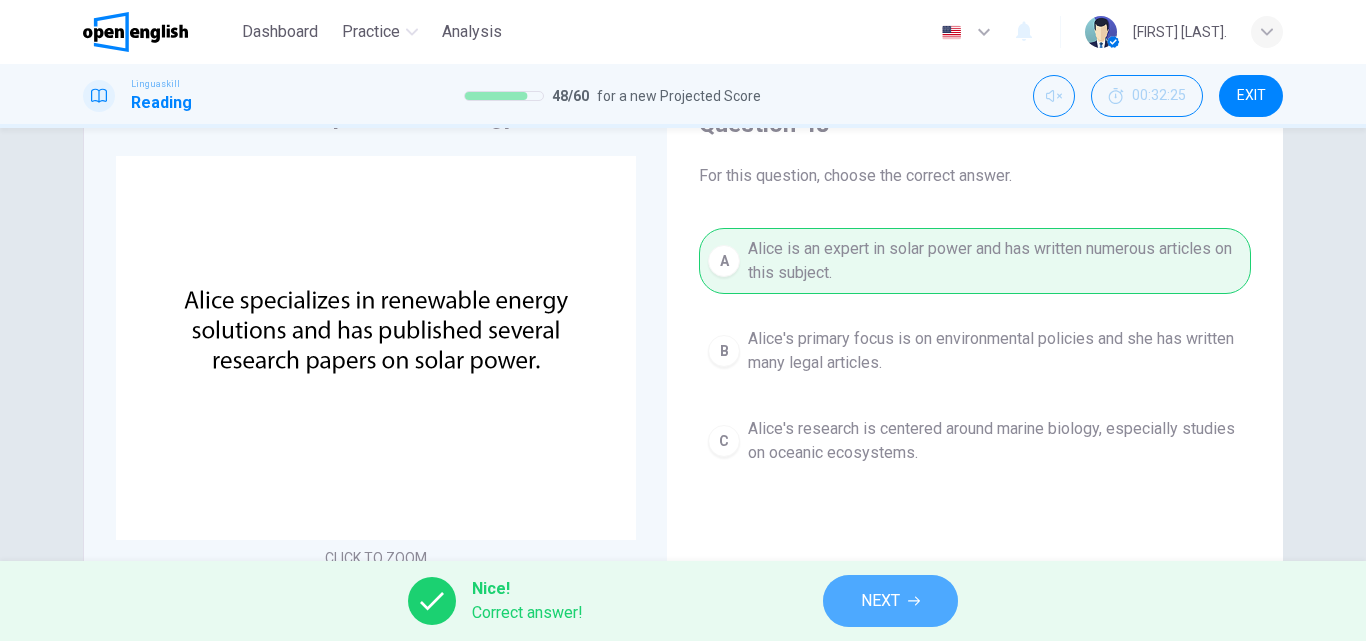 click on "NEXT" at bounding box center [880, 601] 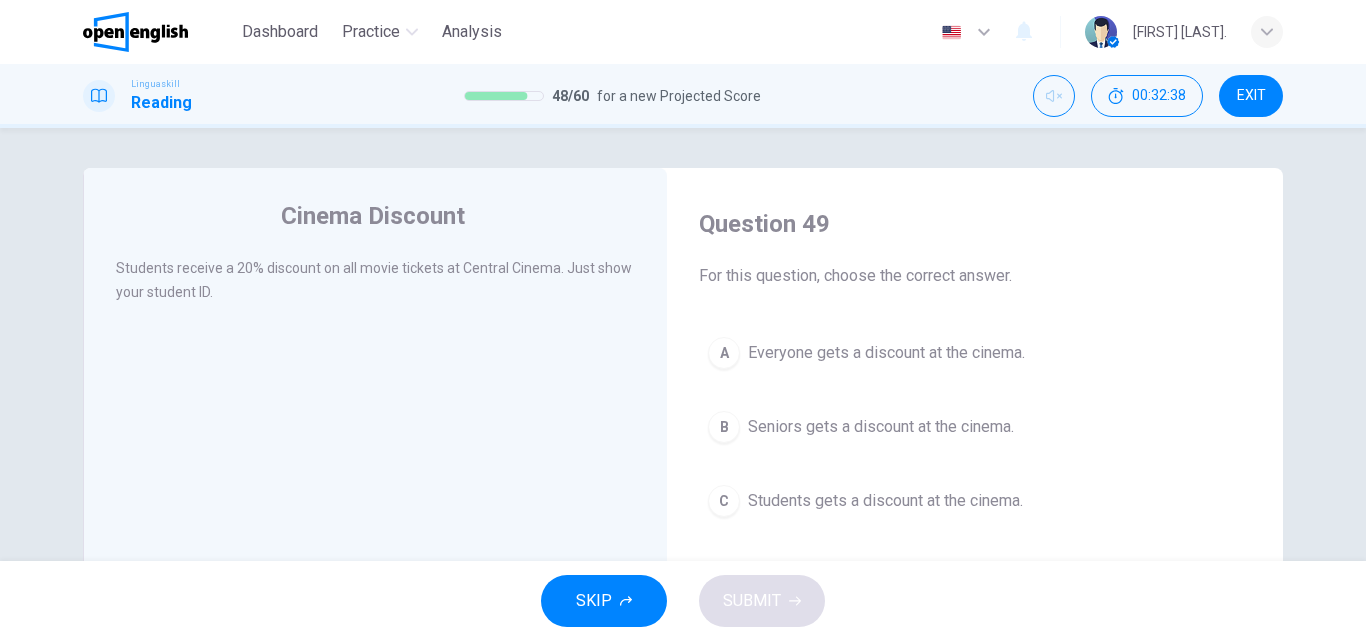 click on "Students gets a discount at the cinema." at bounding box center [885, 501] 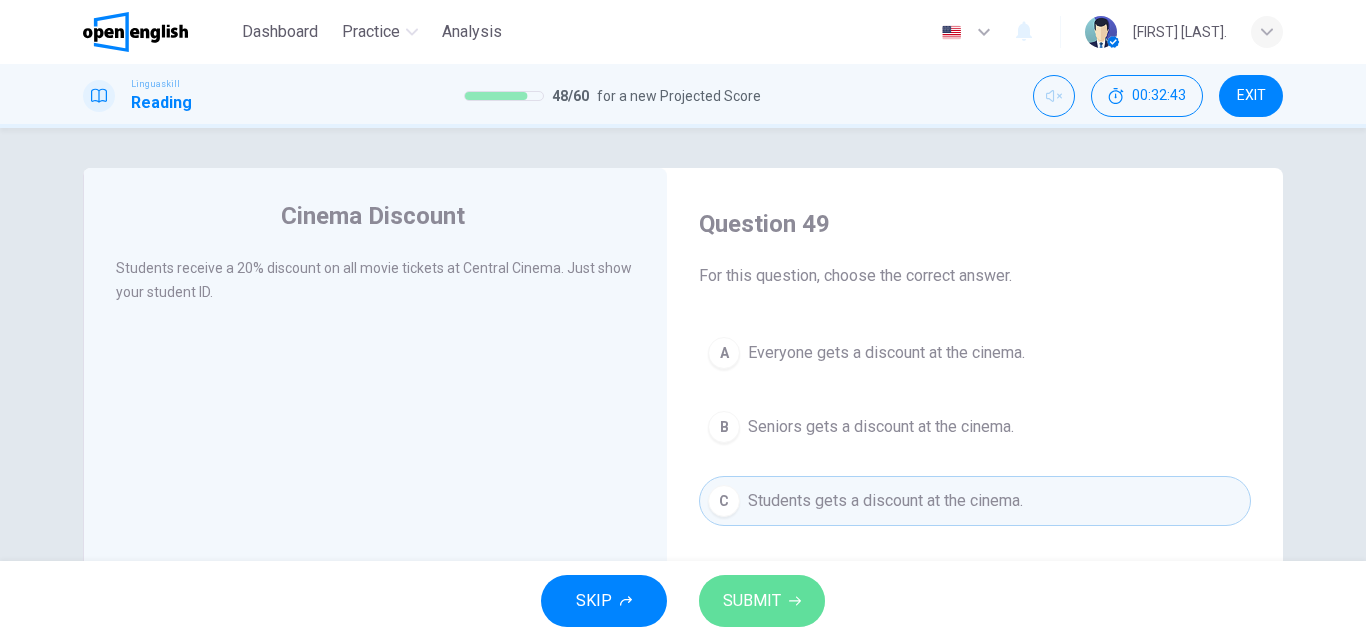 click on "SUBMIT" at bounding box center [762, 601] 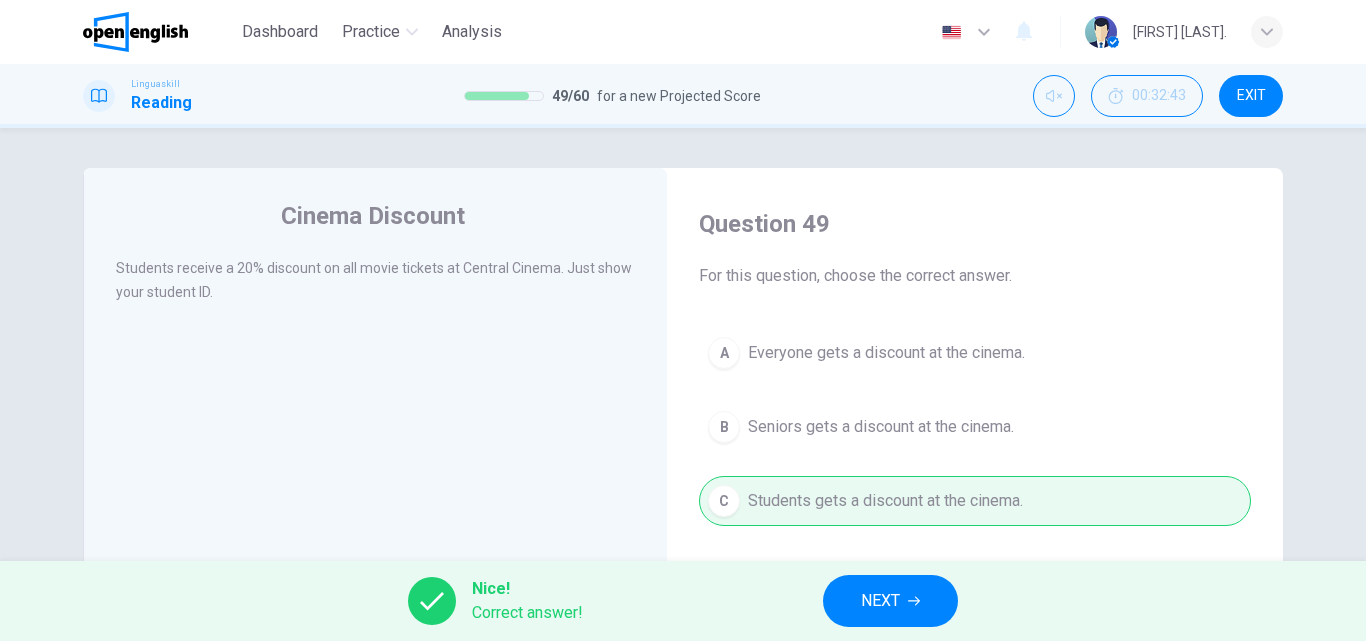 click on "NEXT" at bounding box center (880, 601) 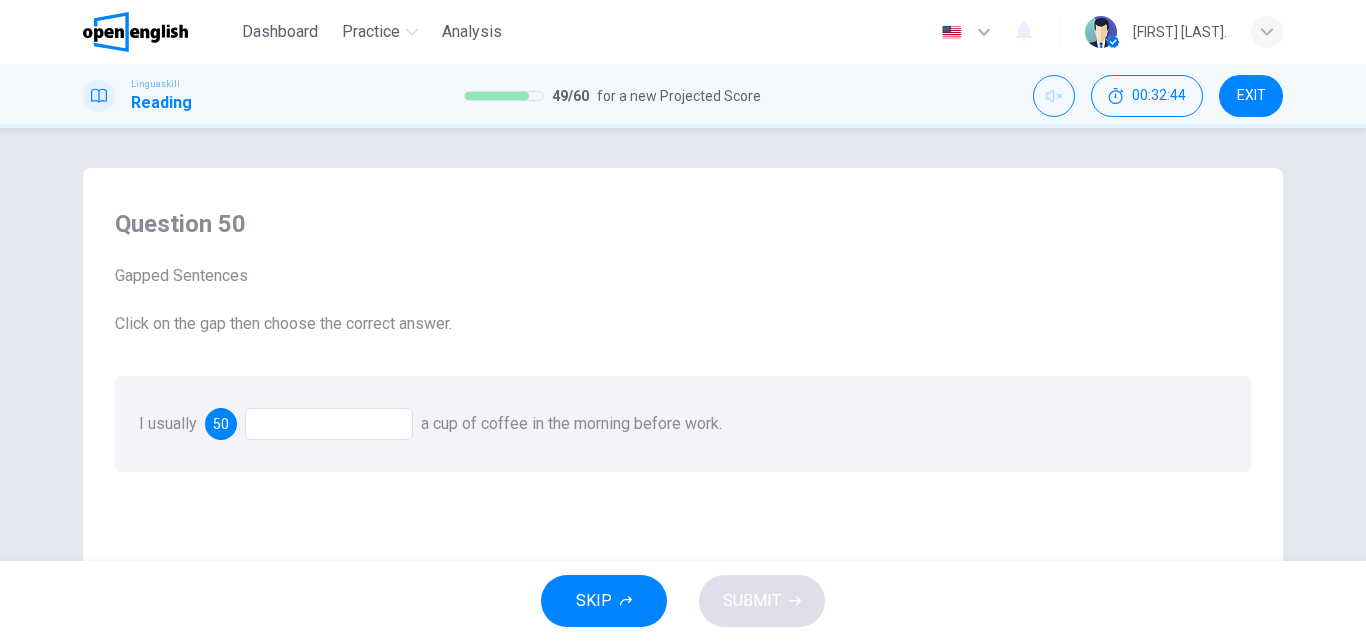 click at bounding box center (329, 424) 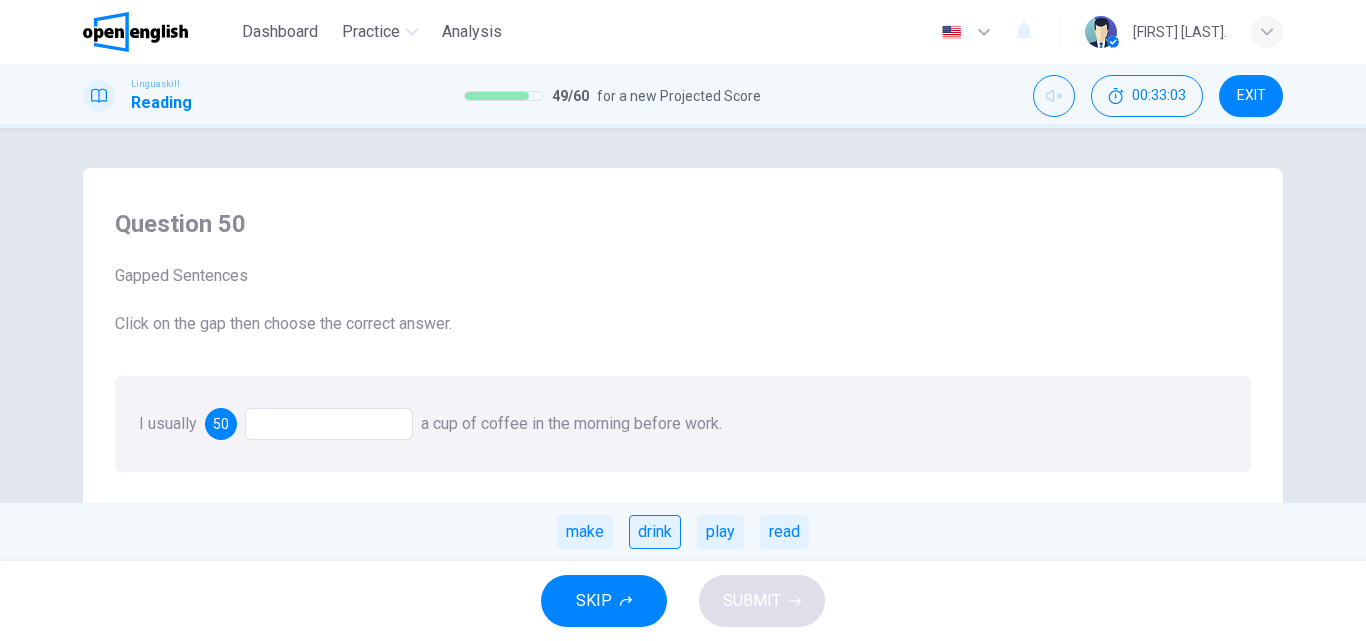 click on "drink" at bounding box center (655, 532) 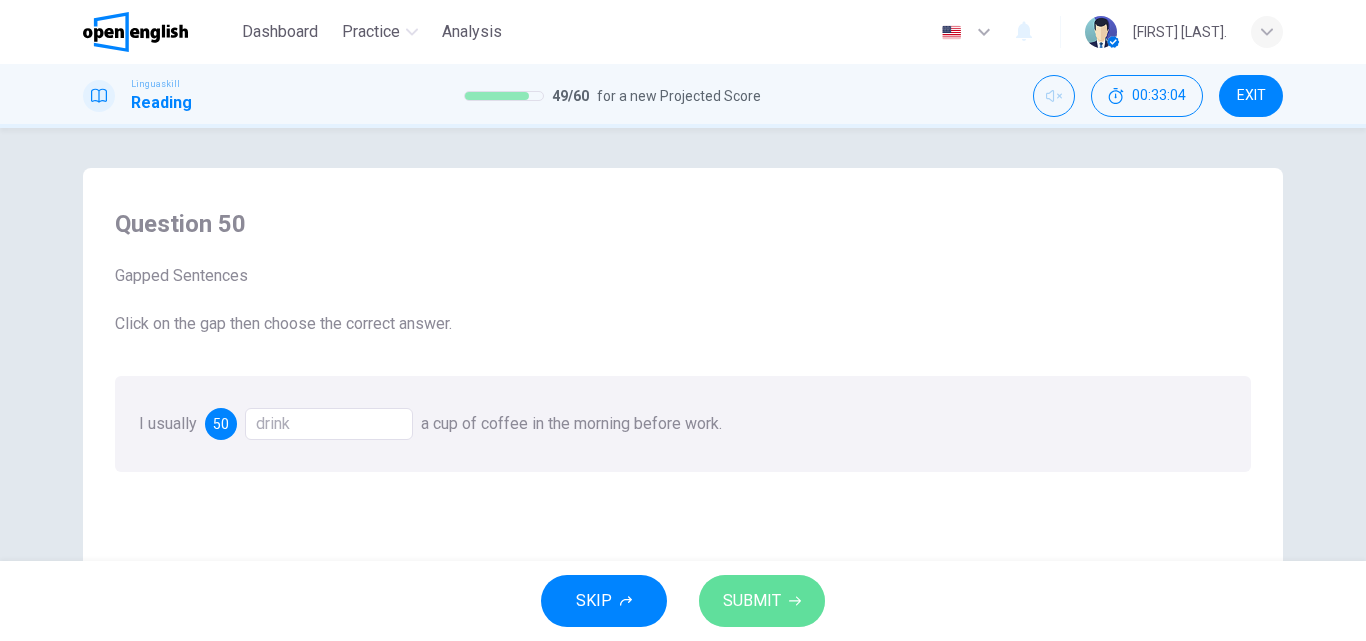 click on "SUBMIT" at bounding box center (762, 601) 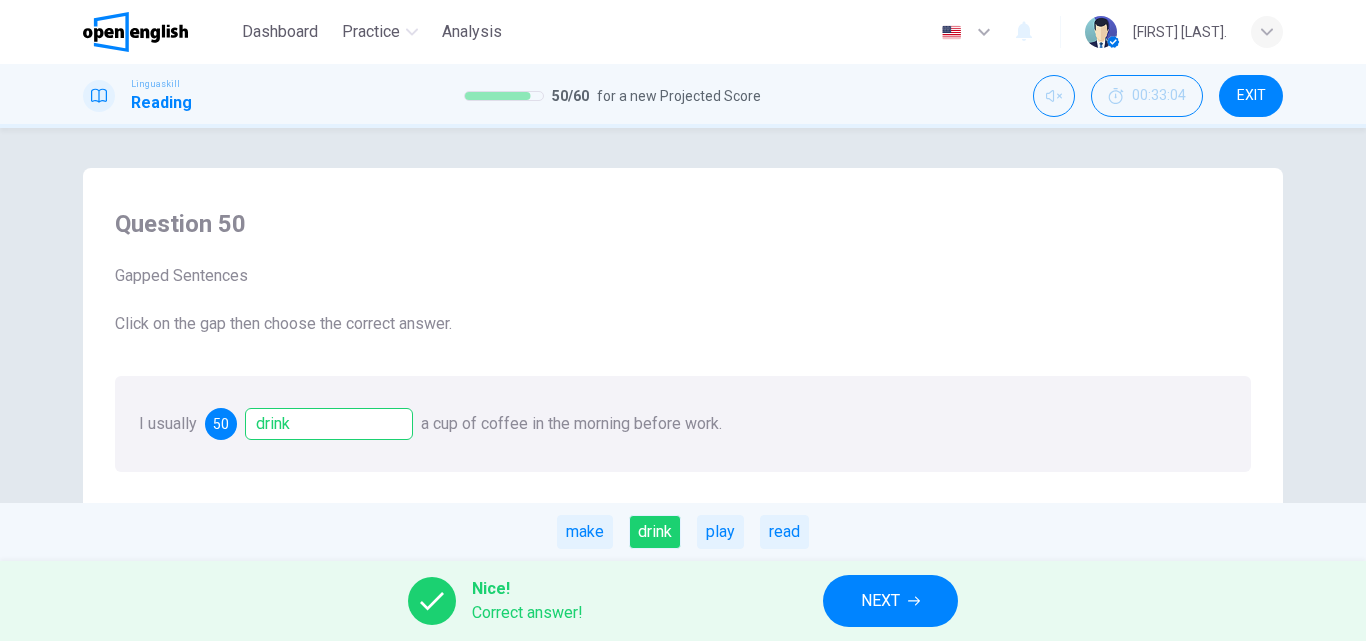 drag, startPoint x: 833, startPoint y: 609, endPoint x: 859, endPoint y: 610, distance: 26.019224 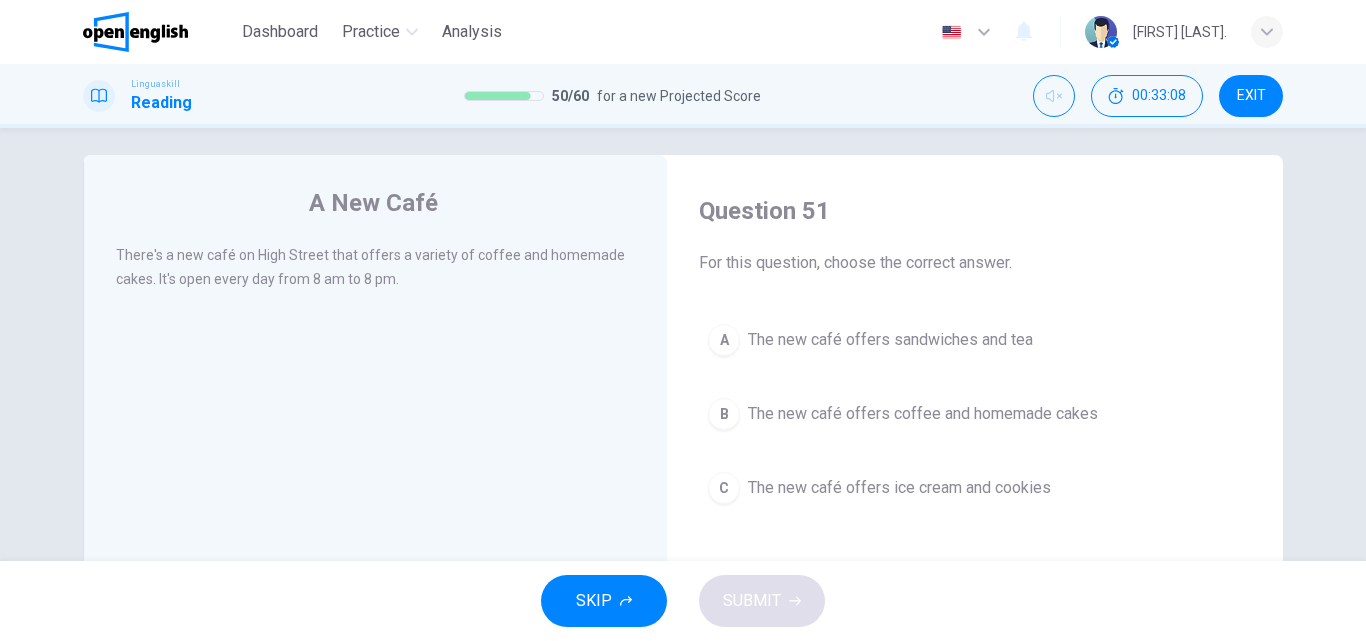 scroll, scrollTop: 0, scrollLeft: 0, axis: both 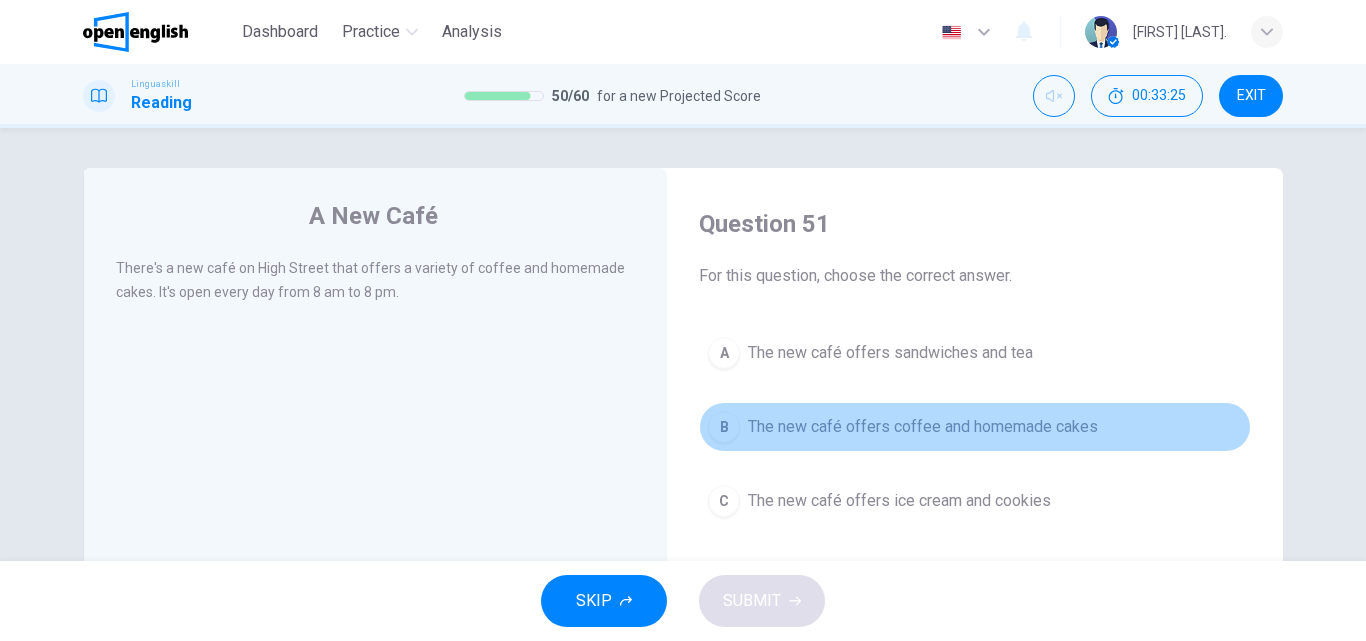 click on "The new café offers coffee and homemade cakes" at bounding box center (923, 427) 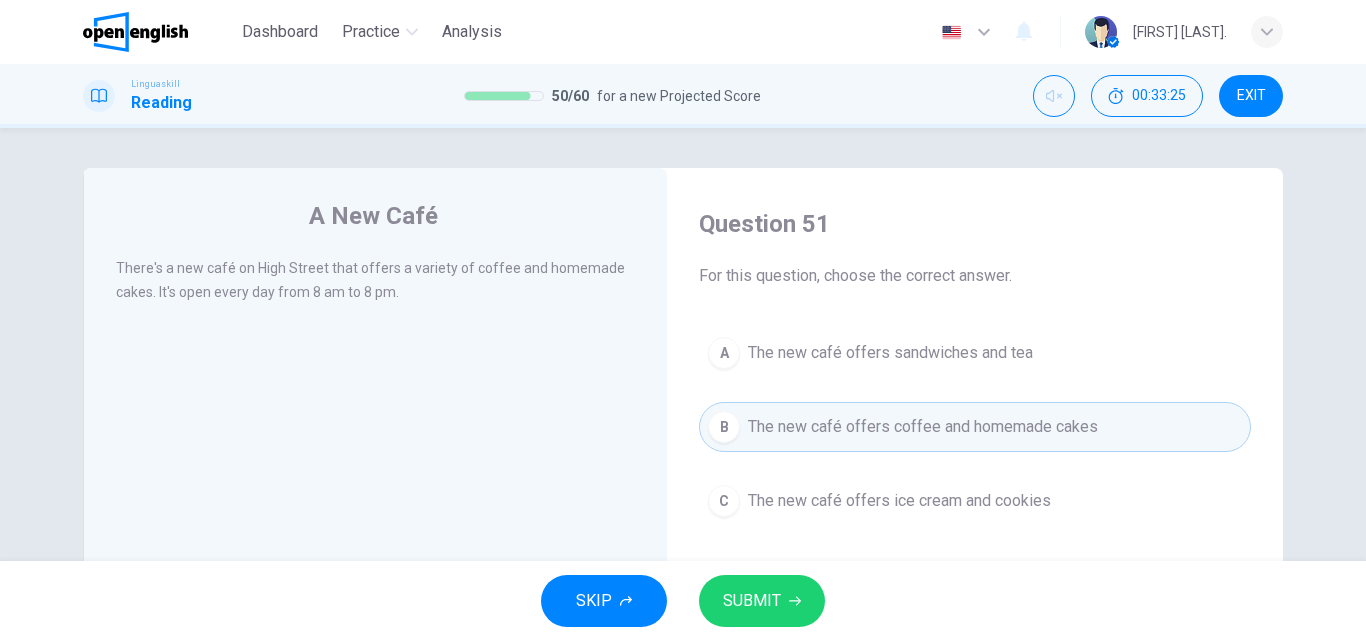 click 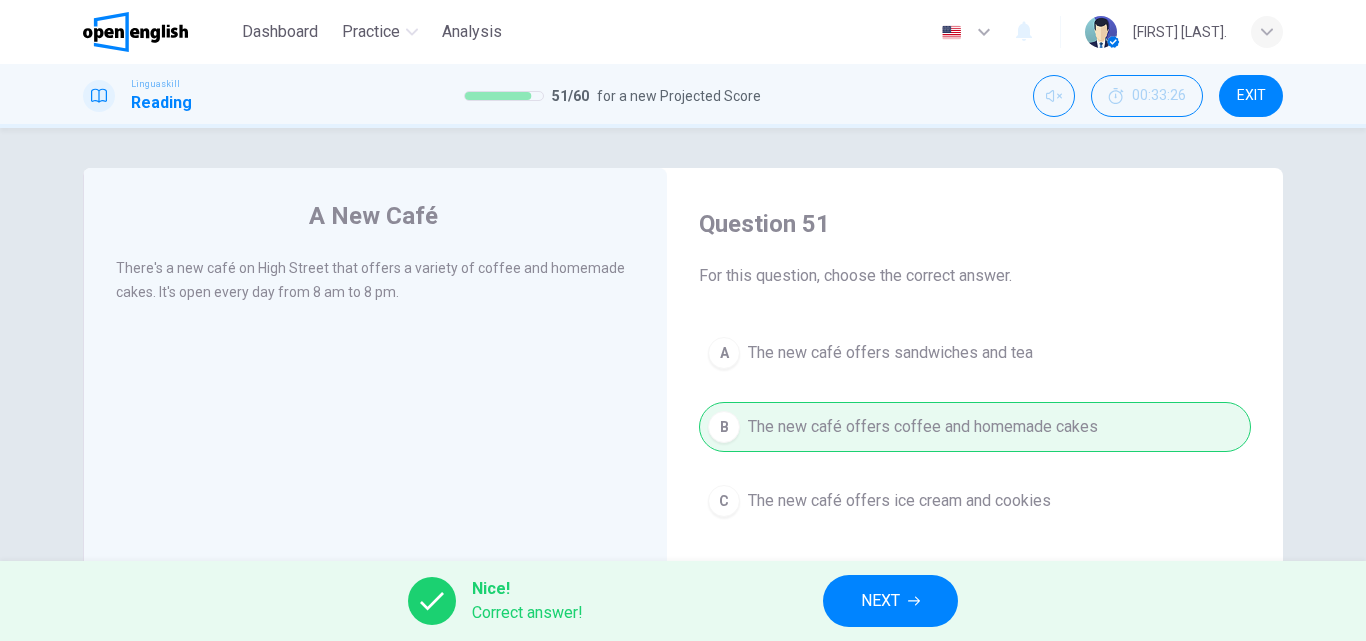 click on "NEXT" at bounding box center [890, 601] 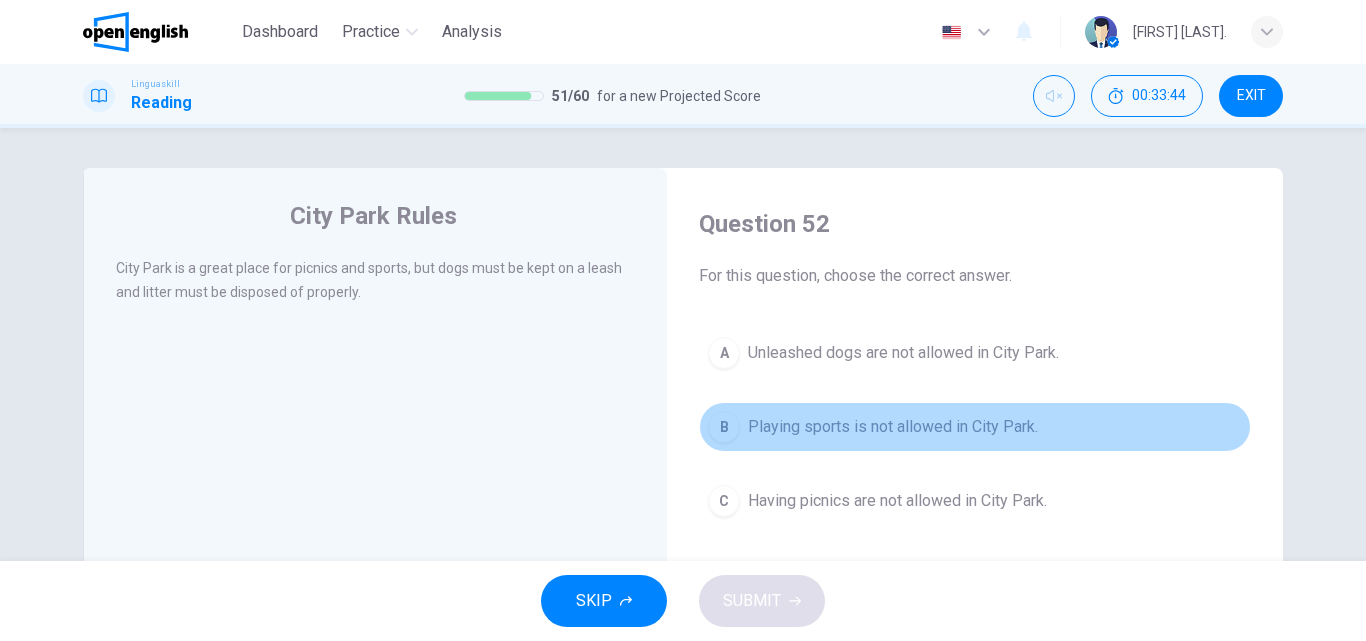 click on "Playing sports is not allowed in City Park." at bounding box center (893, 427) 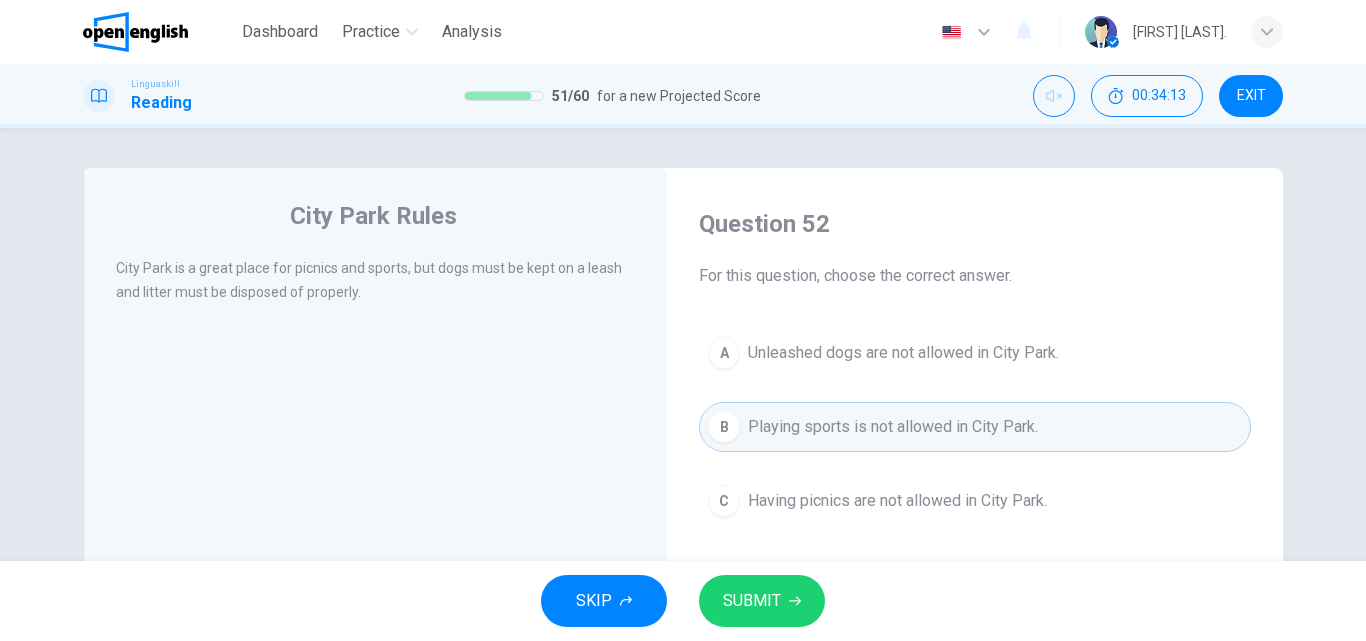 click on "A Unleashed dogs are not allowed in [CITY] Park. B Playing sports is not allowed in [CITY] Park. C Having picnics are not allowed in [CITY] Park." at bounding box center [975, 427] 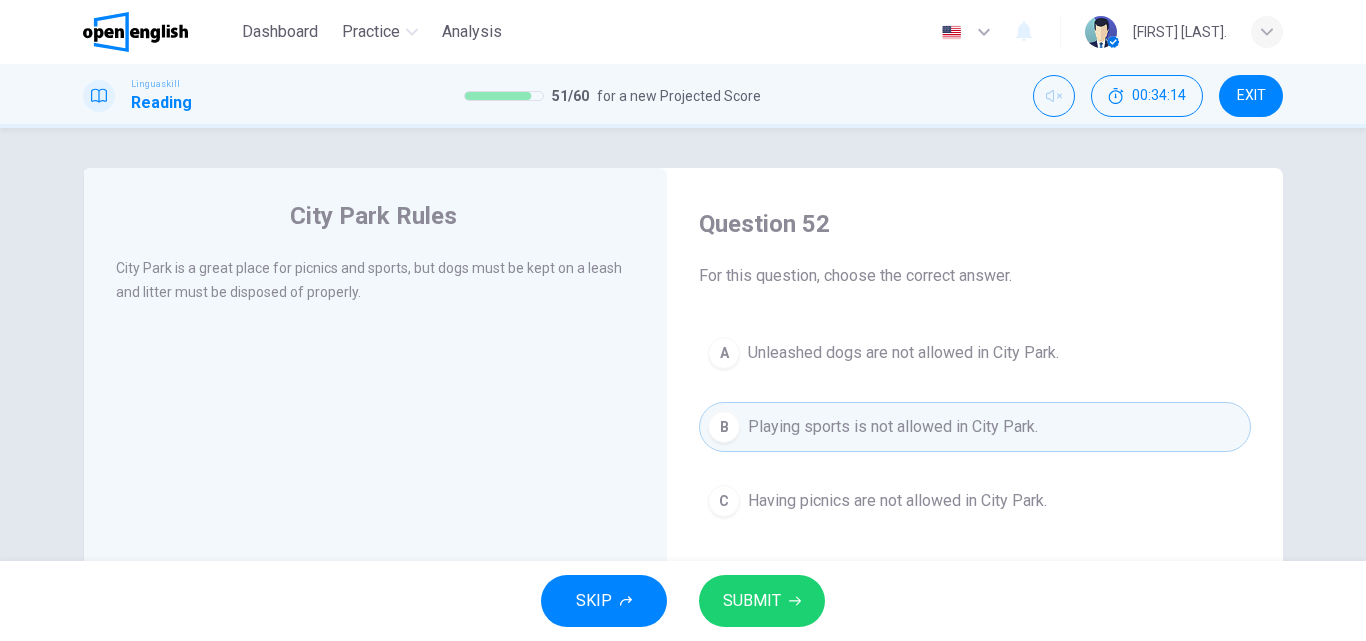 click on "Unleashed dogs are not allowed in City Park." at bounding box center (903, 353) 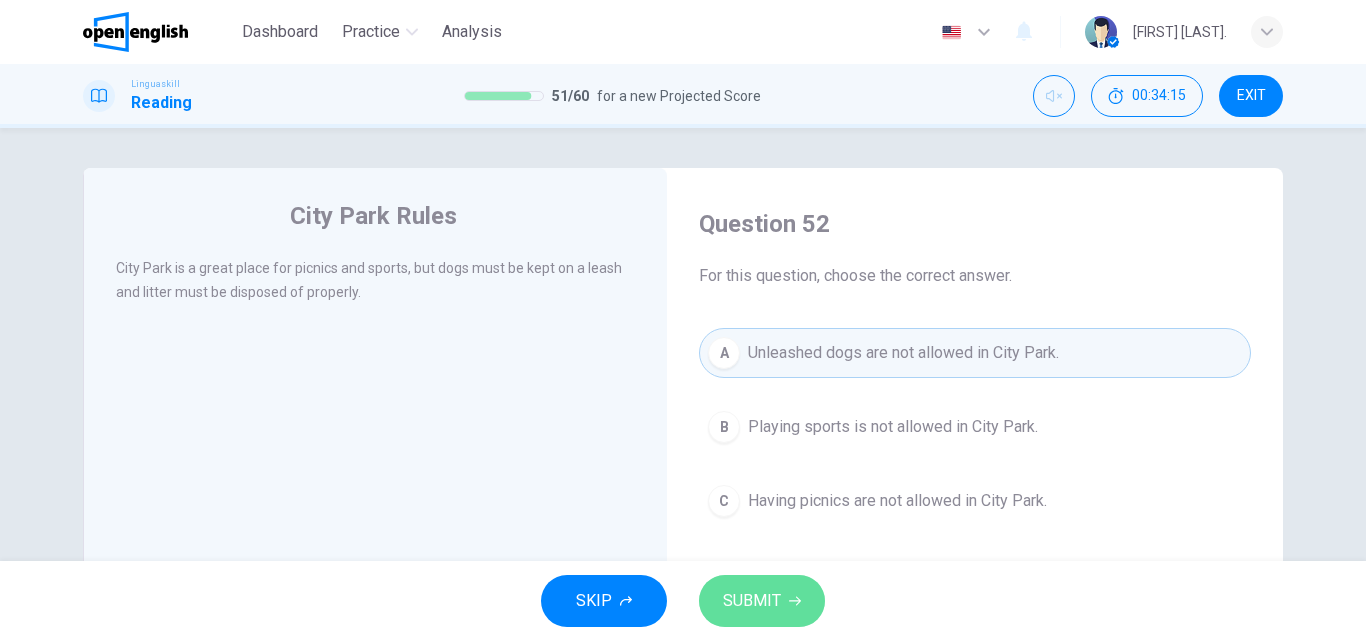 click on "SUBMIT" at bounding box center (752, 601) 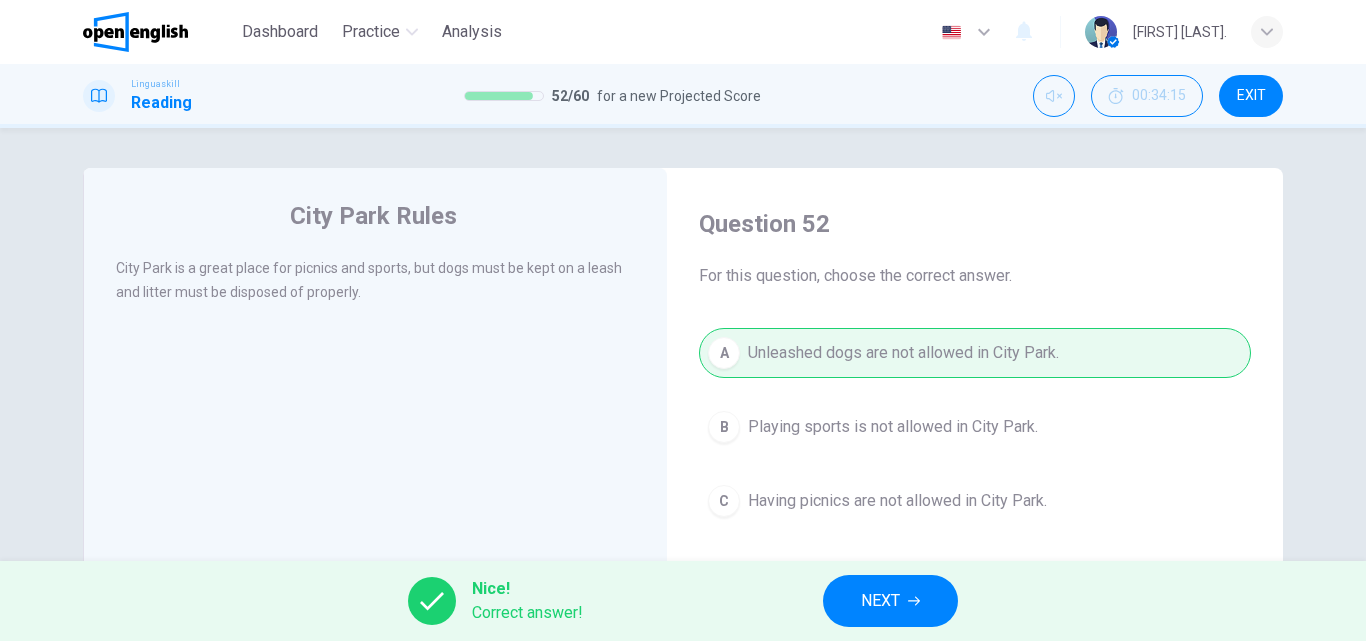 click on "NEXT" at bounding box center [880, 601] 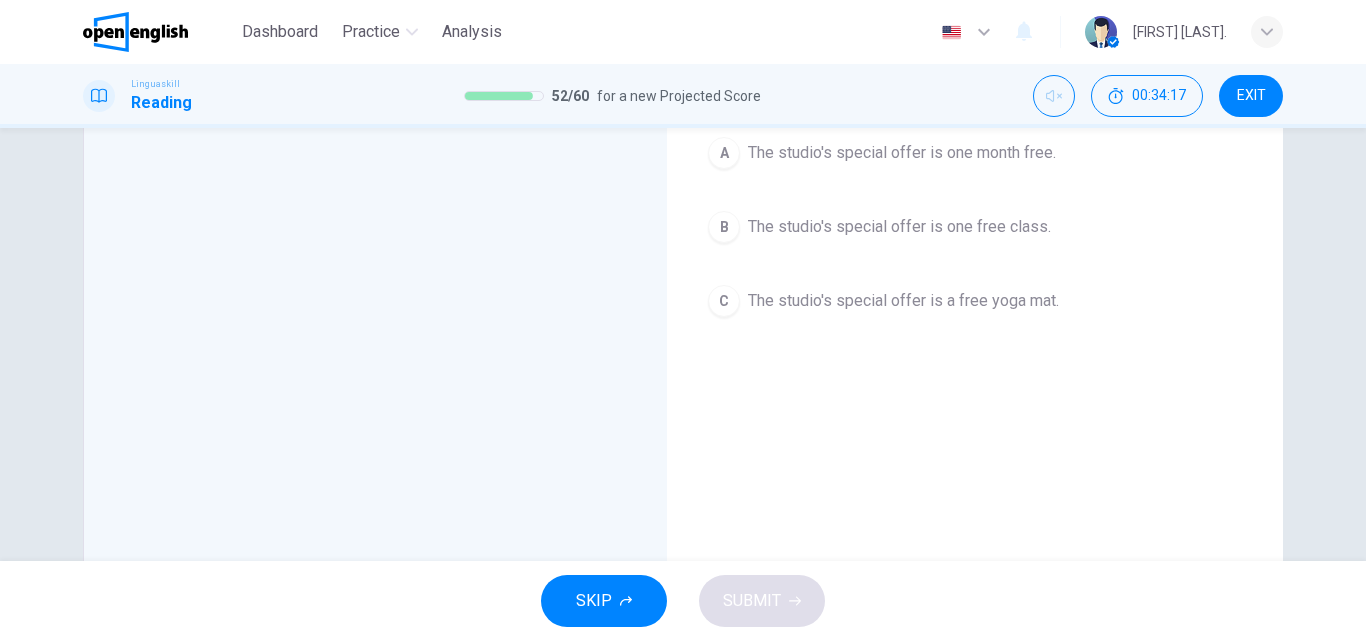 scroll, scrollTop: 0, scrollLeft: 0, axis: both 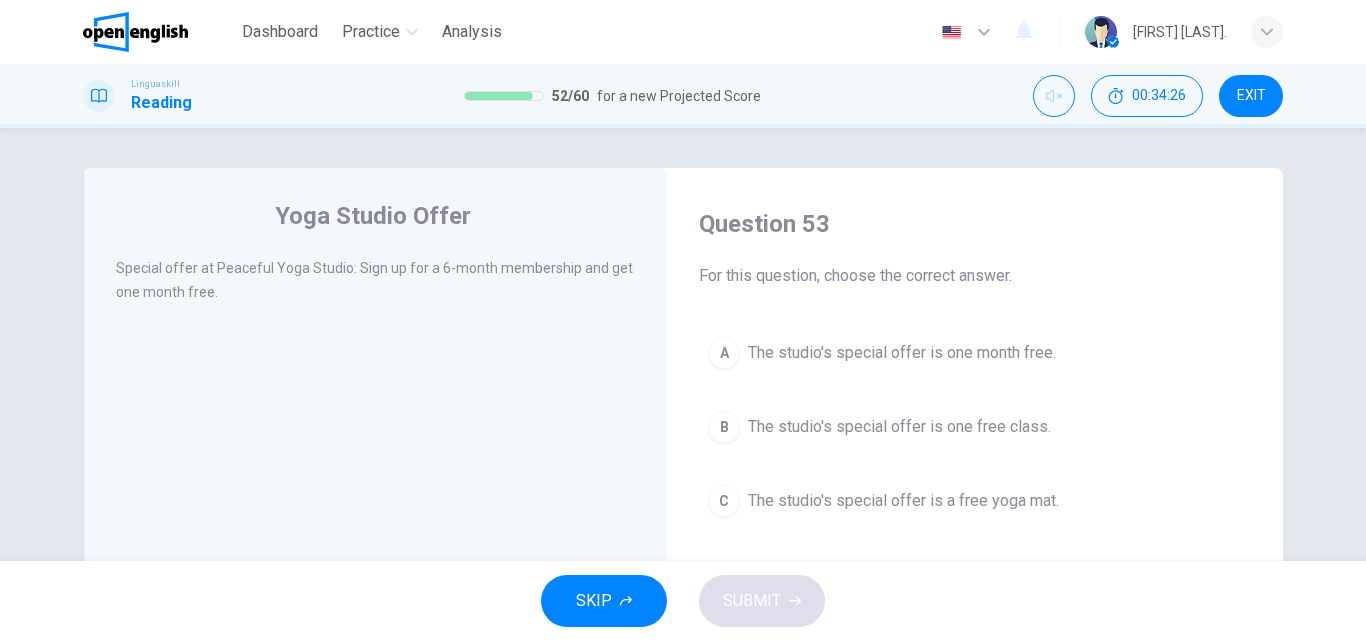 click on "The studio's special offer is one month free." at bounding box center (902, 353) 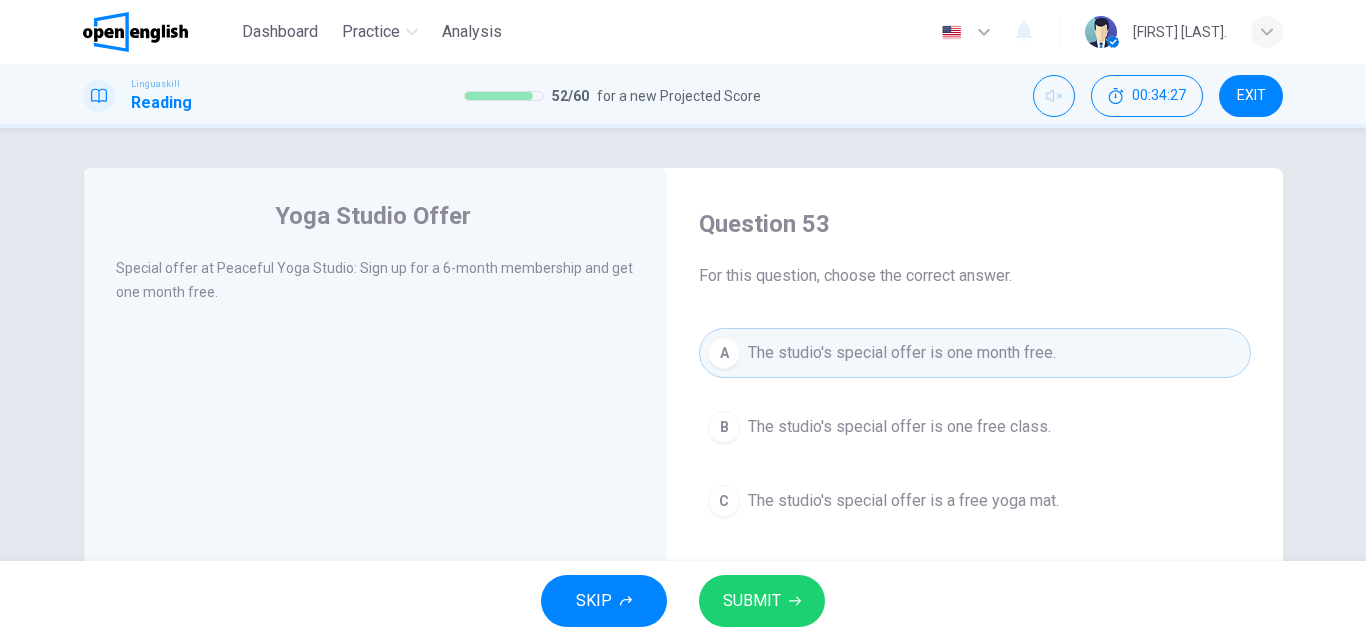 click on "SUBMIT" at bounding box center (752, 601) 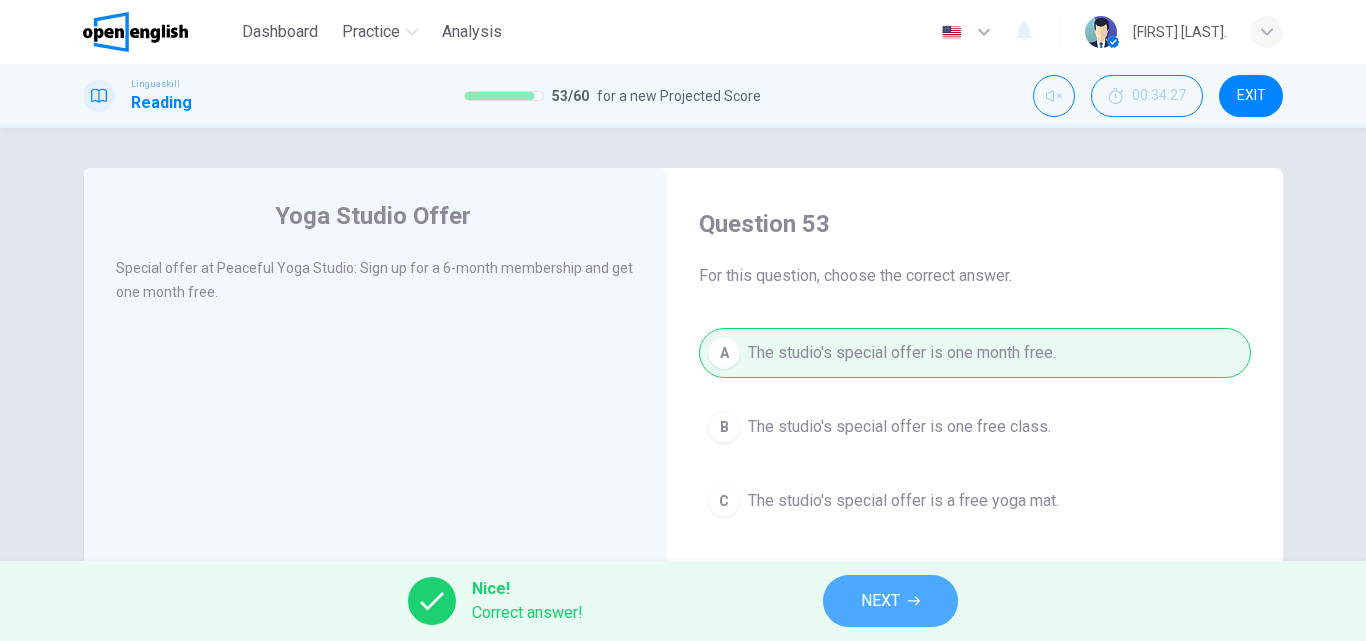 click on "NEXT" at bounding box center (880, 601) 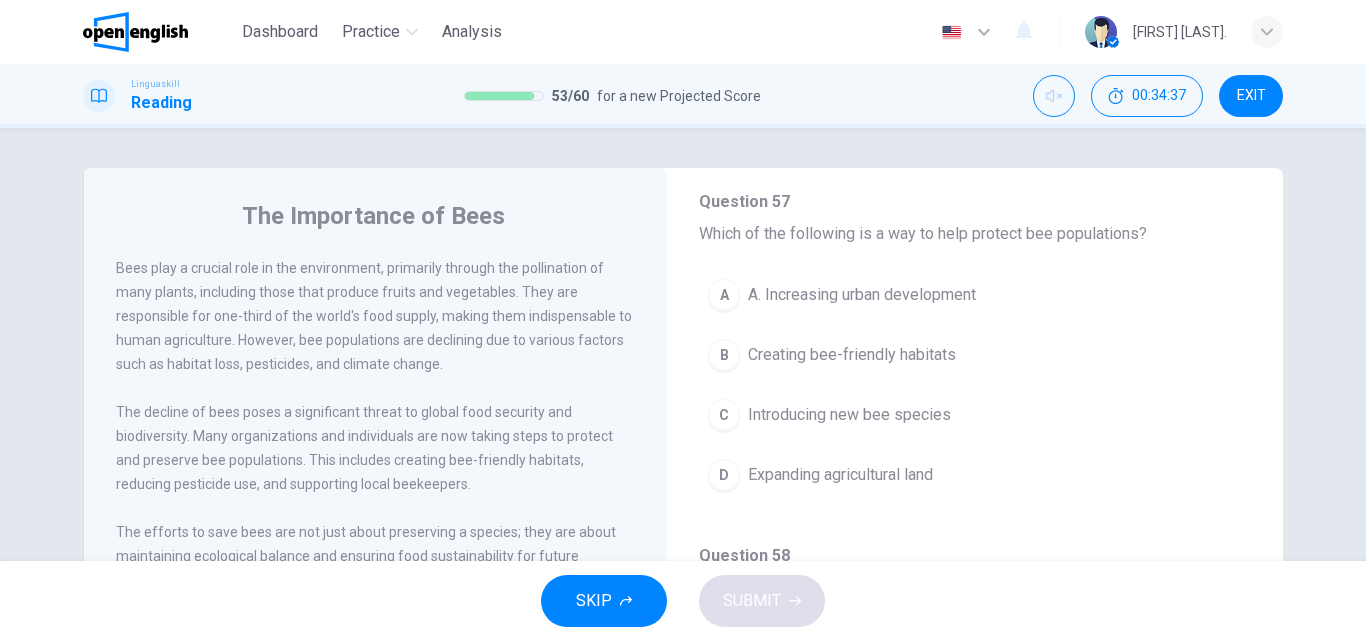 scroll, scrollTop: 1251, scrollLeft: 0, axis: vertical 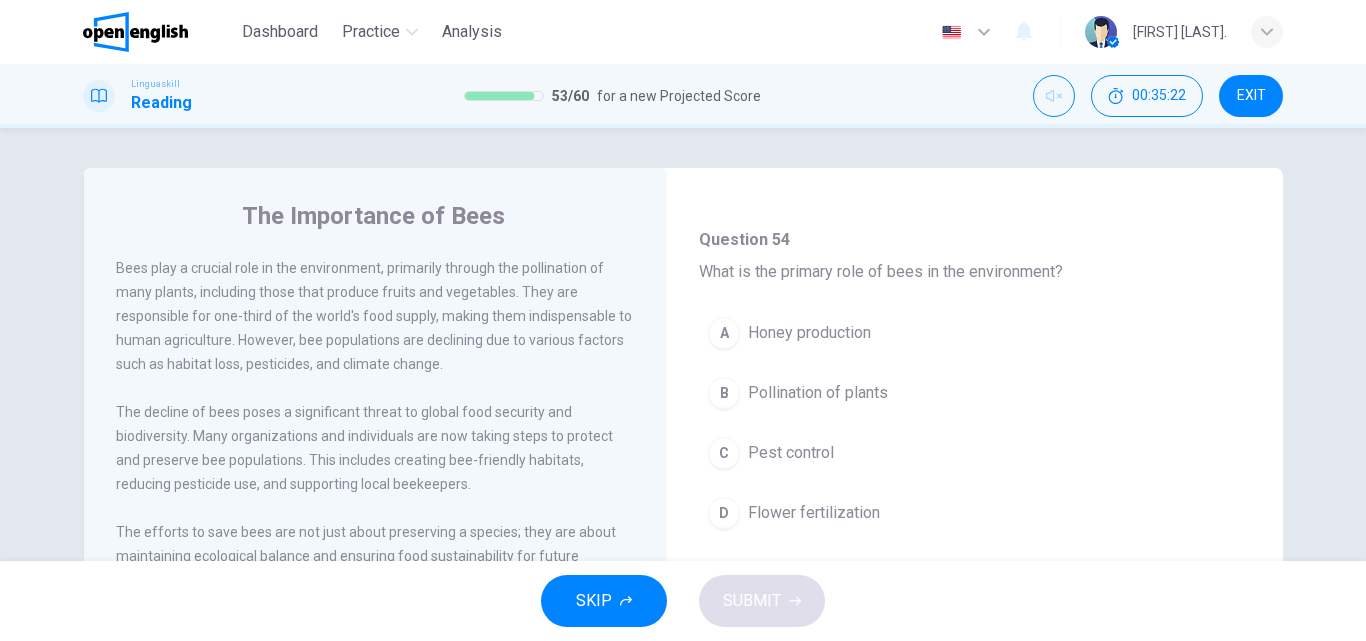 click on "Pollination of plants" at bounding box center [818, 393] 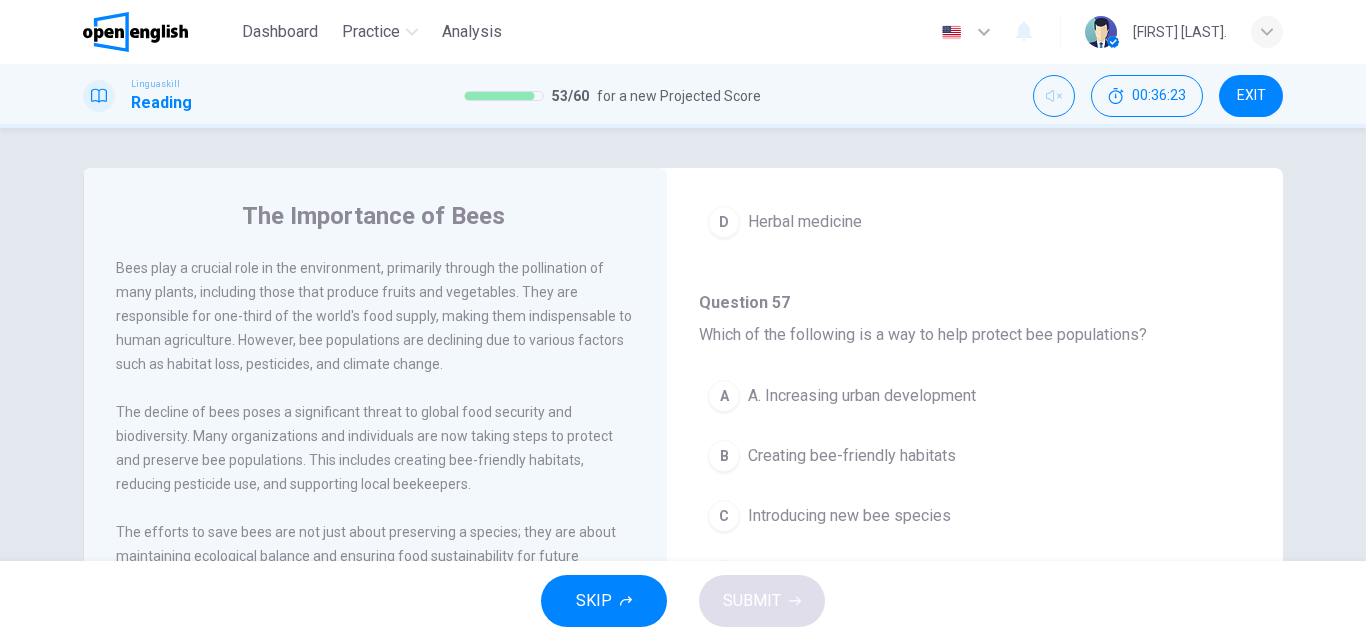 scroll, scrollTop: 1100, scrollLeft: 0, axis: vertical 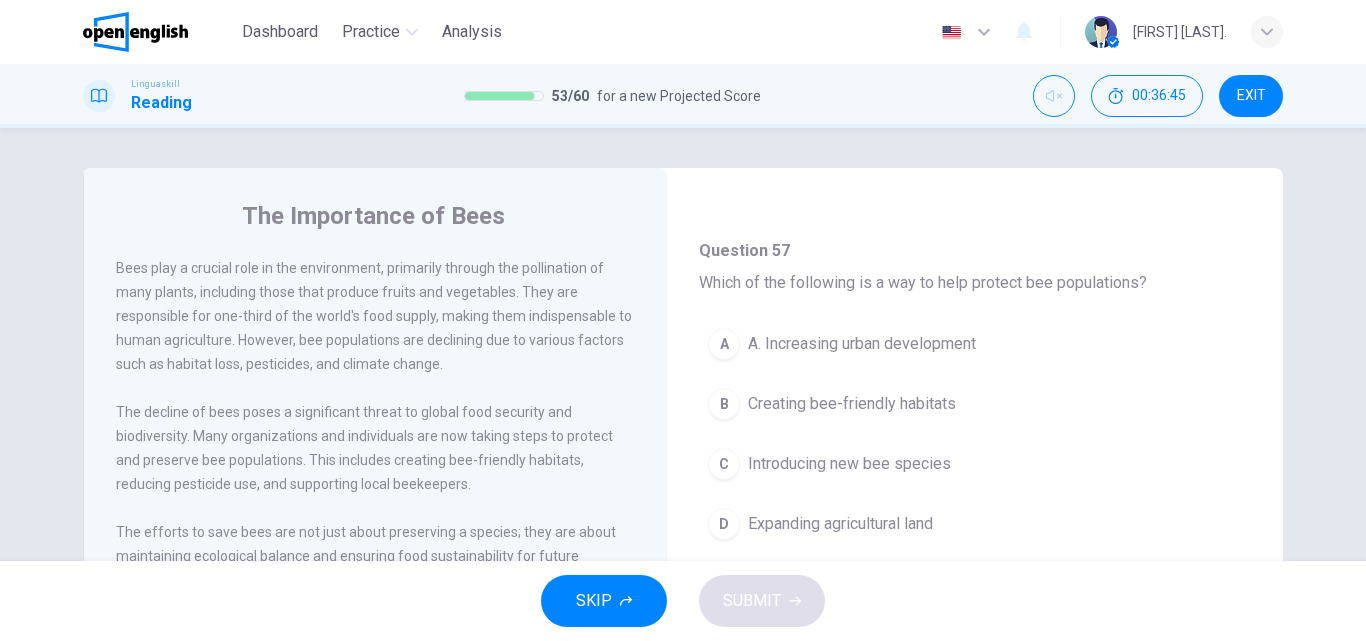 click on "Creating bee-friendly habitats" at bounding box center (852, 404) 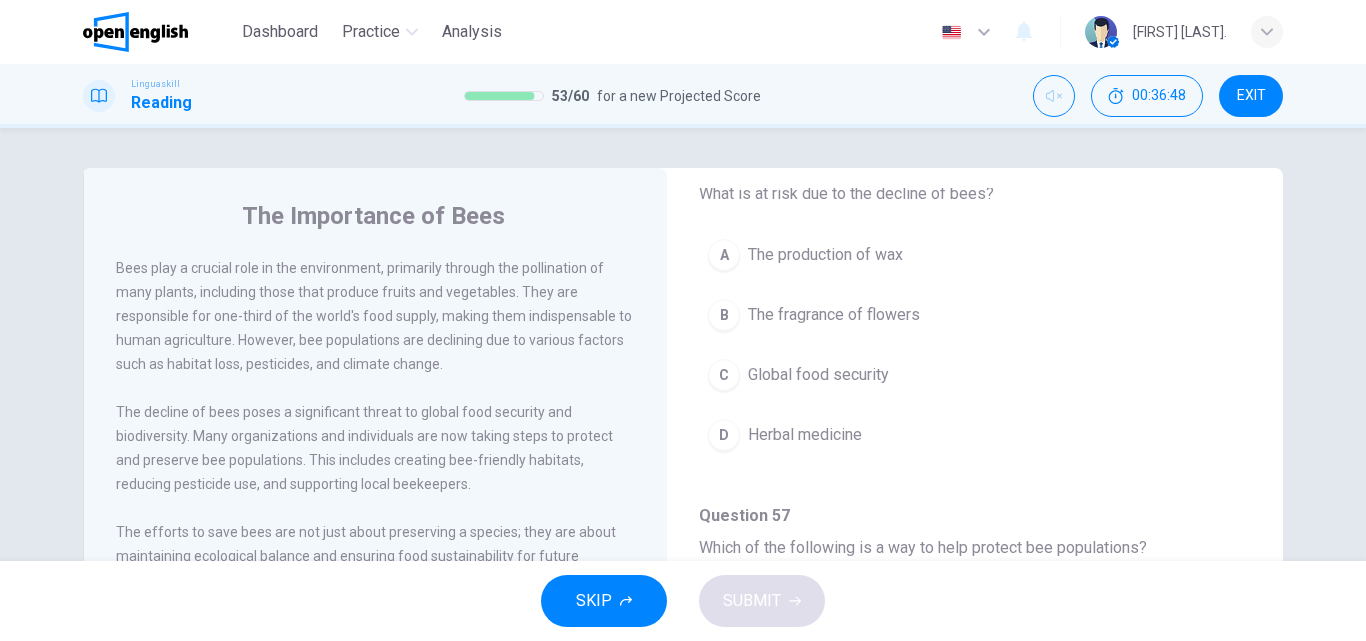 scroll, scrollTop: 851, scrollLeft: 0, axis: vertical 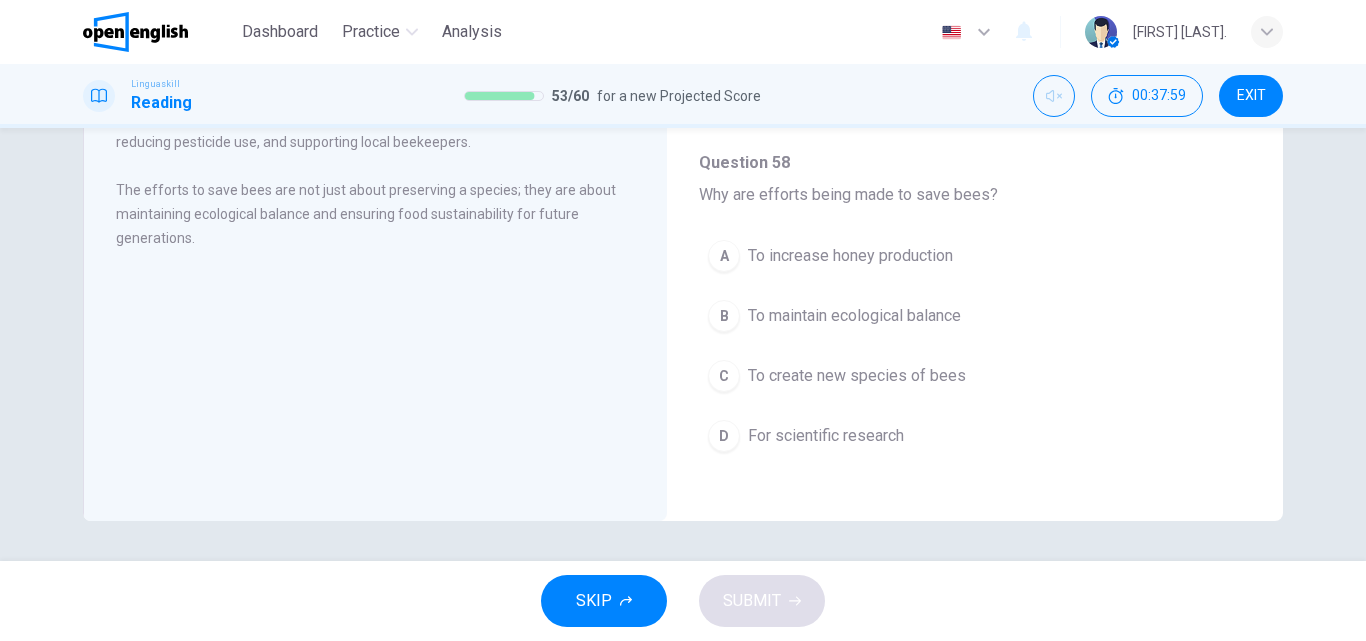 click on "To maintain ecological balance" at bounding box center (854, 316) 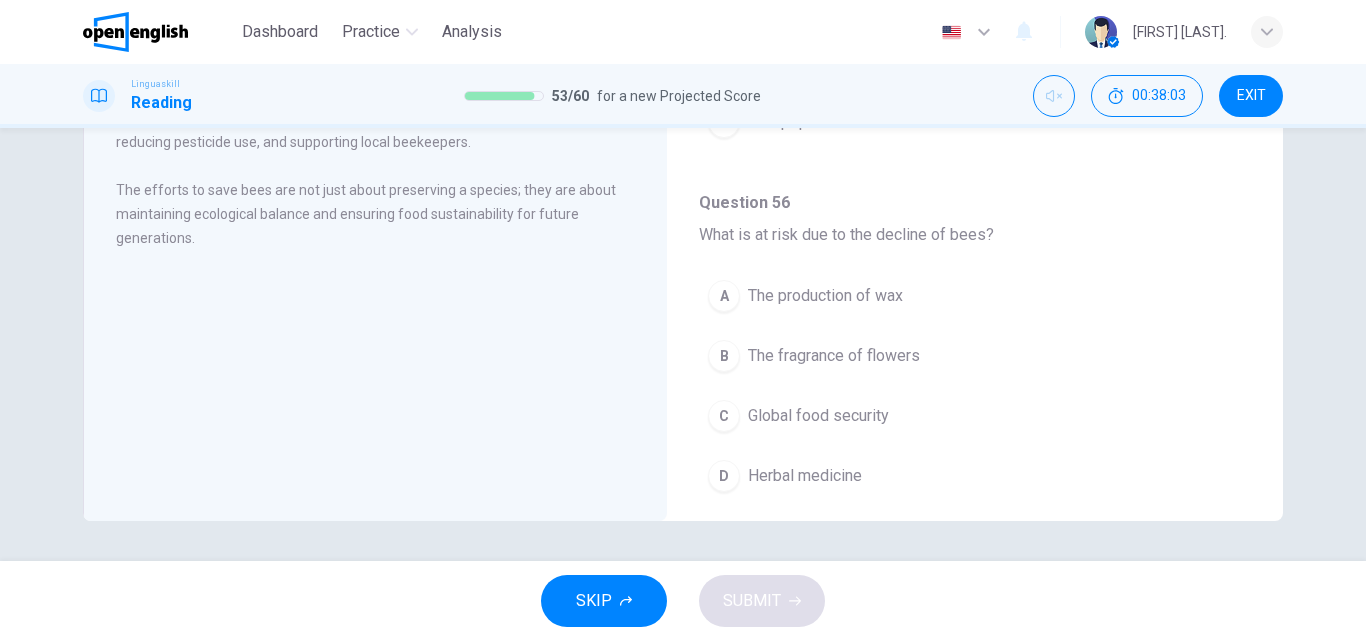 scroll, scrollTop: 551, scrollLeft: 0, axis: vertical 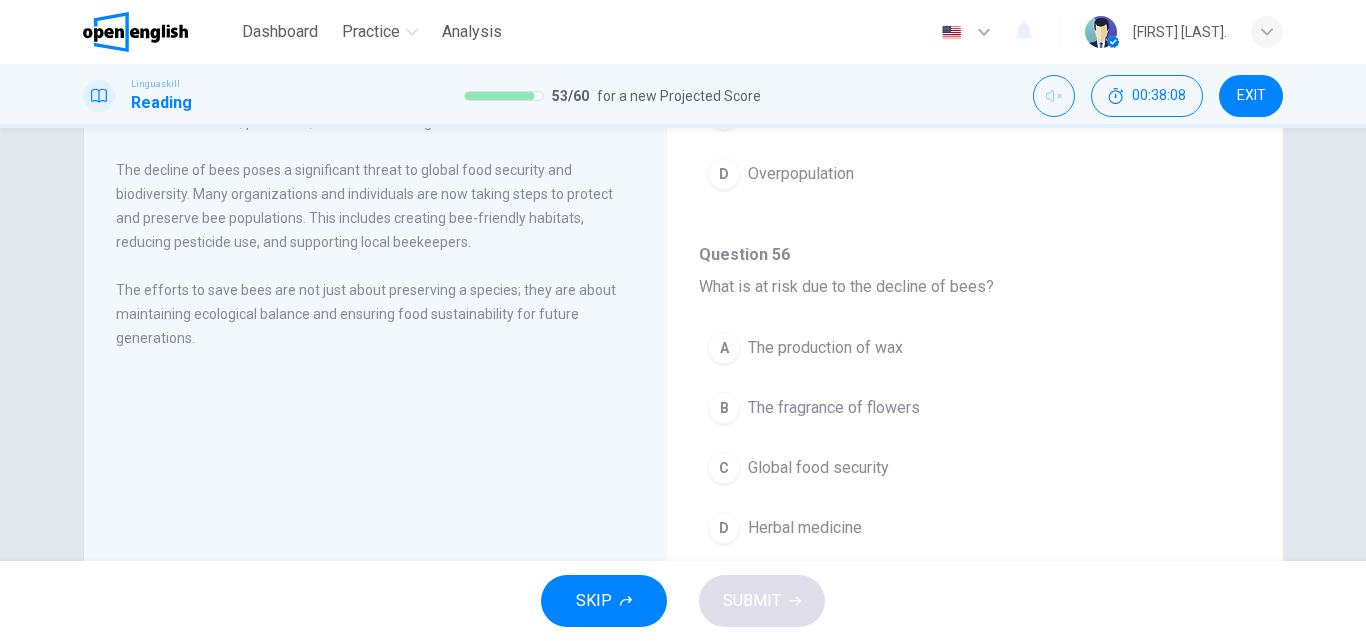 click on "Global food security" at bounding box center (818, 468) 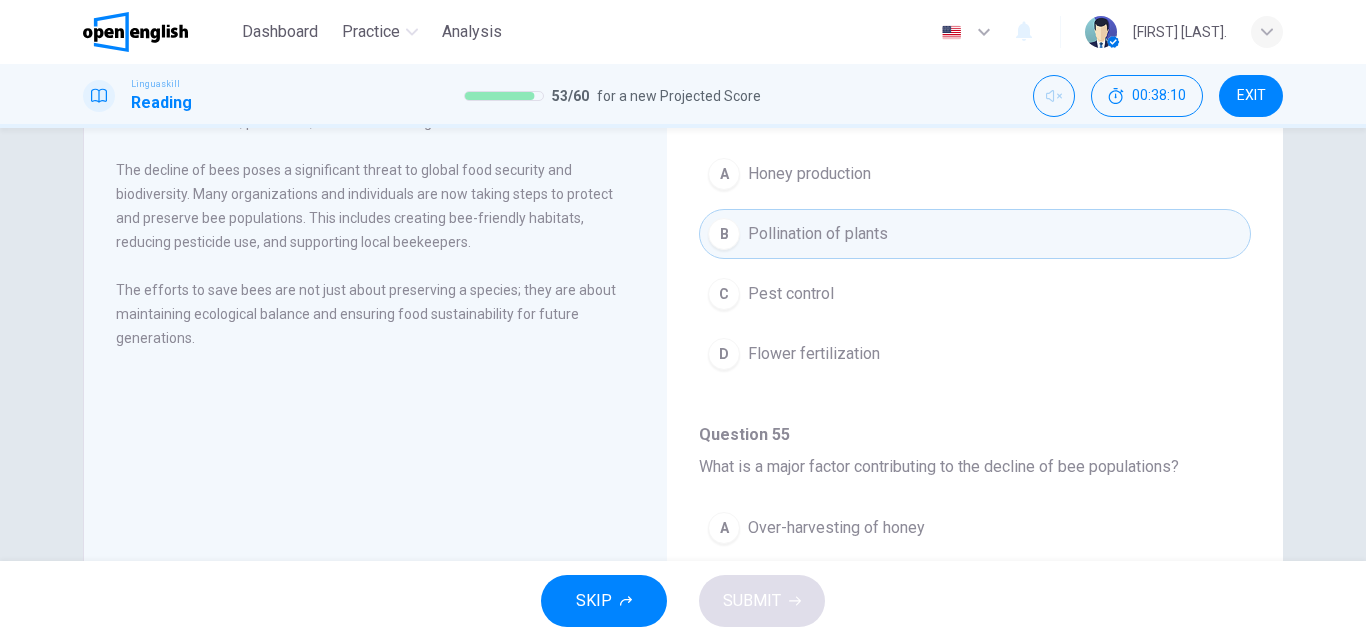 scroll, scrollTop: 0, scrollLeft: 0, axis: both 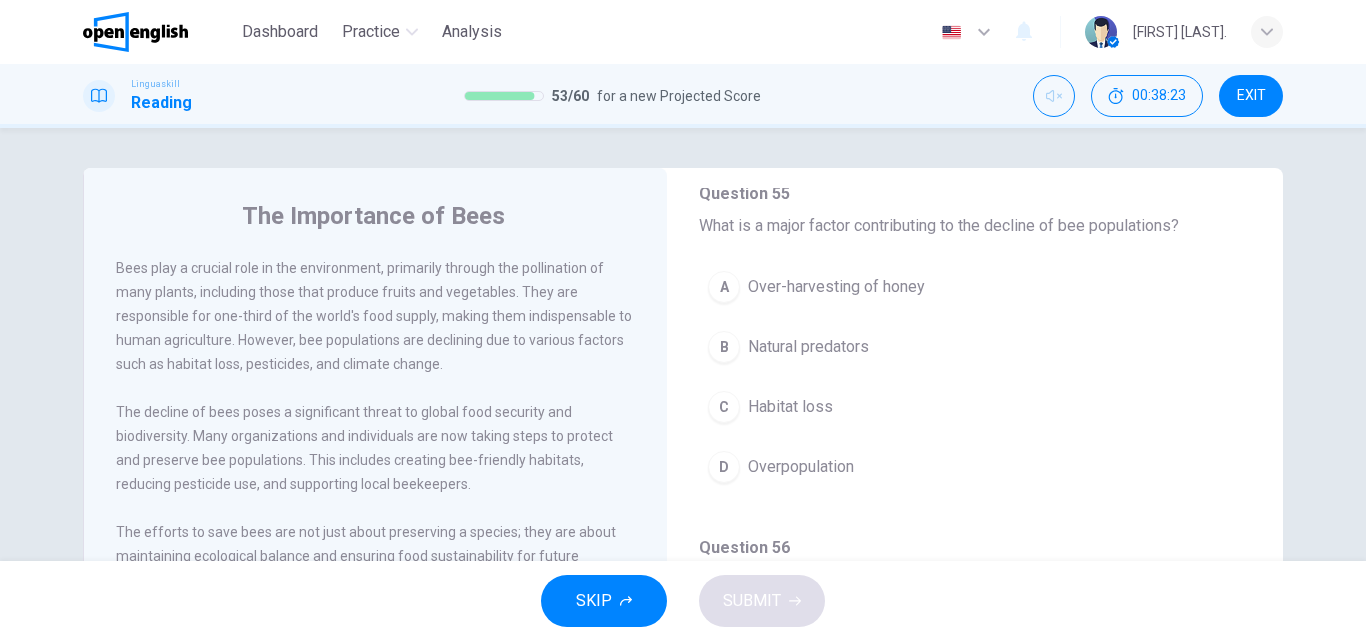 click on "Habitat loss" at bounding box center [790, 407] 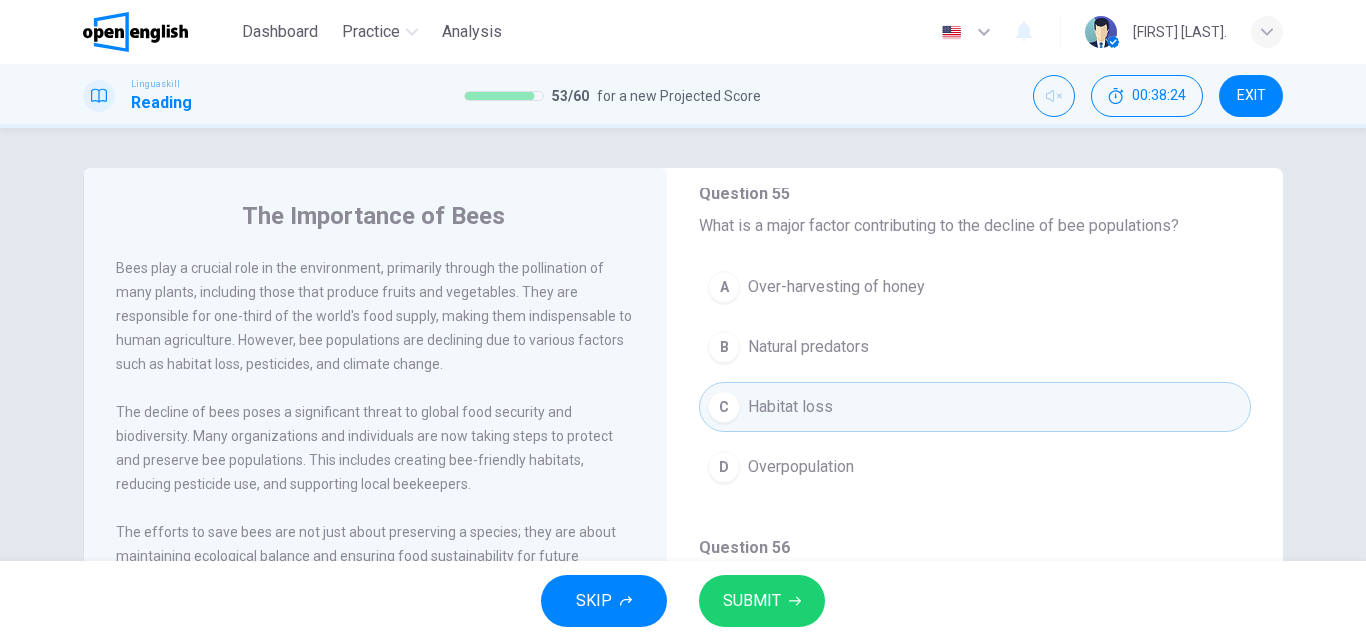 click on "SUBMIT" at bounding box center (752, 601) 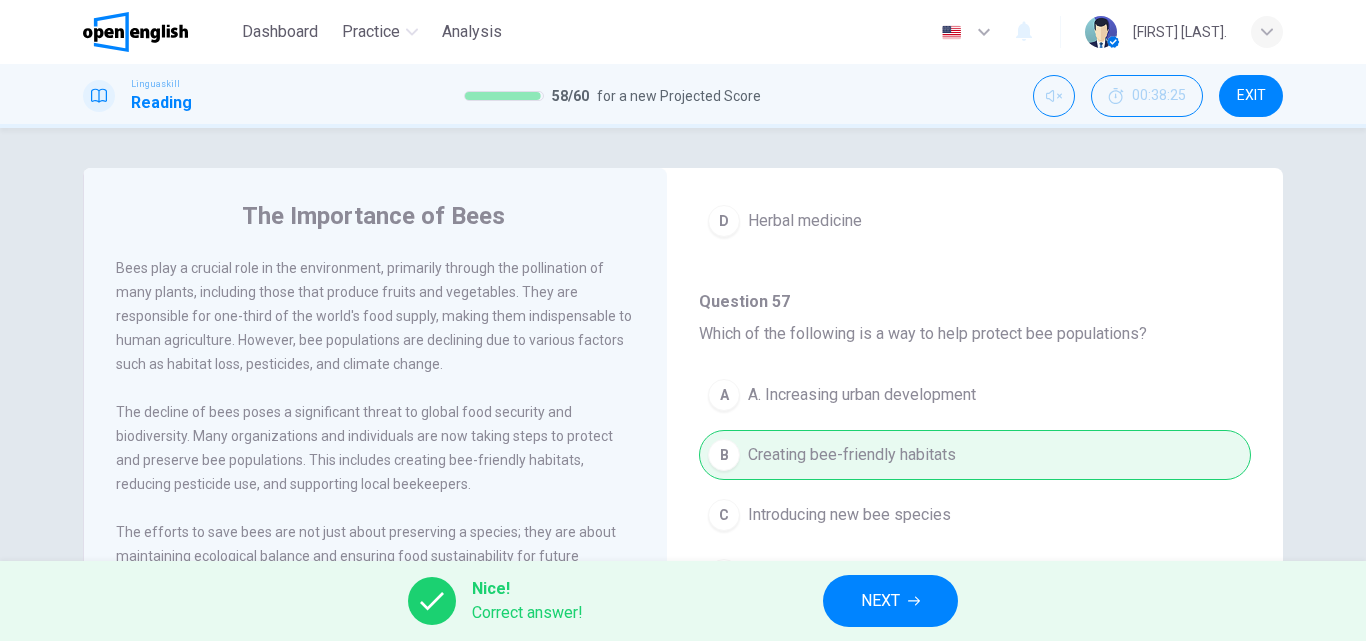 scroll, scrollTop: 1251, scrollLeft: 0, axis: vertical 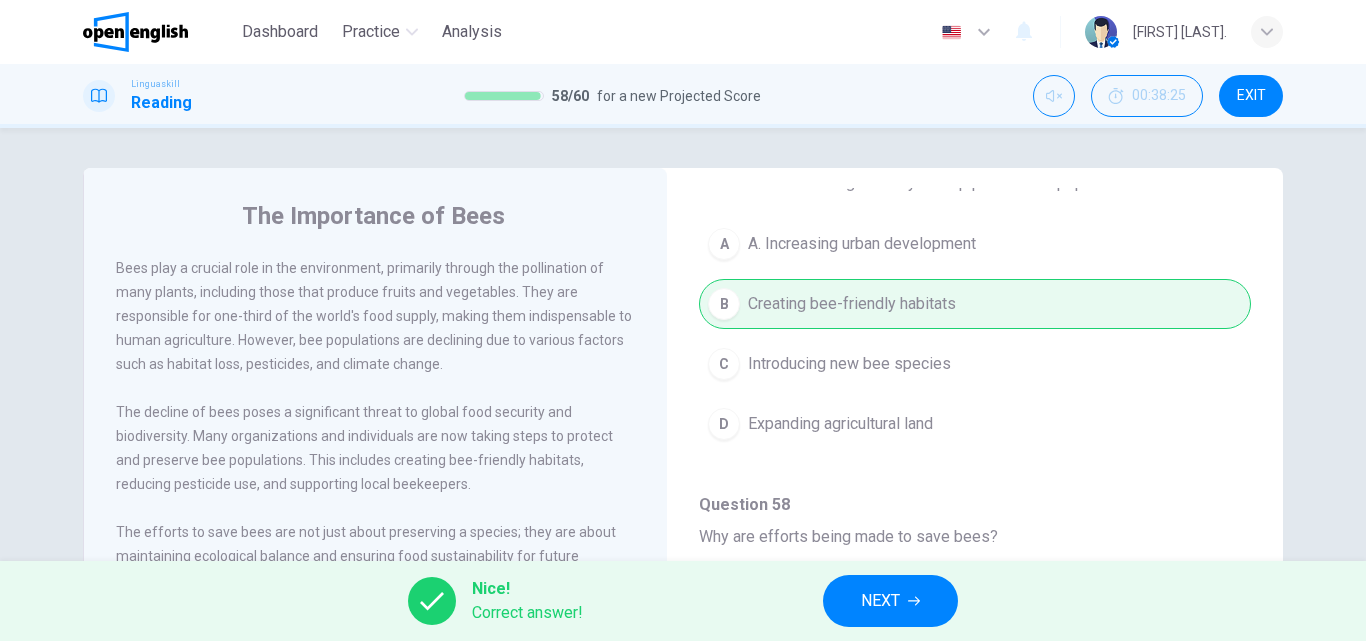 click on "NEXT" at bounding box center (880, 601) 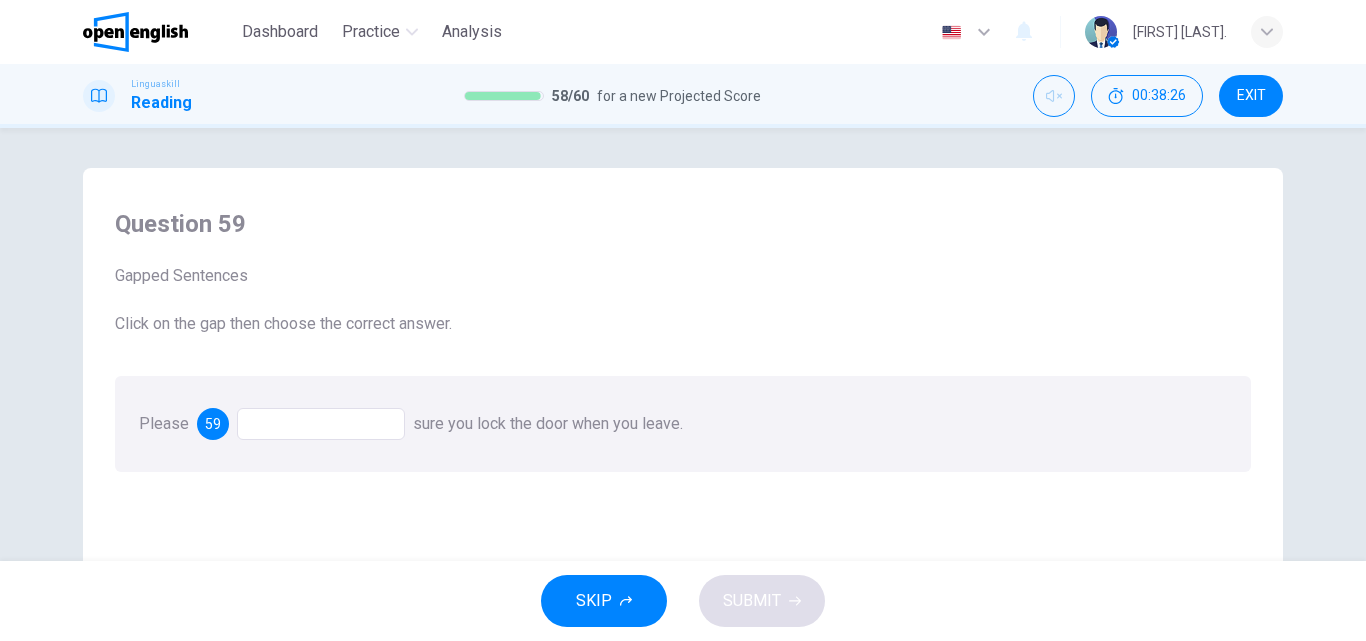 click at bounding box center [321, 424] 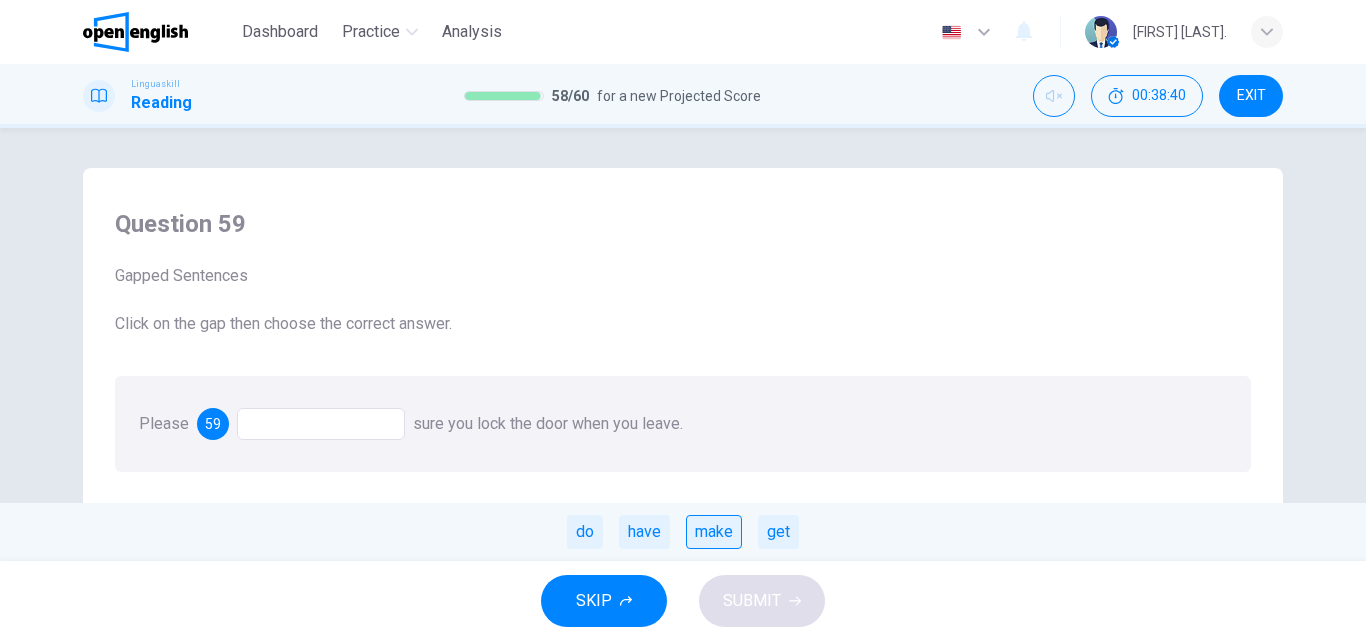 click on "make" at bounding box center (714, 532) 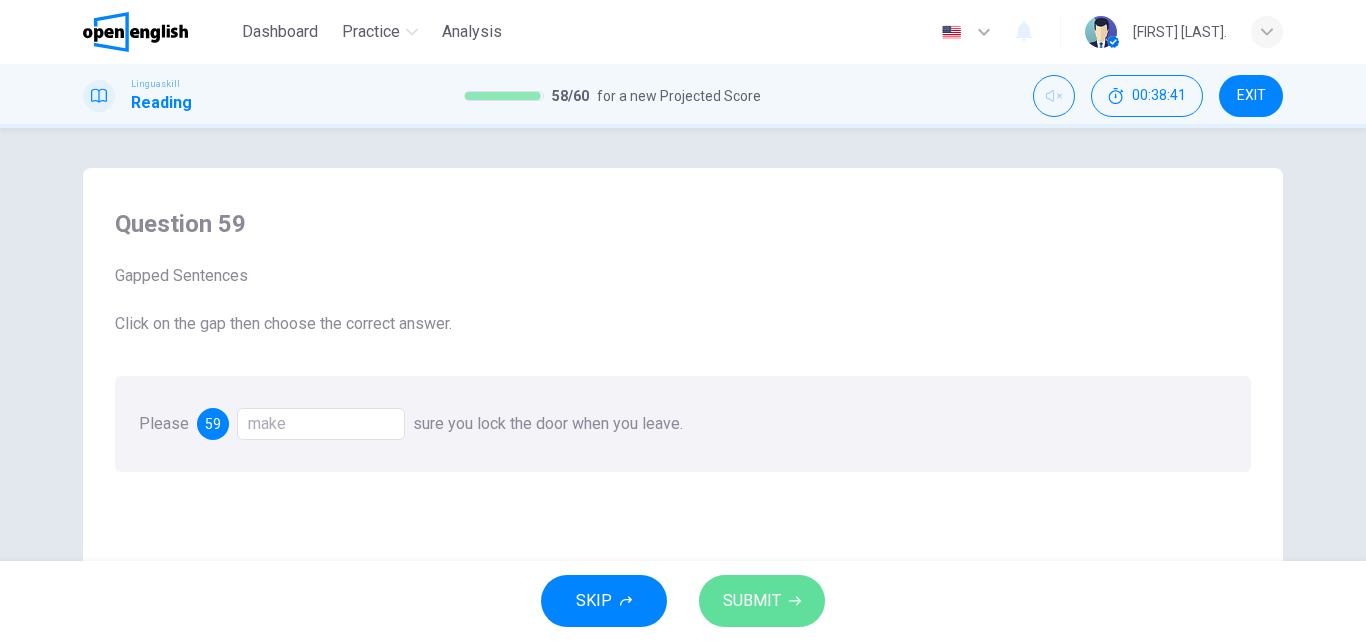 click on "SUBMIT" at bounding box center [762, 601] 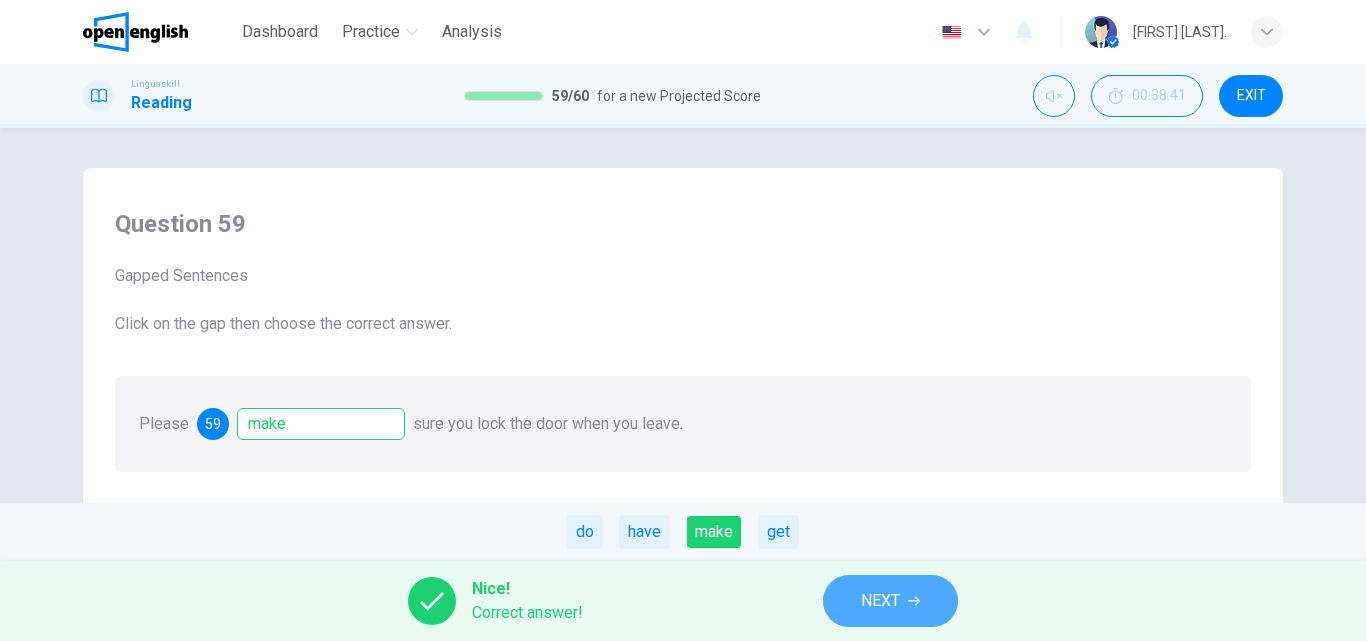 click on "NEXT" at bounding box center (890, 601) 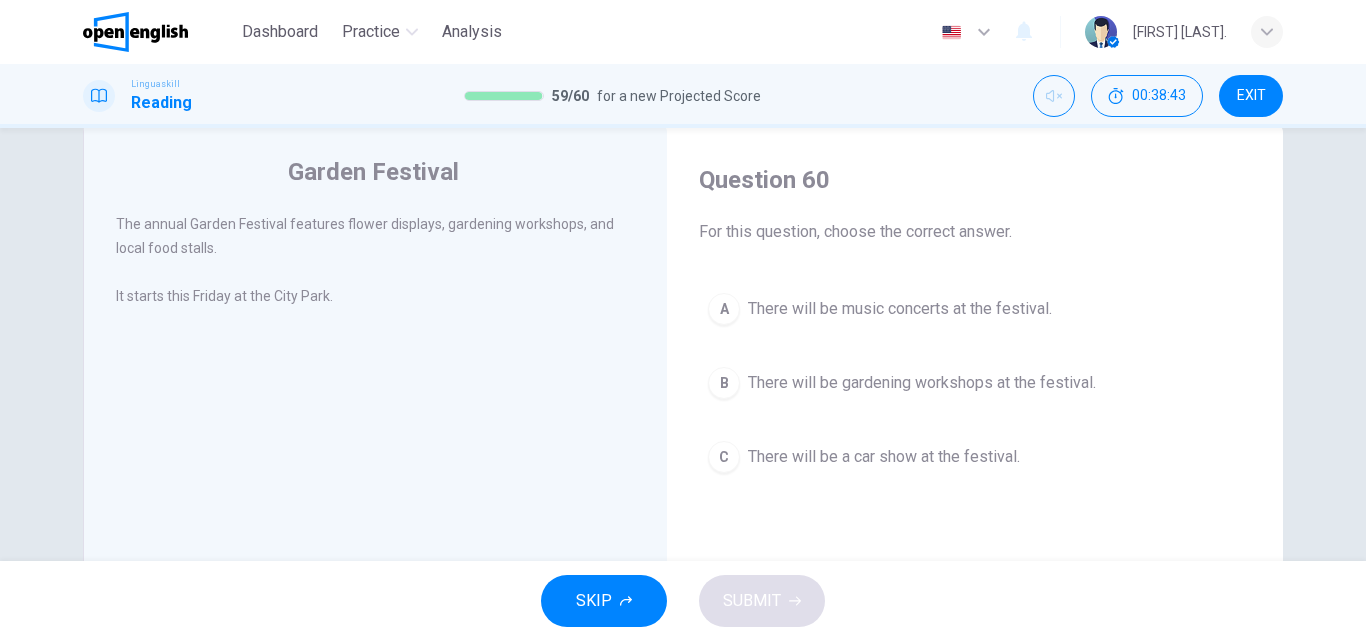 scroll, scrollTop: 0, scrollLeft: 0, axis: both 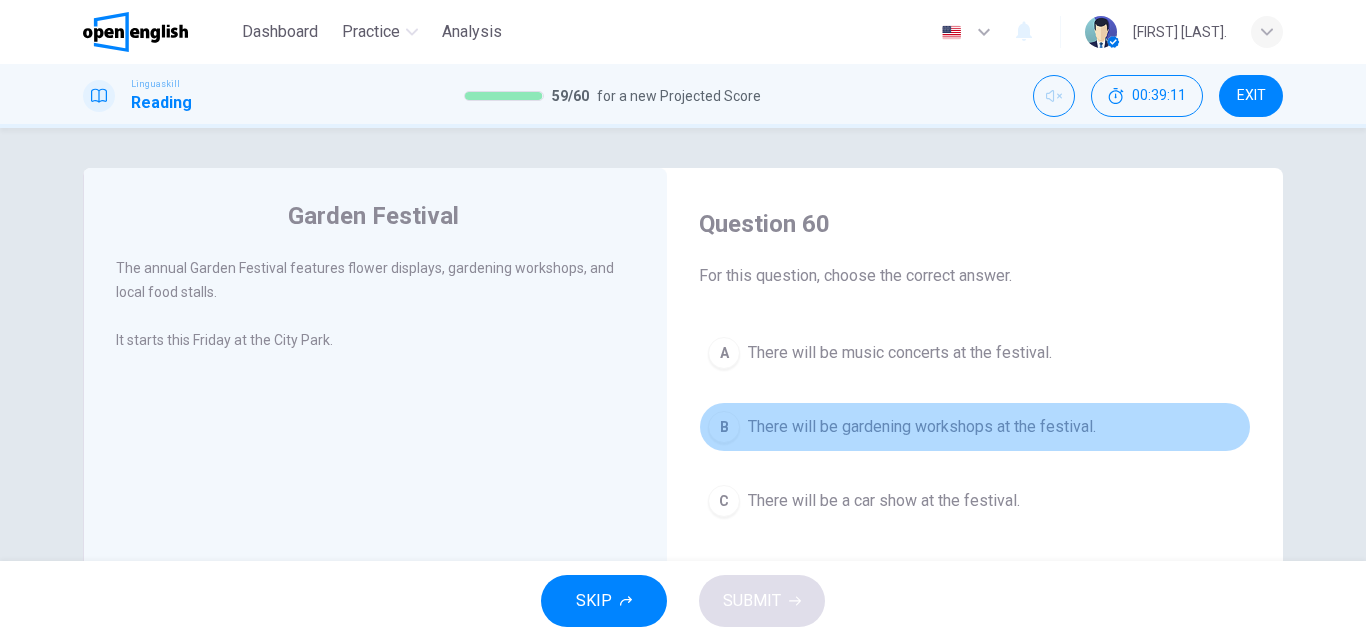 click on "There will be gardening workshops at the festival." at bounding box center [922, 427] 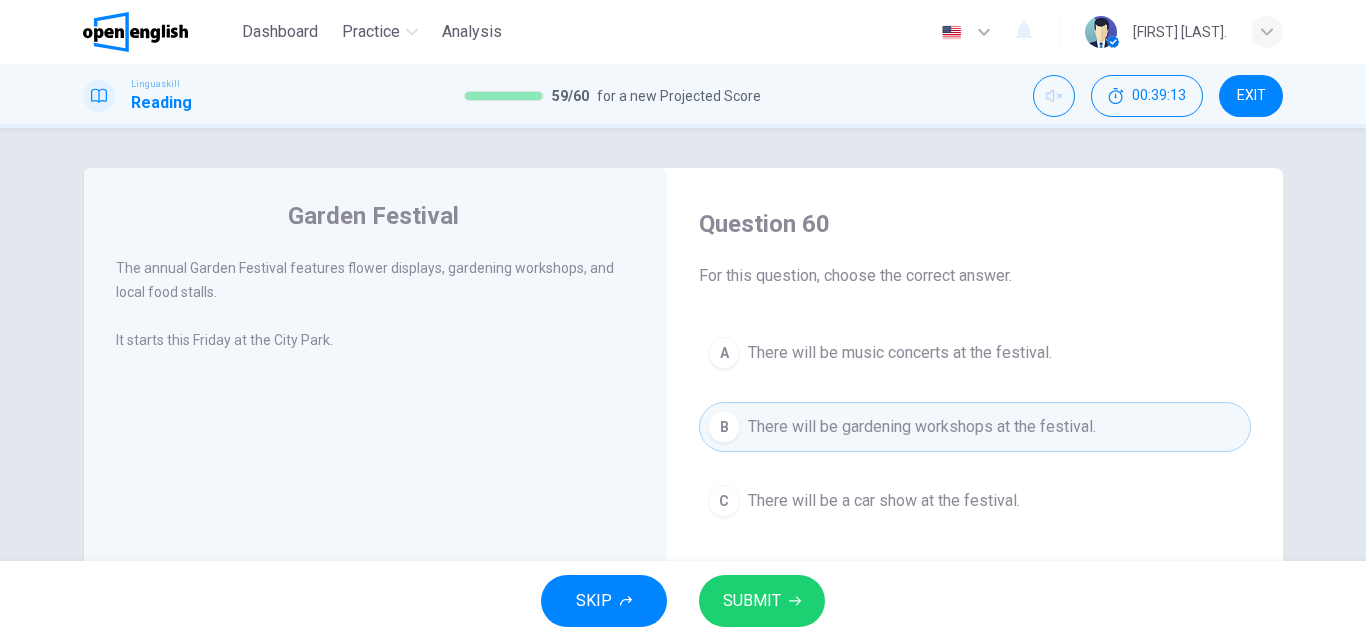 click 